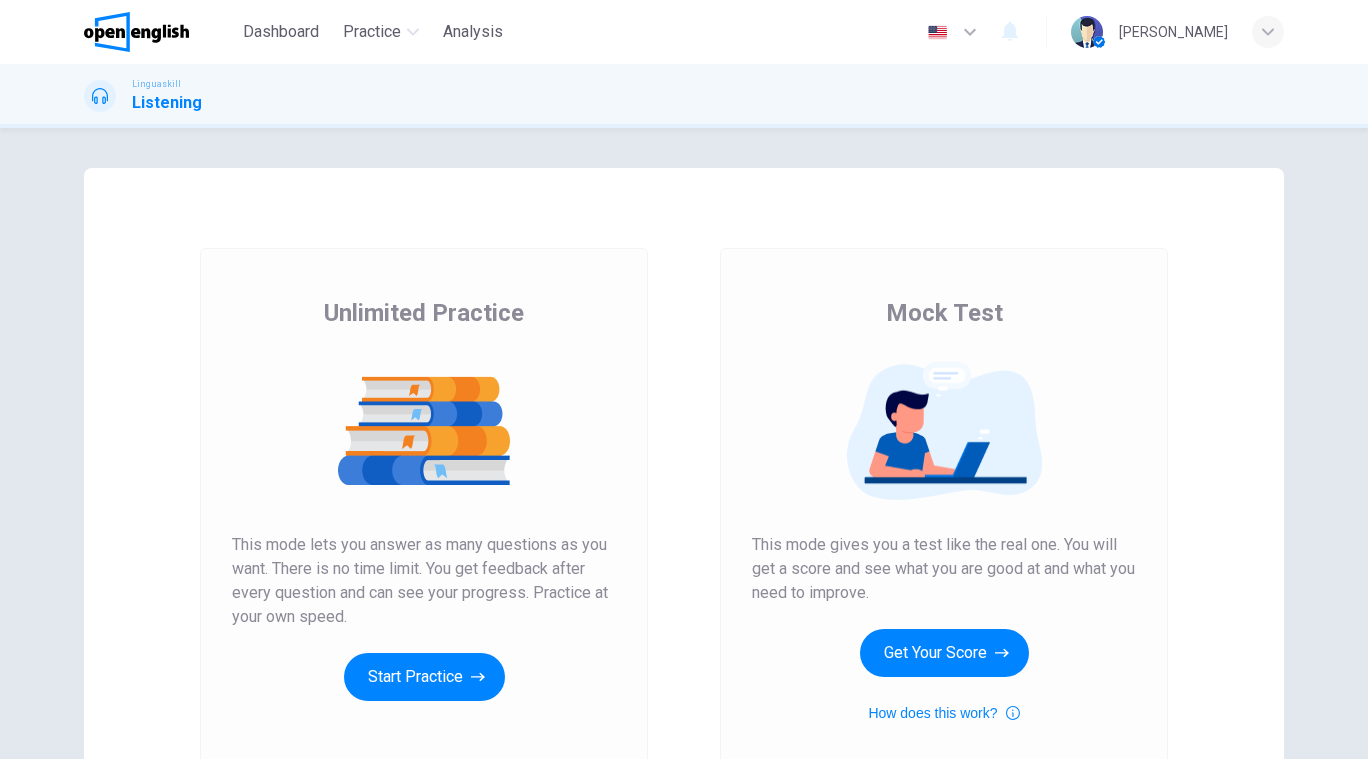 scroll, scrollTop: 0, scrollLeft: 0, axis: both 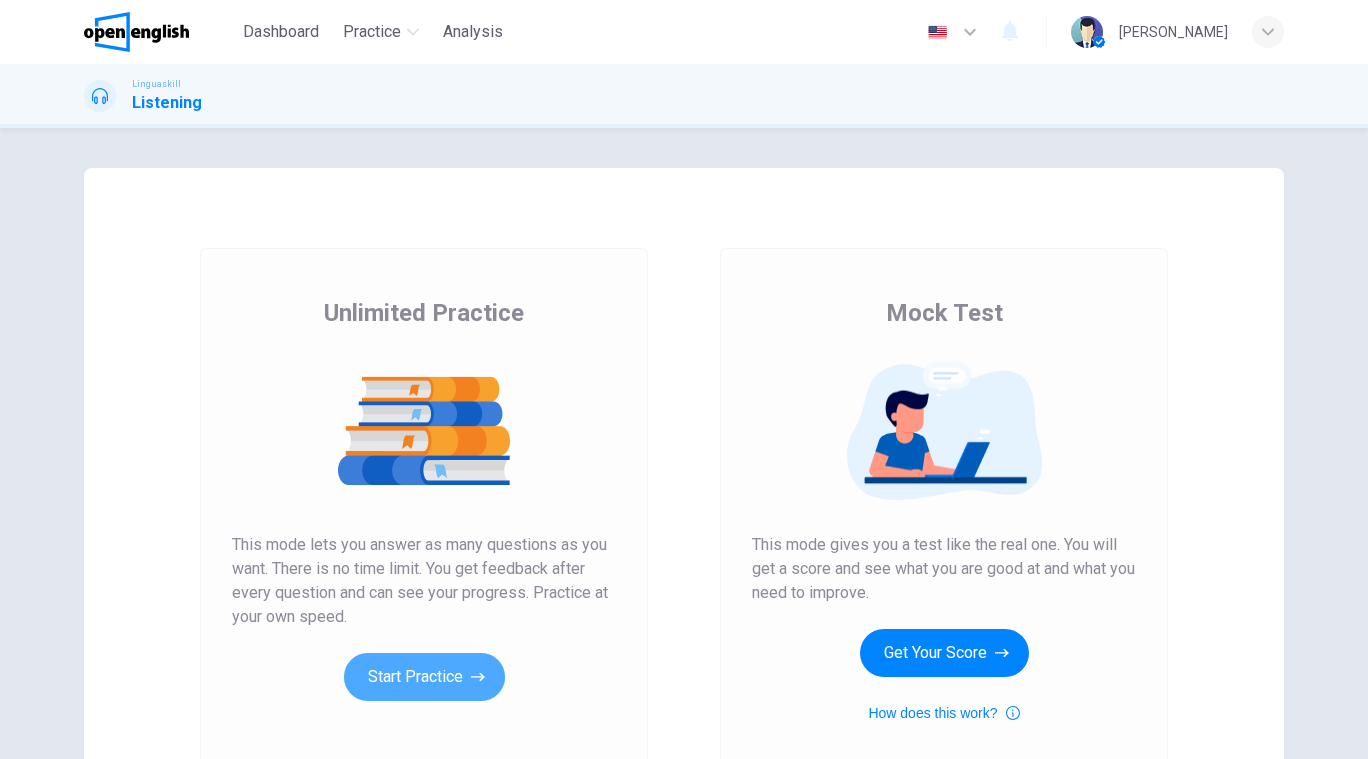 click on "Start Practice" at bounding box center [424, 677] 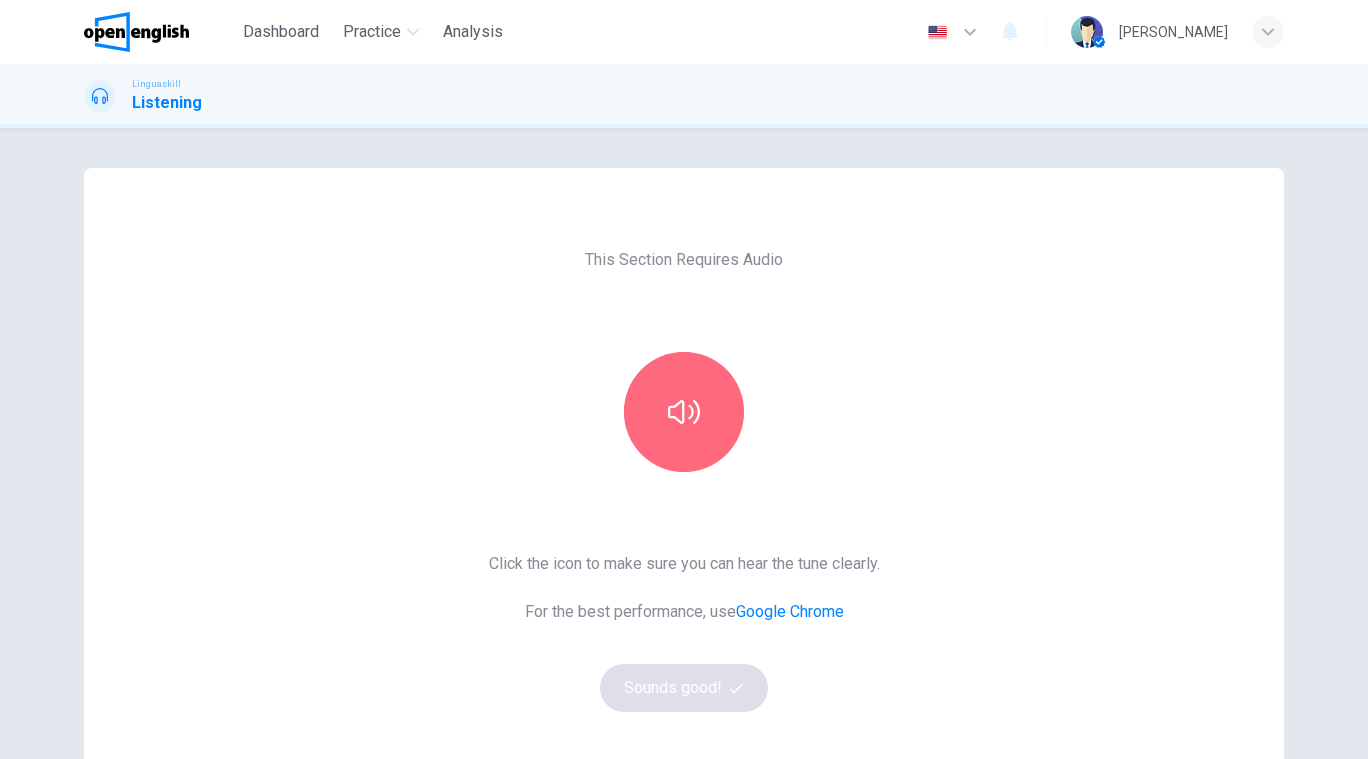 click at bounding box center [684, 412] 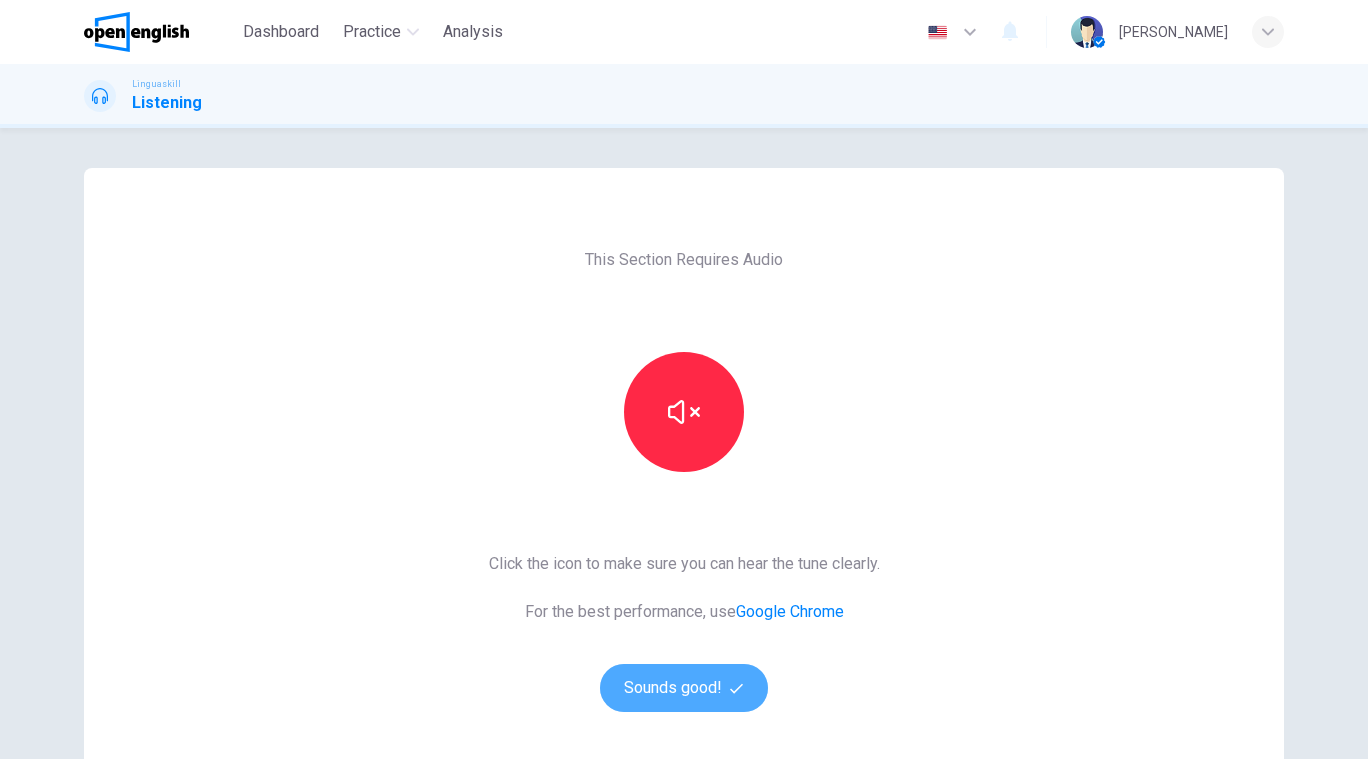 click on "Sounds good!" at bounding box center [684, 688] 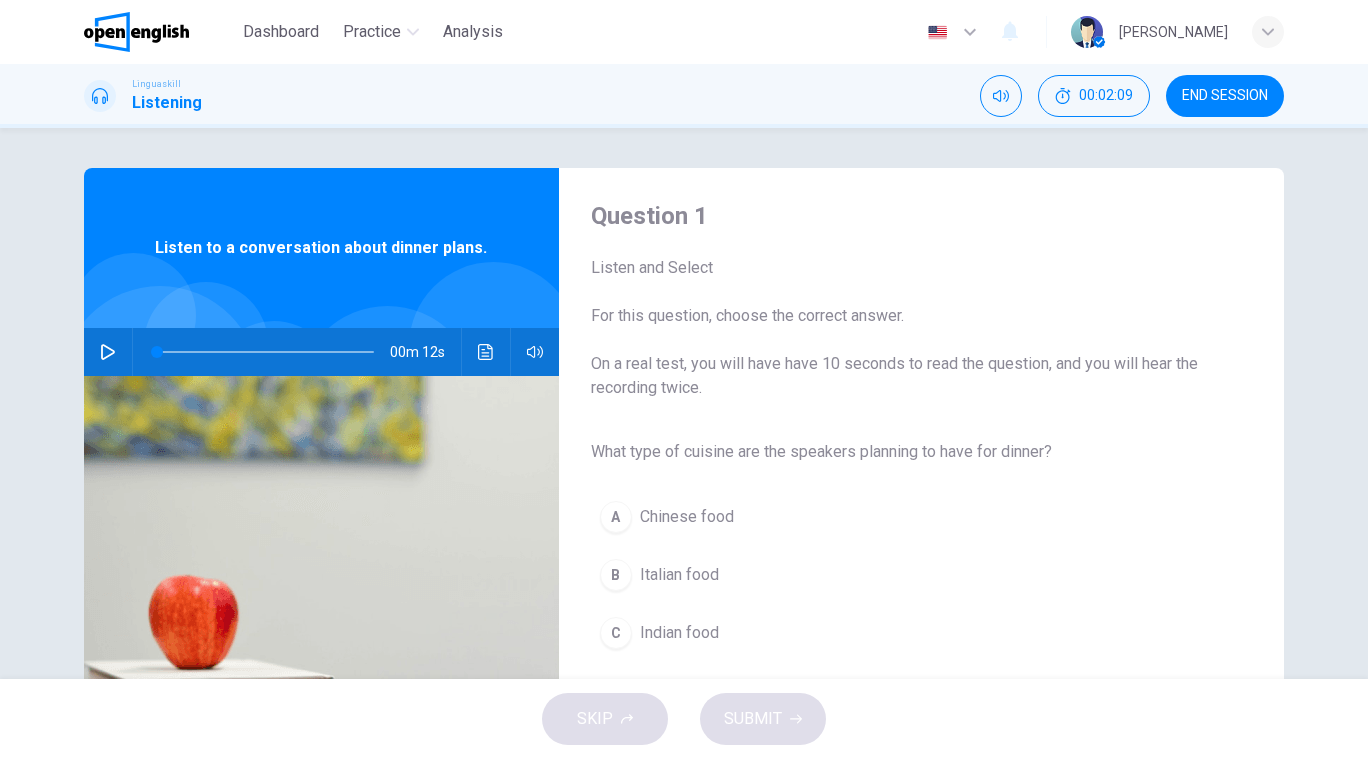 click on "Listen and Select" at bounding box center [905, 268] 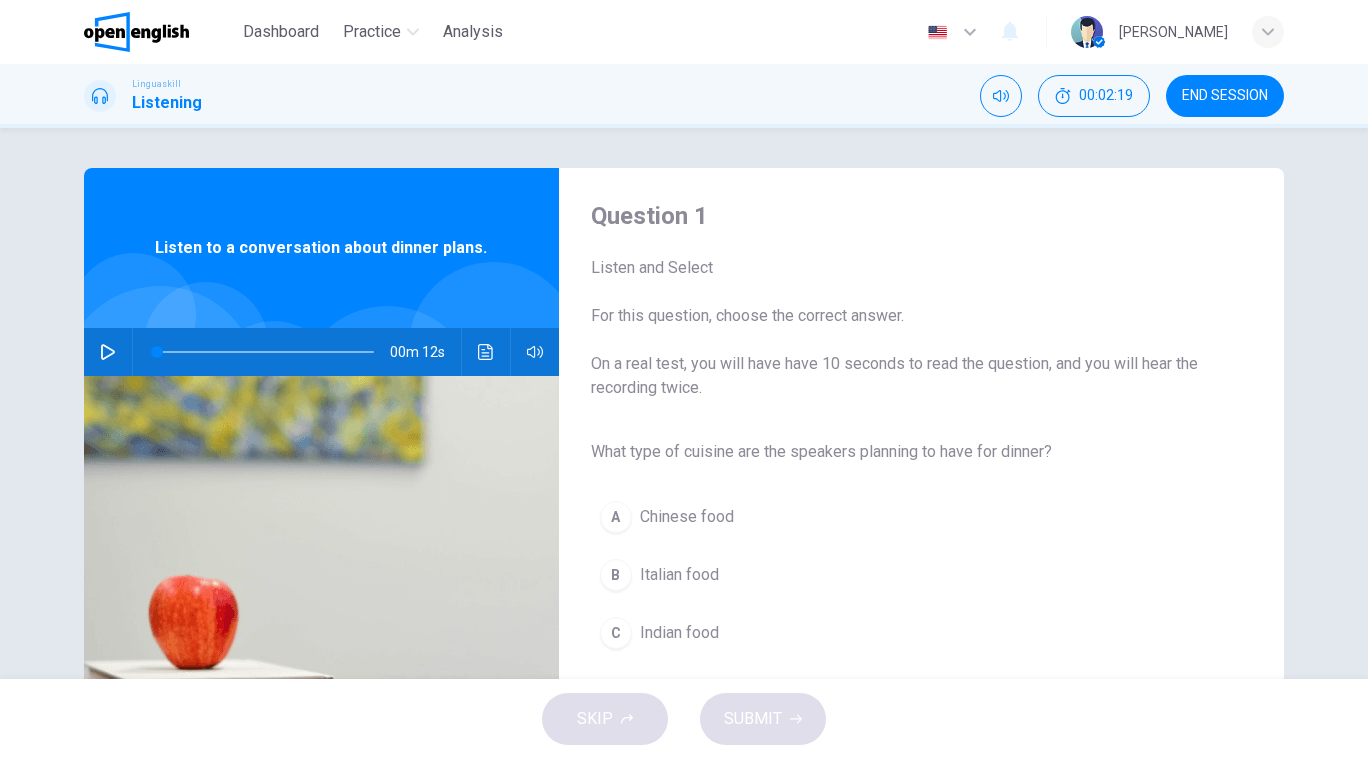click 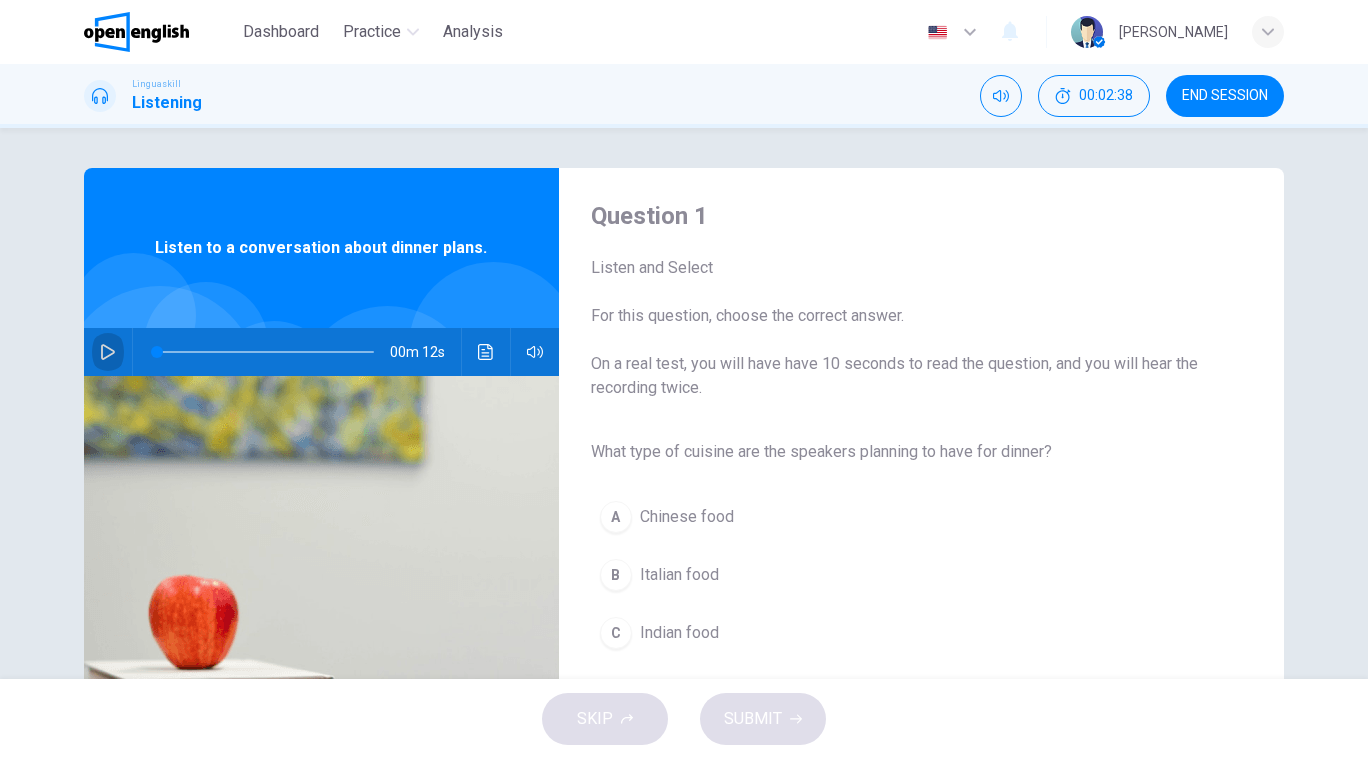 click at bounding box center (108, 352) 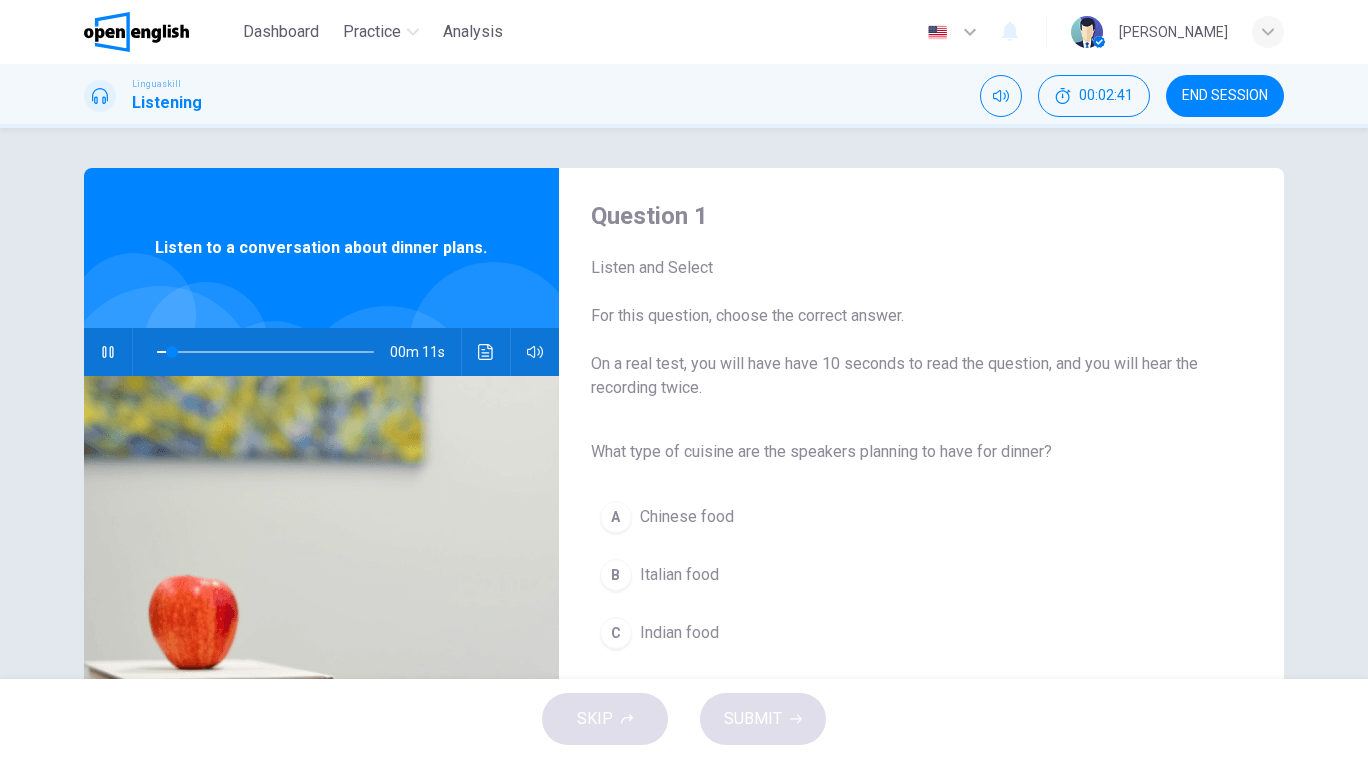 click 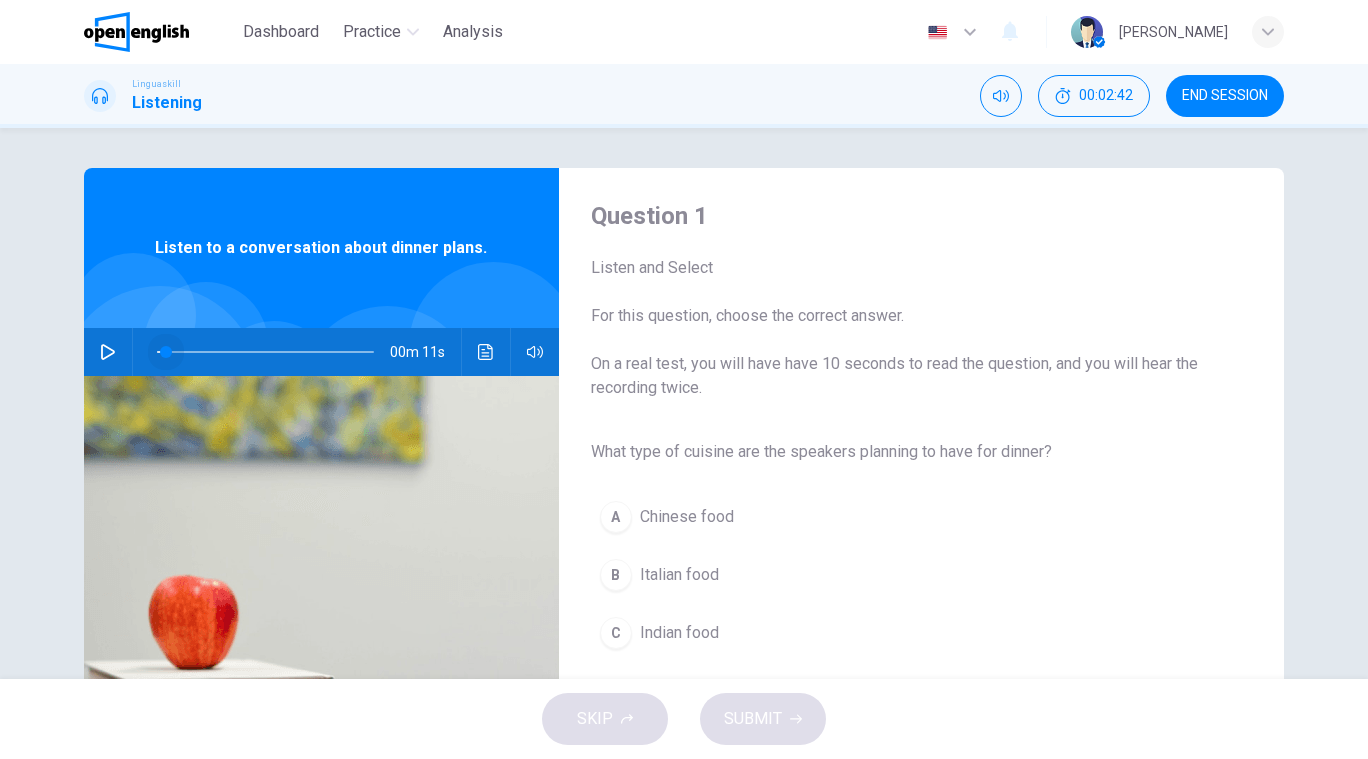 click at bounding box center (261, 352) 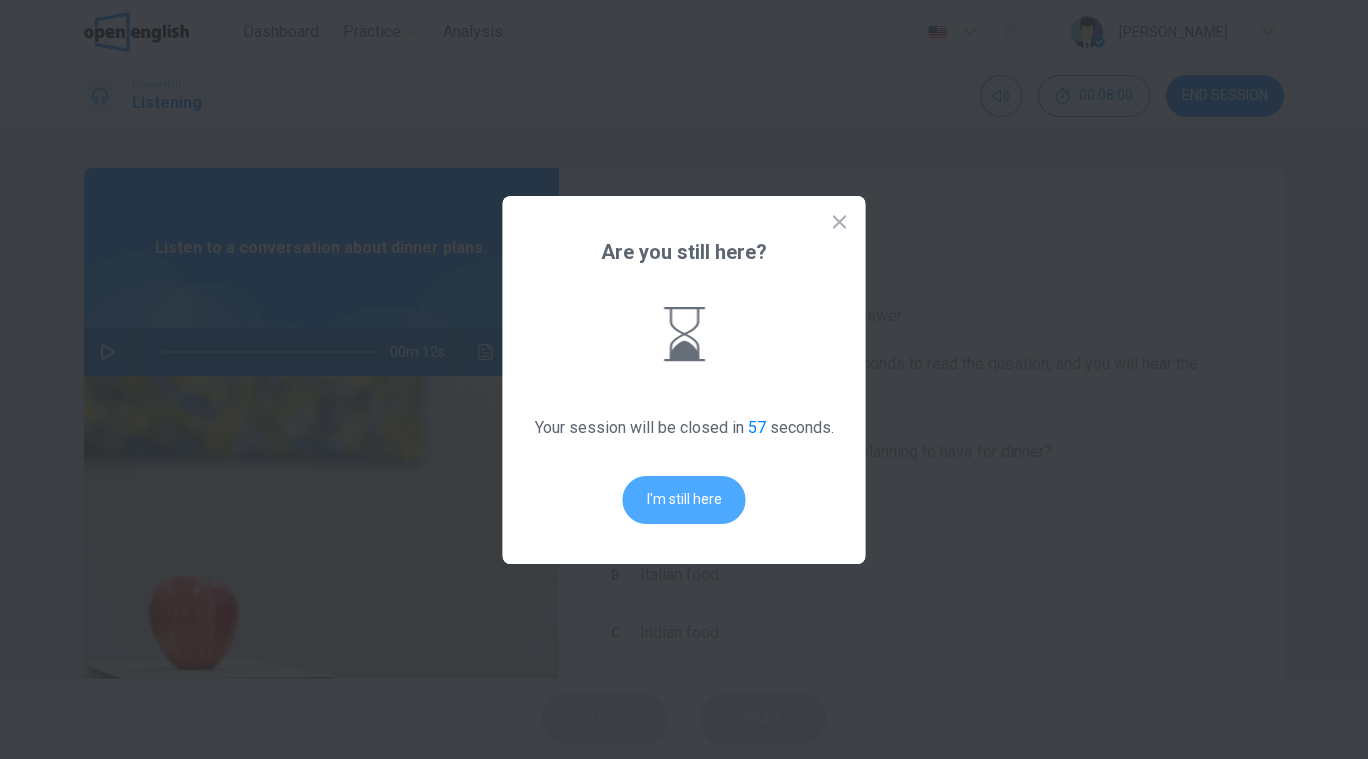 click on "I'm still here" at bounding box center [684, 500] 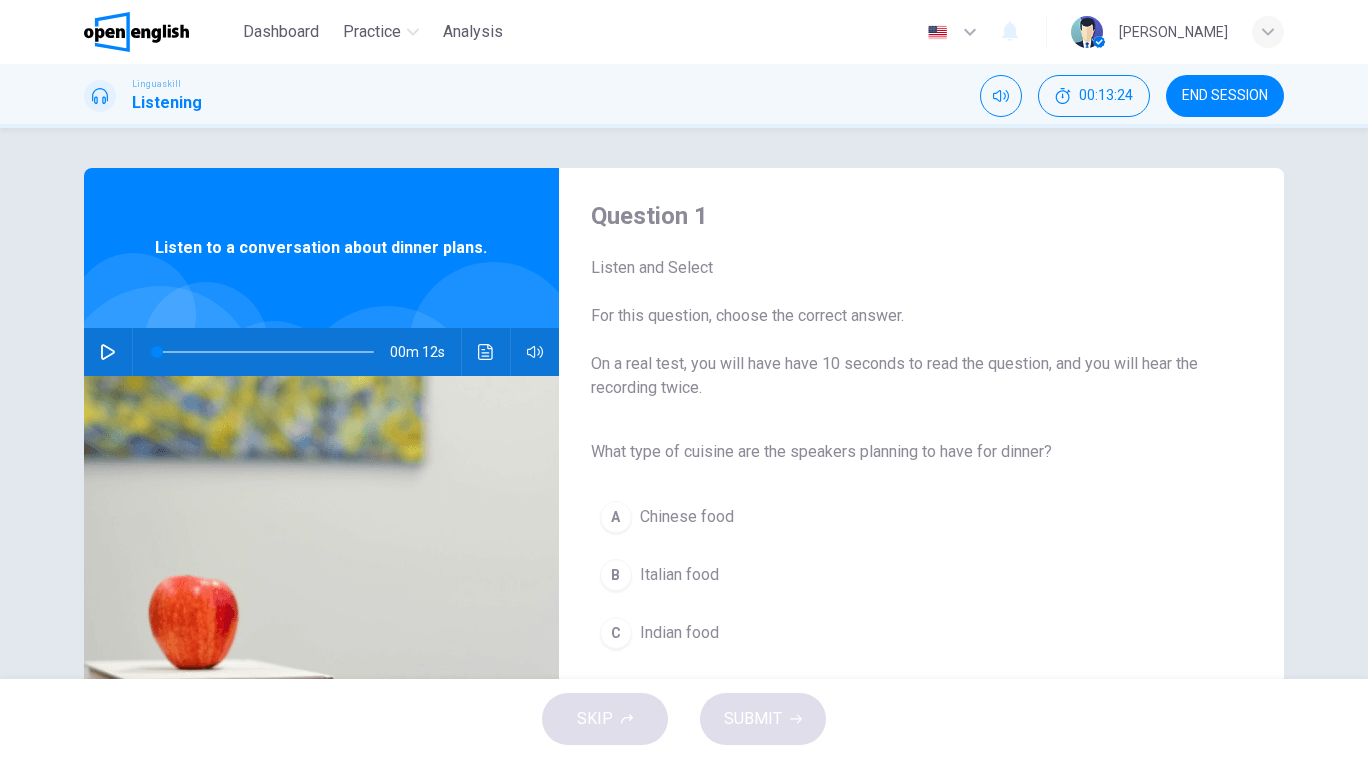 click at bounding box center [108, 352] 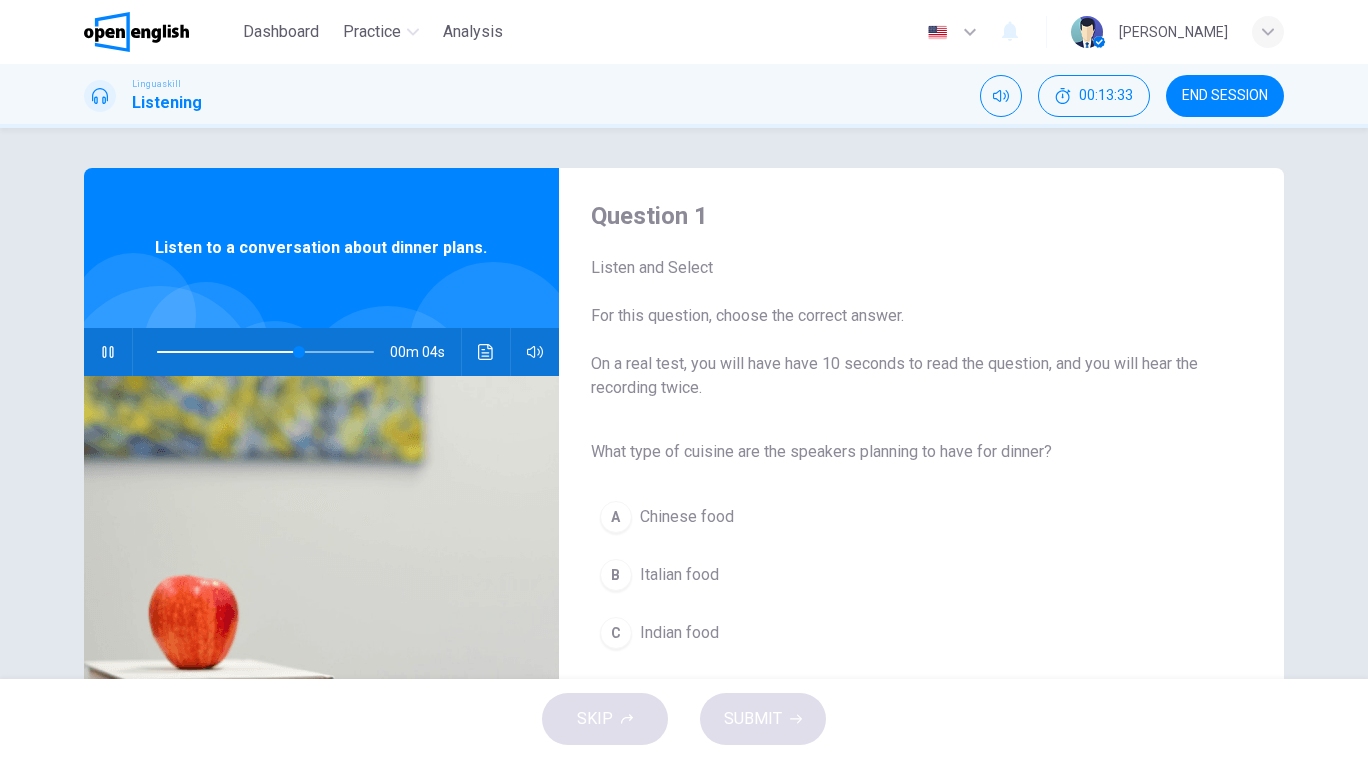 click on "Italian food" at bounding box center [679, 575] 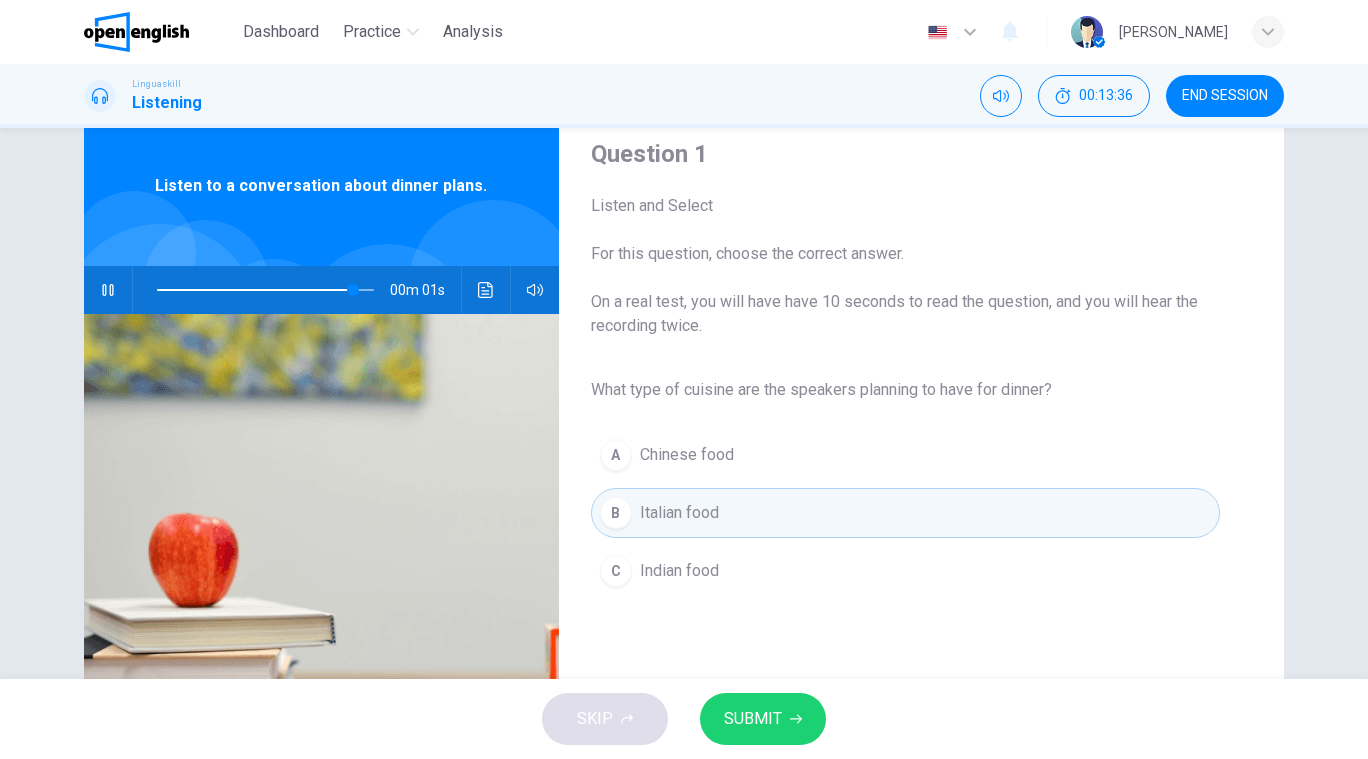 type on "*" 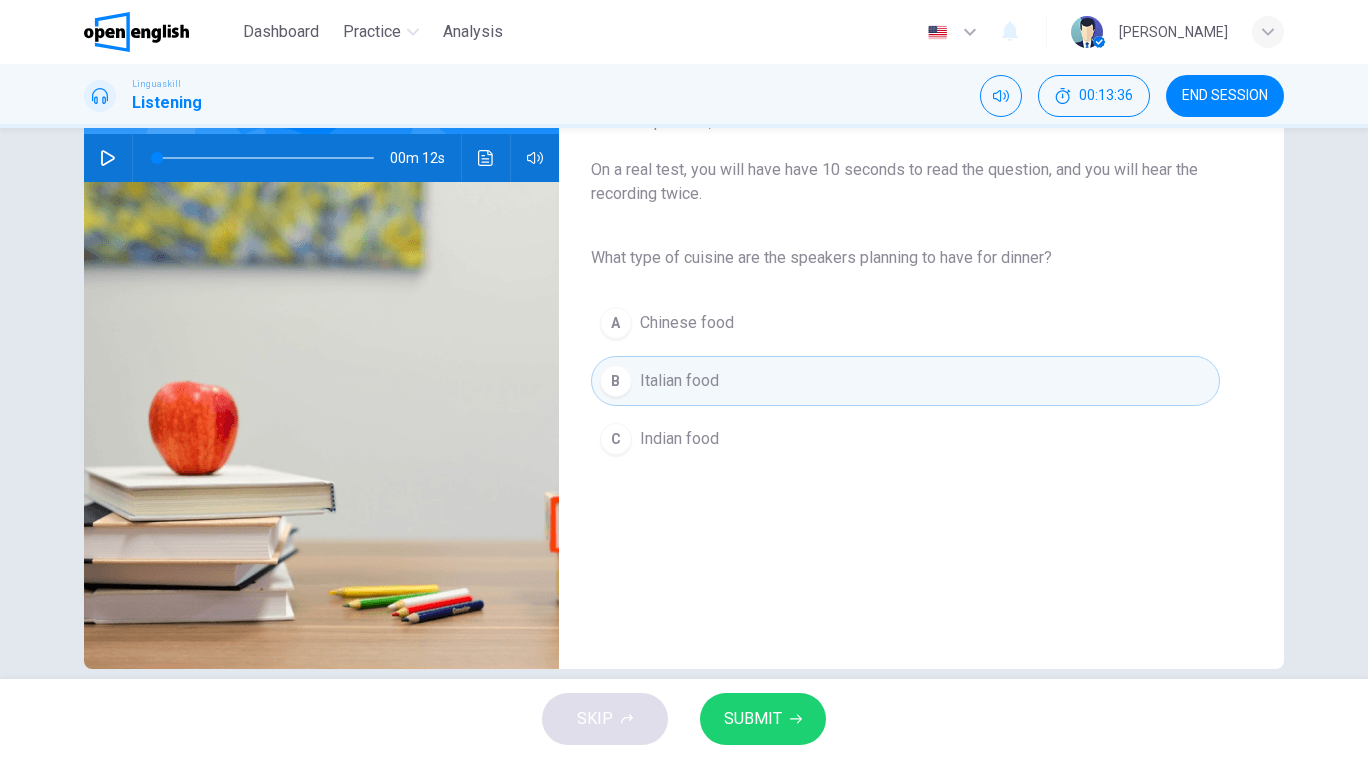 scroll, scrollTop: 224, scrollLeft: 0, axis: vertical 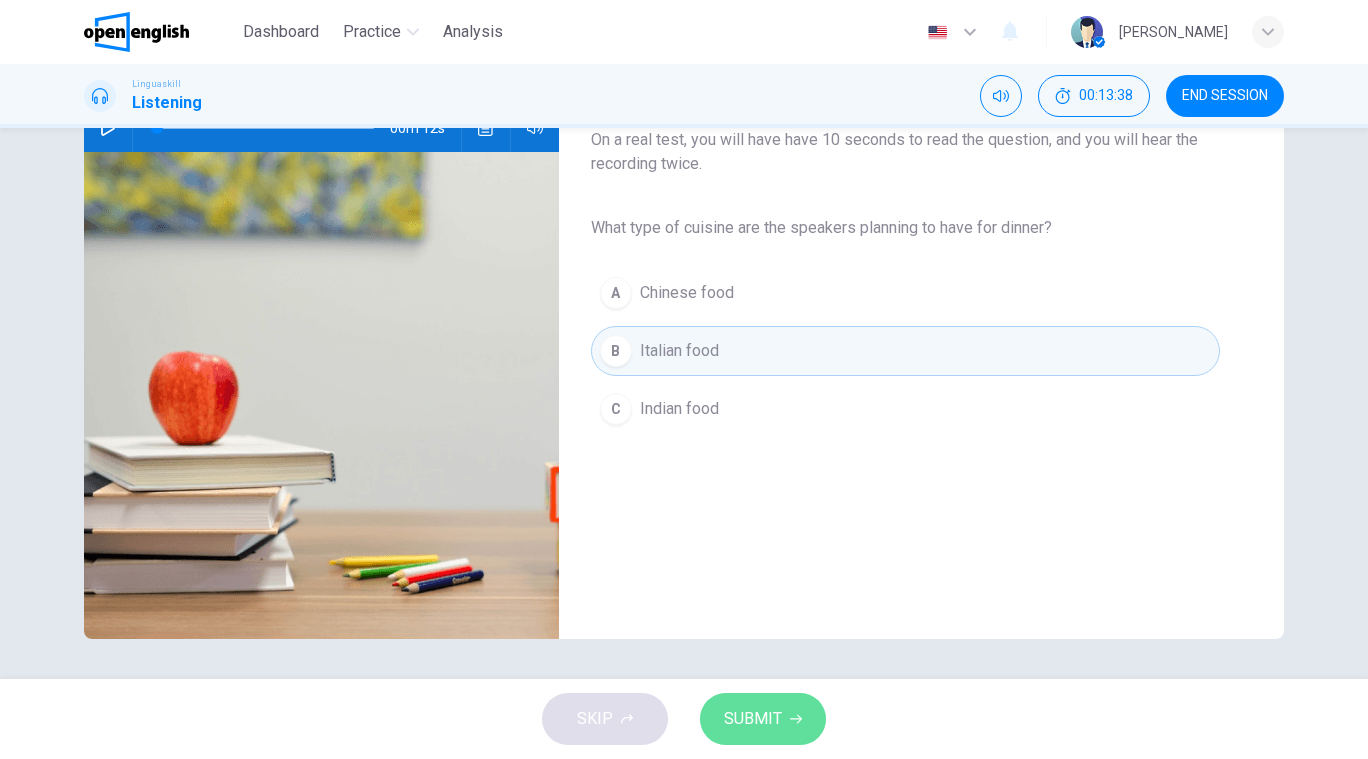 click on "SUBMIT" at bounding box center (753, 719) 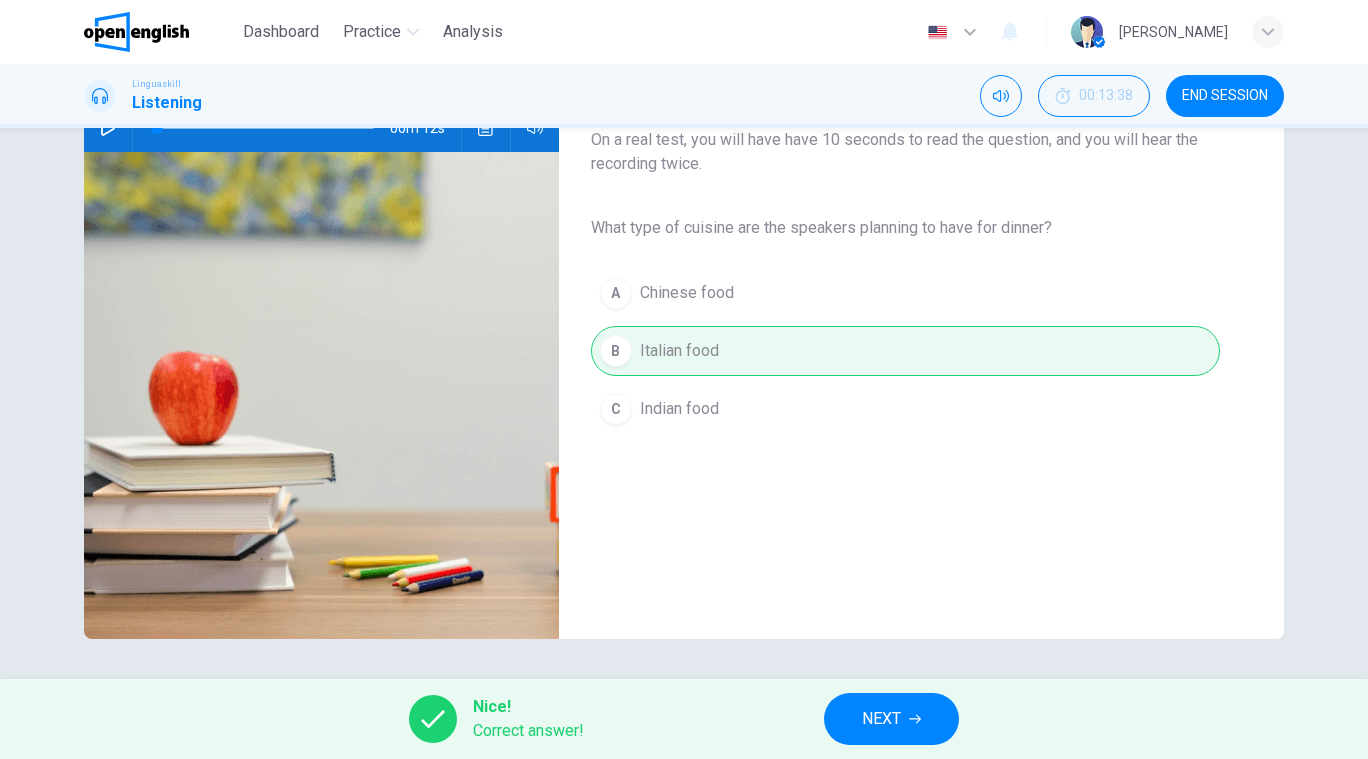 click on "NEXT" at bounding box center [891, 719] 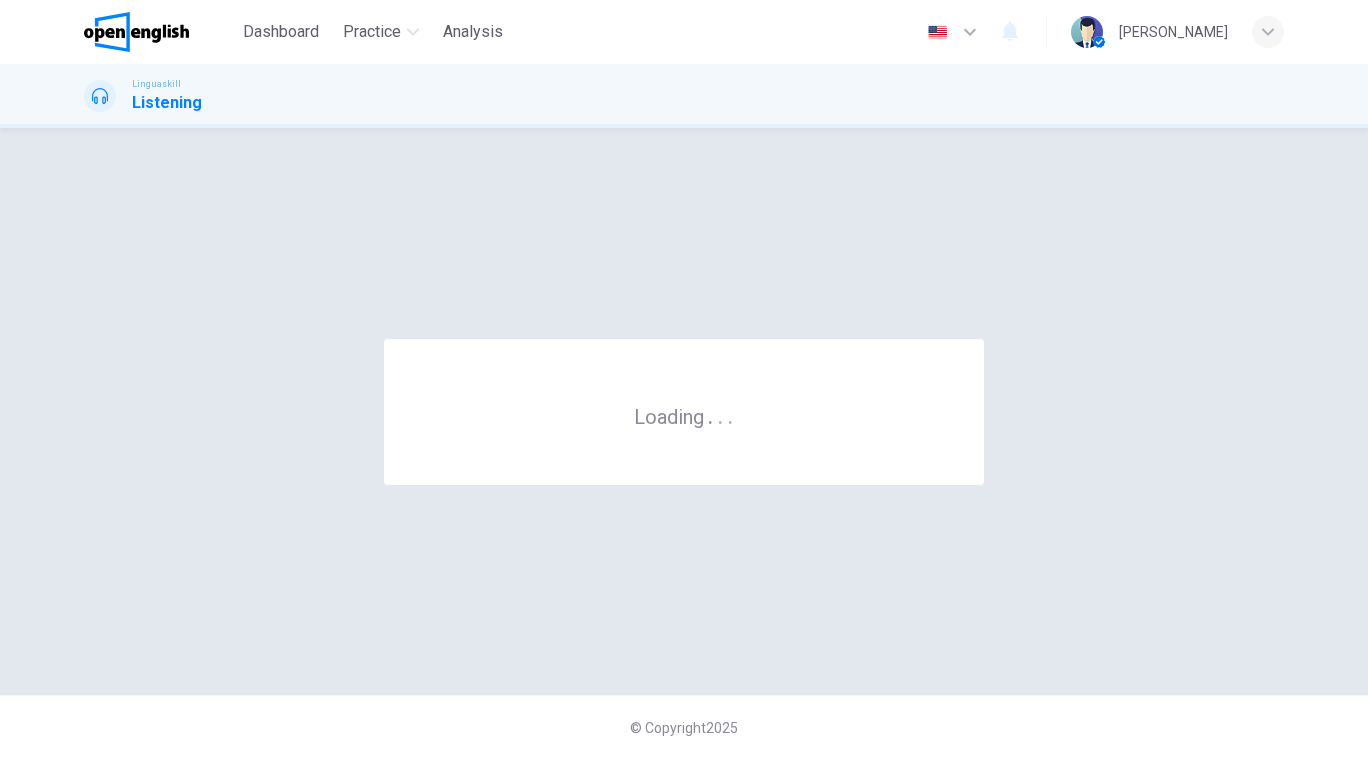 scroll, scrollTop: 0, scrollLeft: 0, axis: both 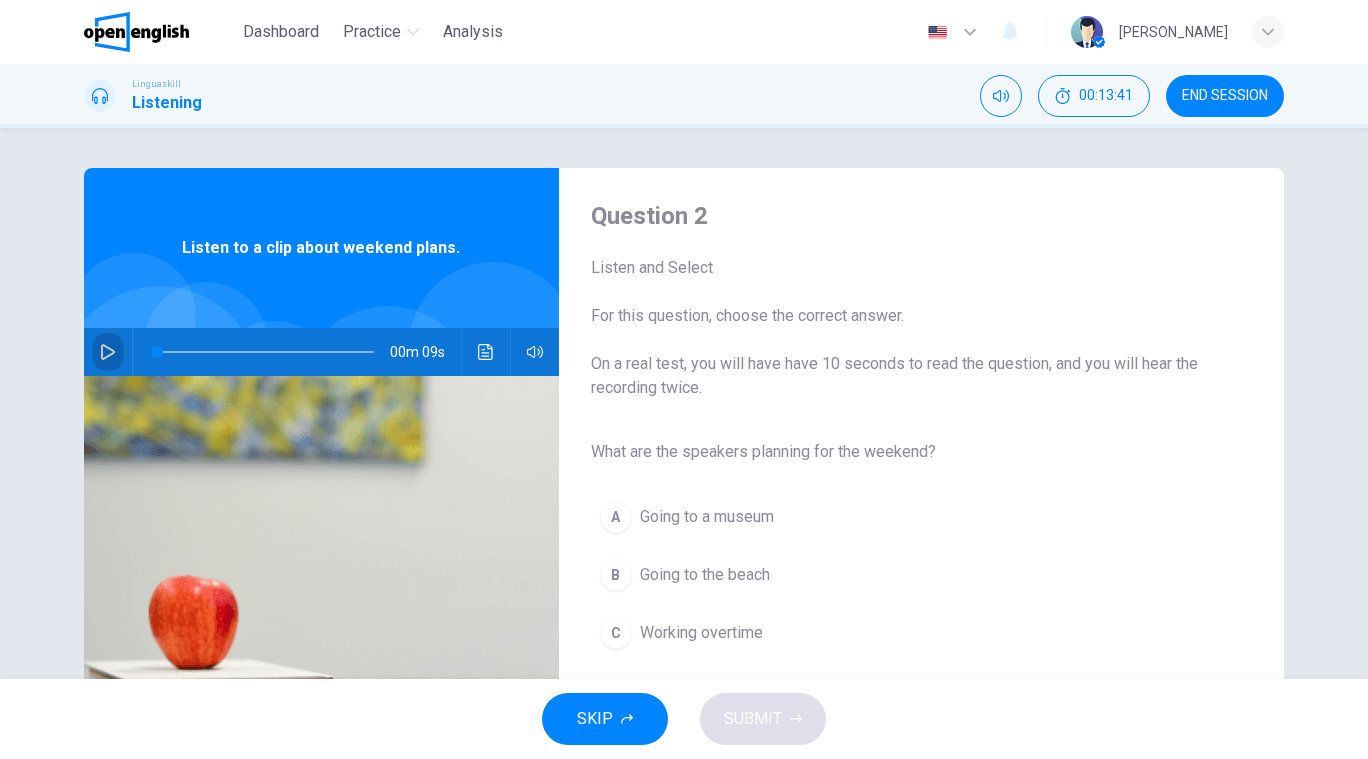 click at bounding box center [108, 352] 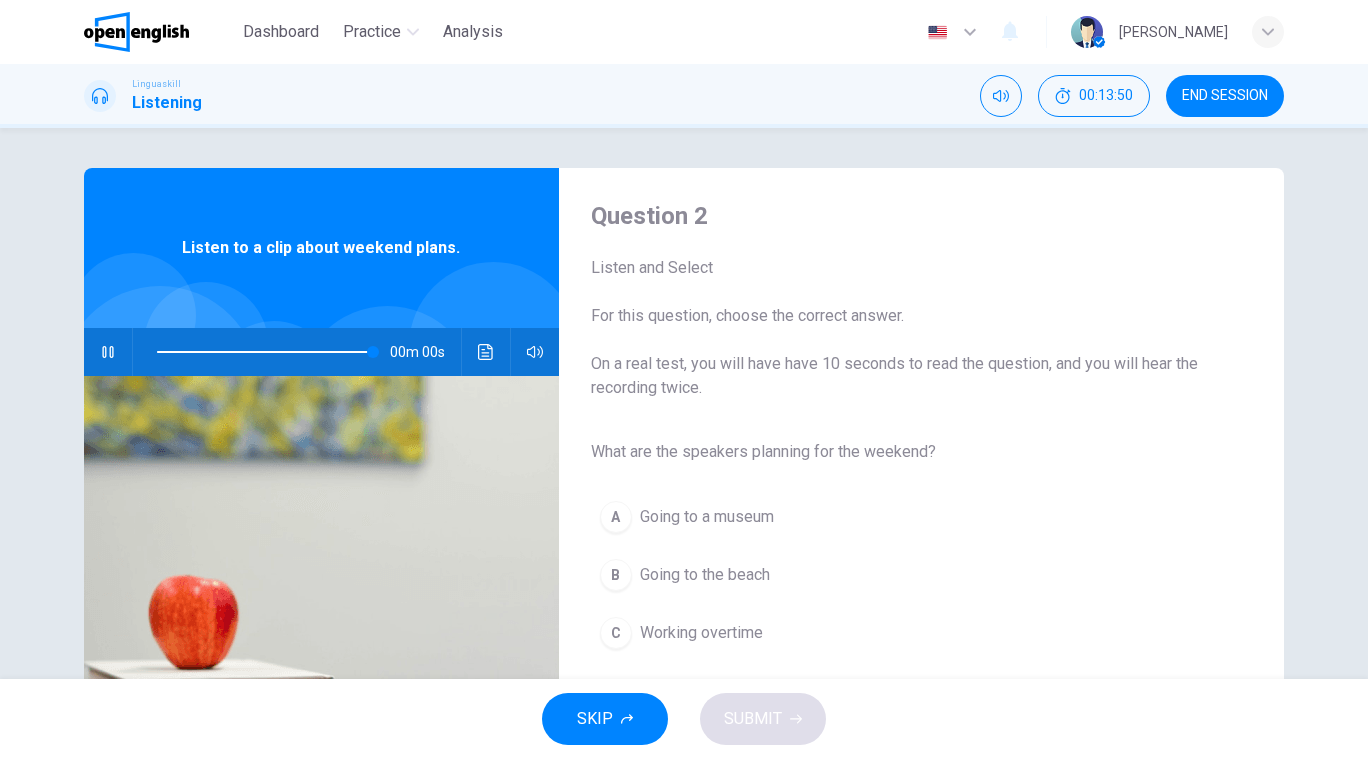type on "*" 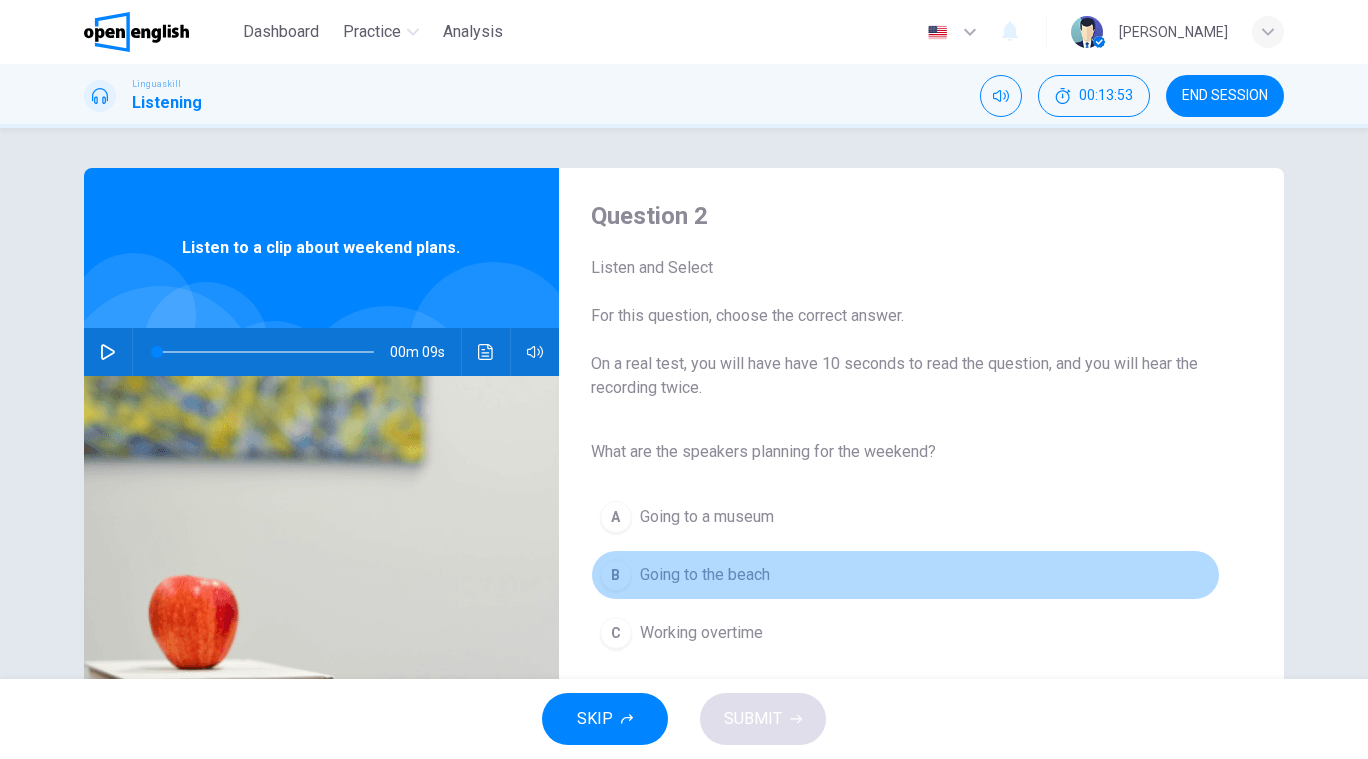click on "Going to the beach" at bounding box center (705, 575) 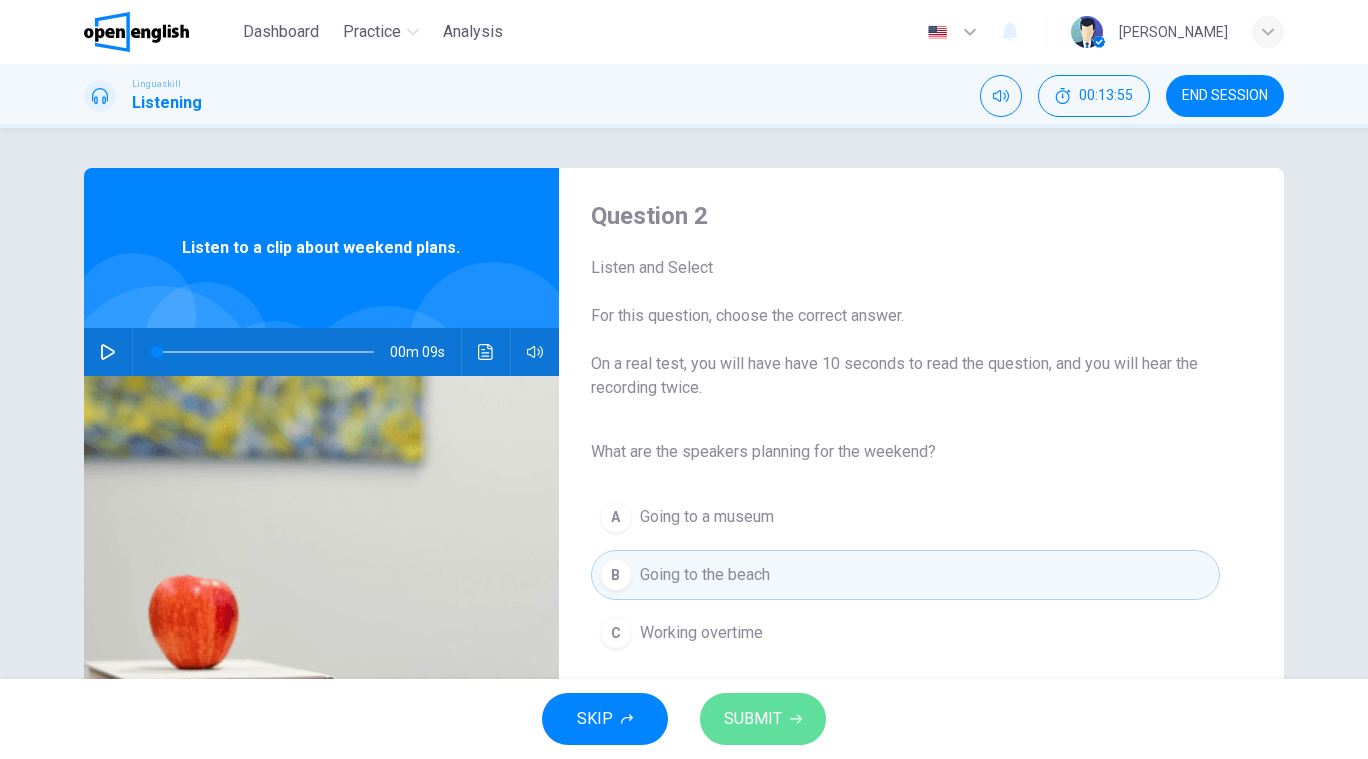 click on "SUBMIT" at bounding box center (753, 719) 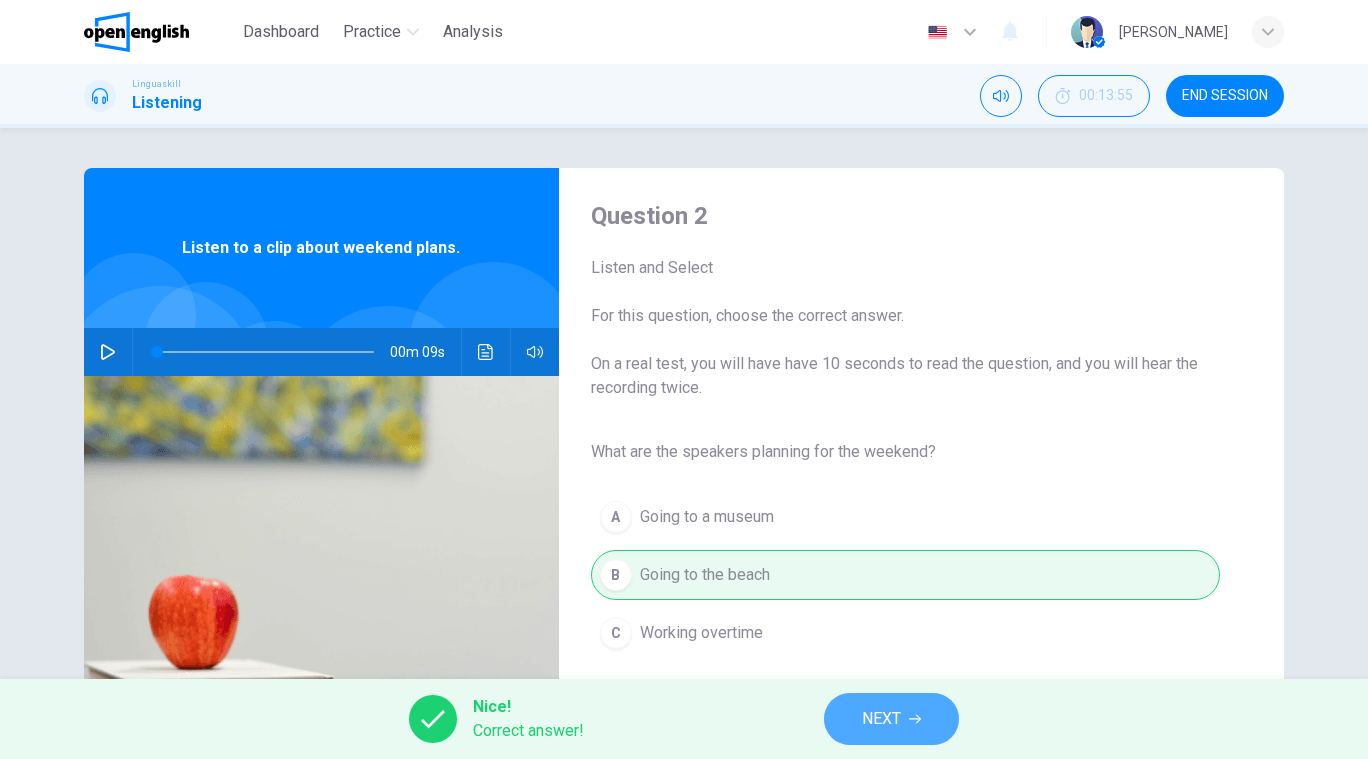 click on "NEXT" at bounding box center [891, 719] 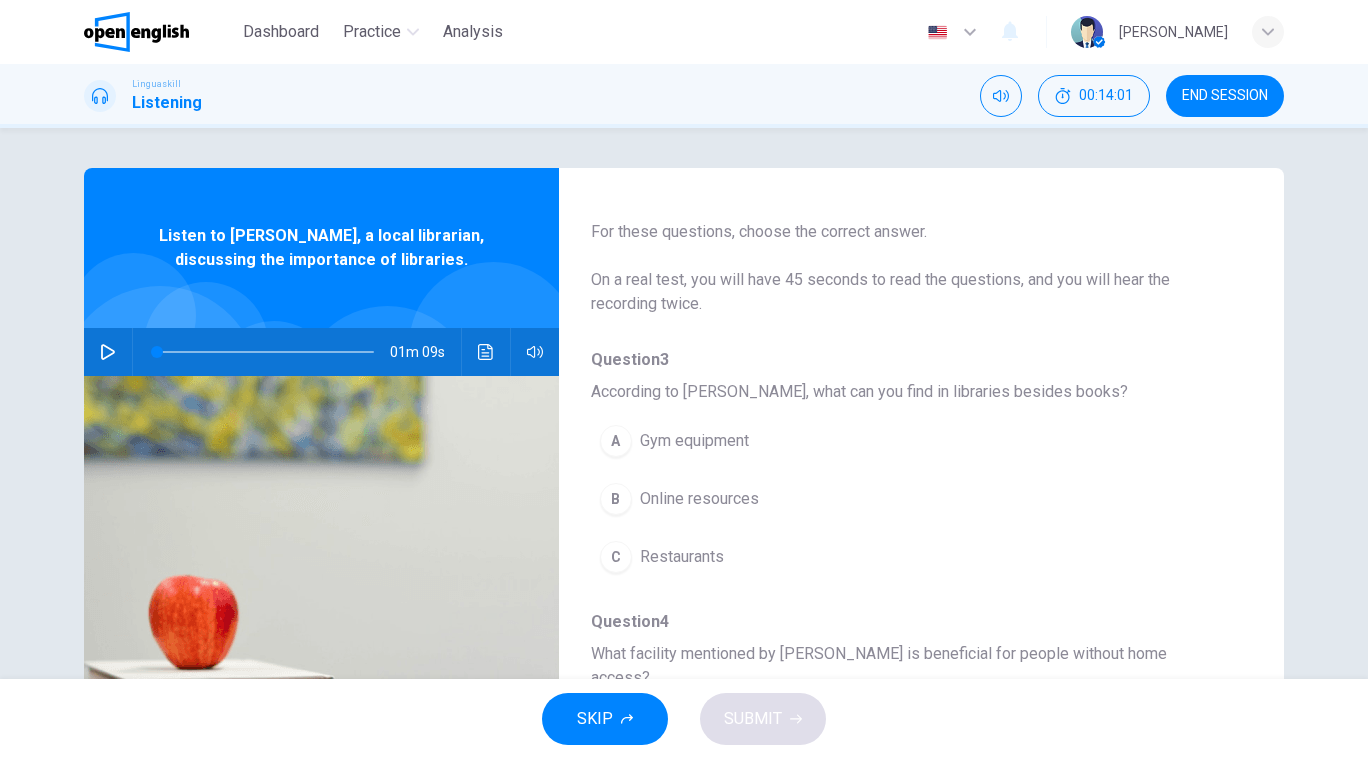 scroll, scrollTop: 0, scrollLeft: 0, axis: both 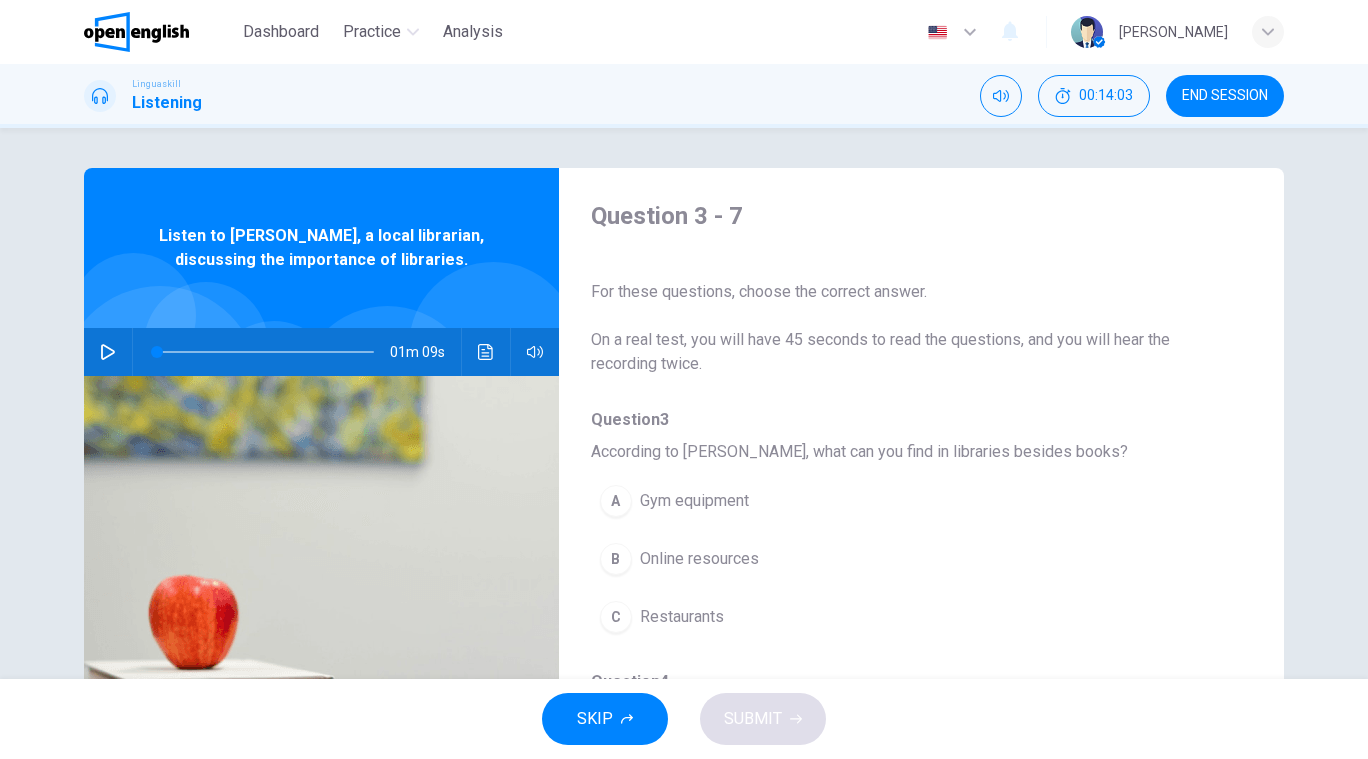 click 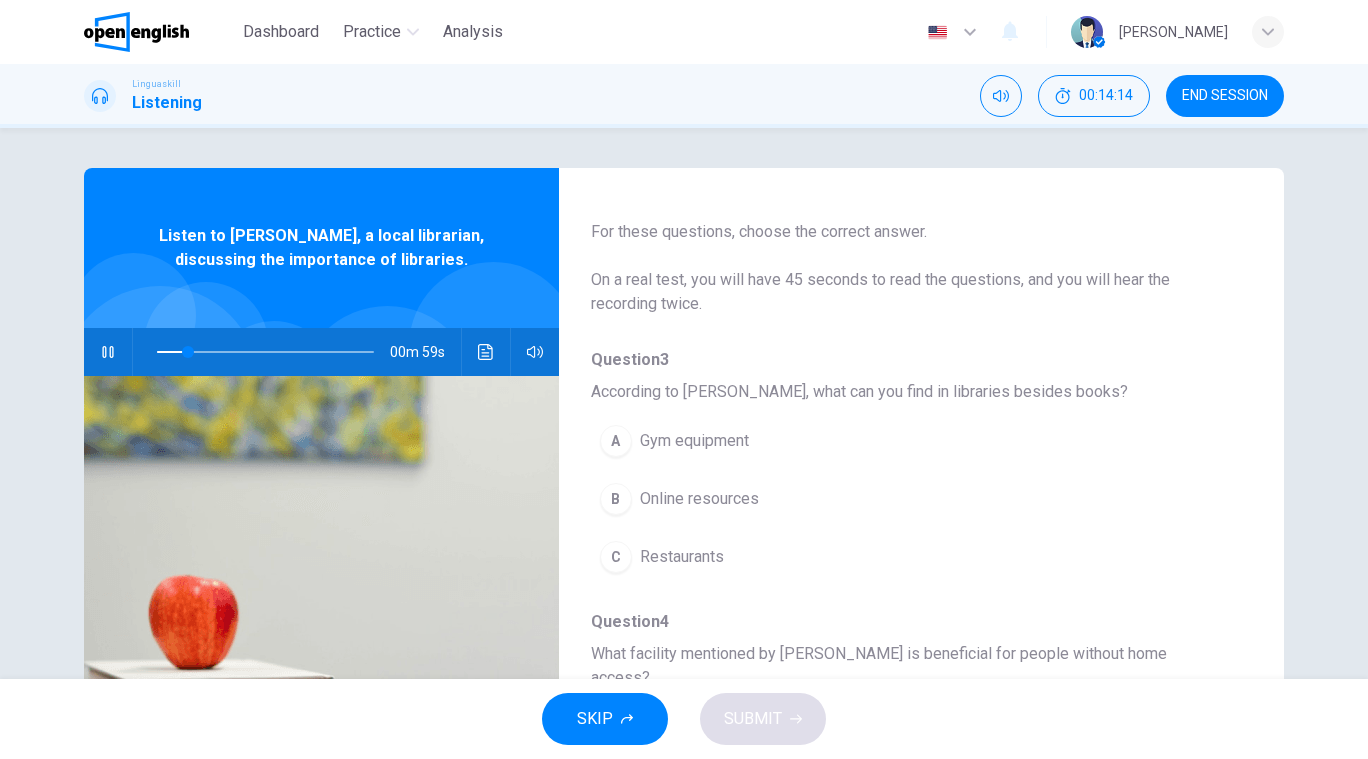 scroll, scrollTop: 61, scrollLeft: 0, axis: vertical 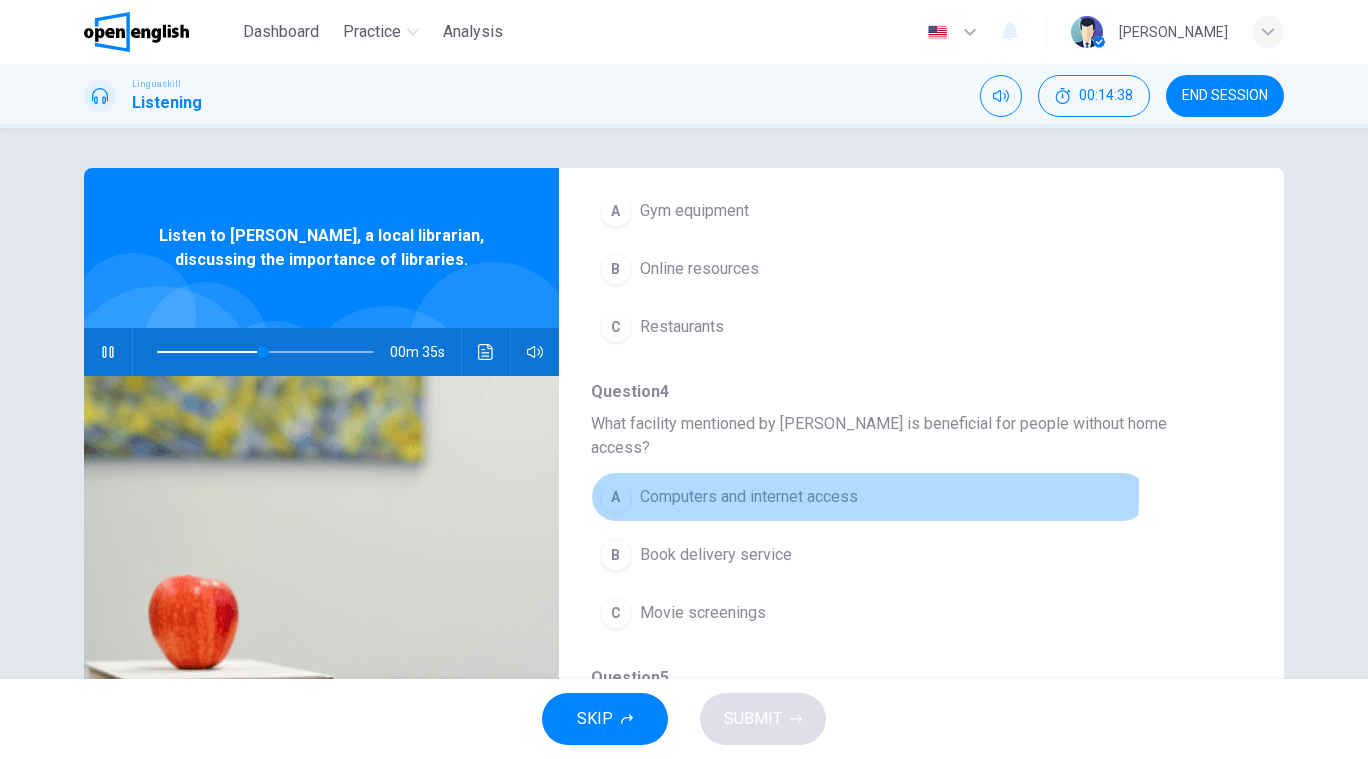 click on "Computers and internet access" at bounding box center (749, 497) 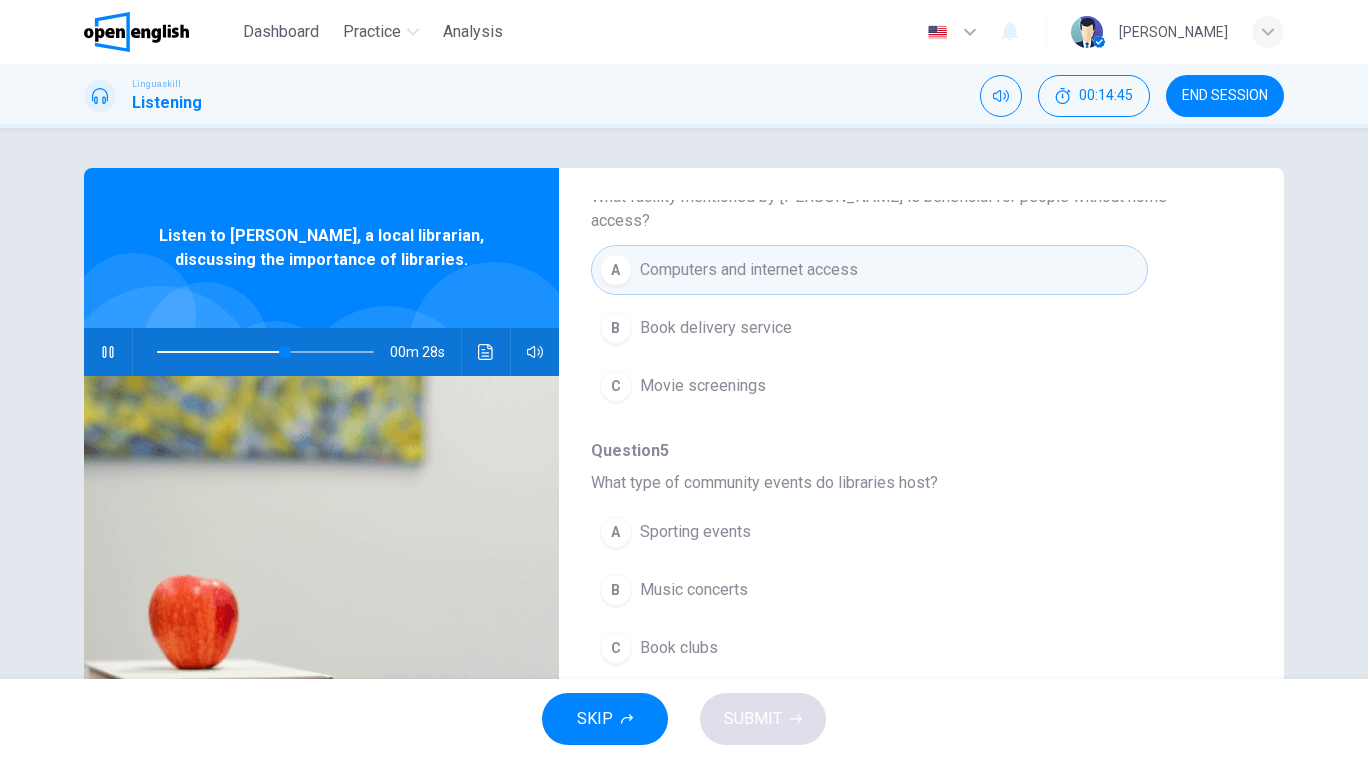 scroll, scrollTop: 524, scrollLeft: 0, axis: vertical 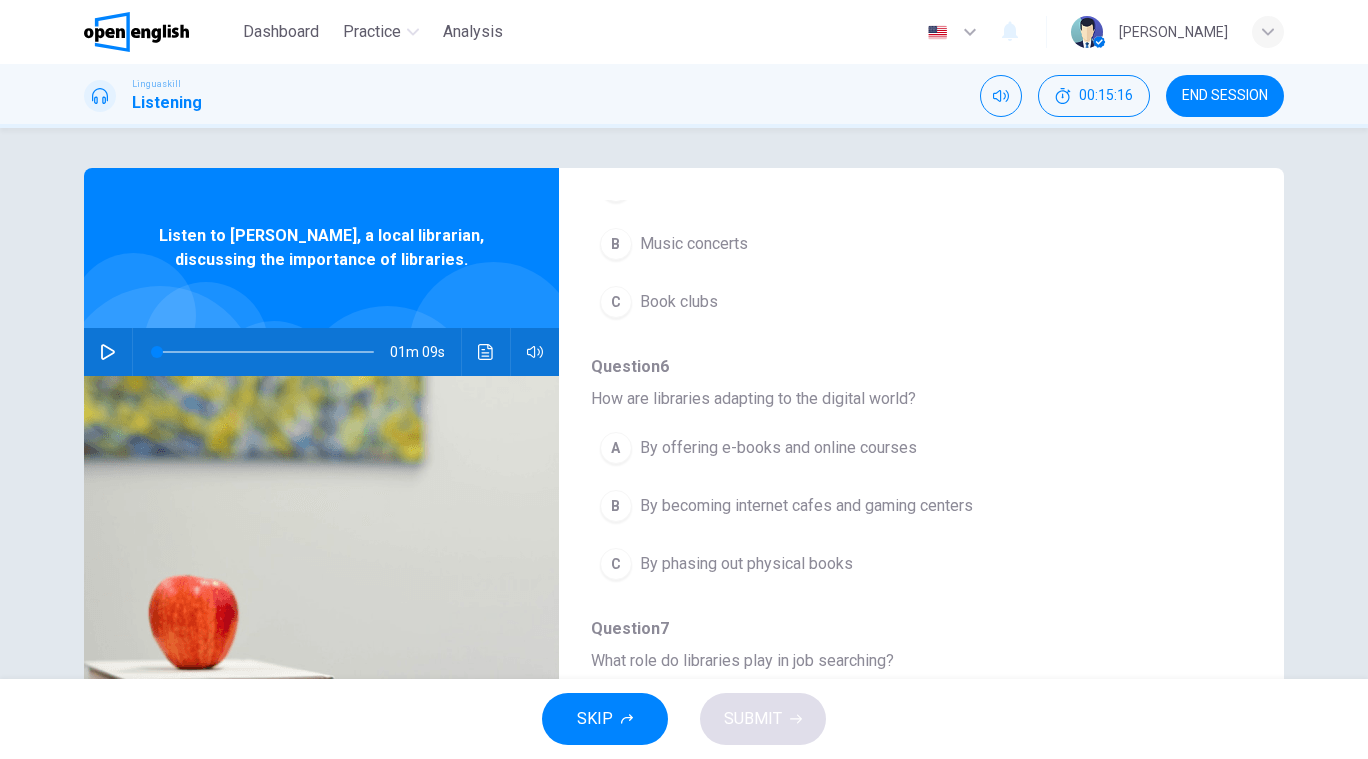 click on "What role do libraries play in job searching?" at bounding box center [905, 661] 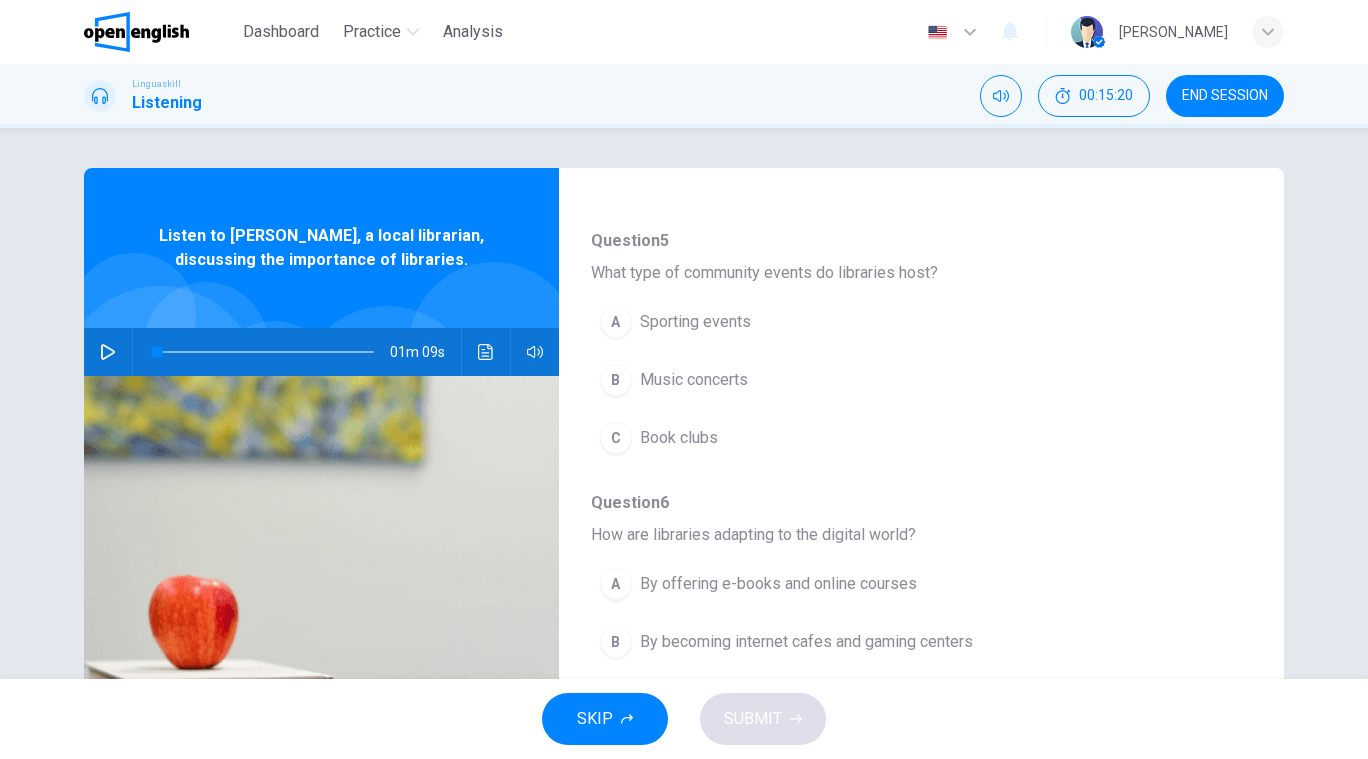scroll, scrollTop: 863, scrollLeft: 0, axis: vertical 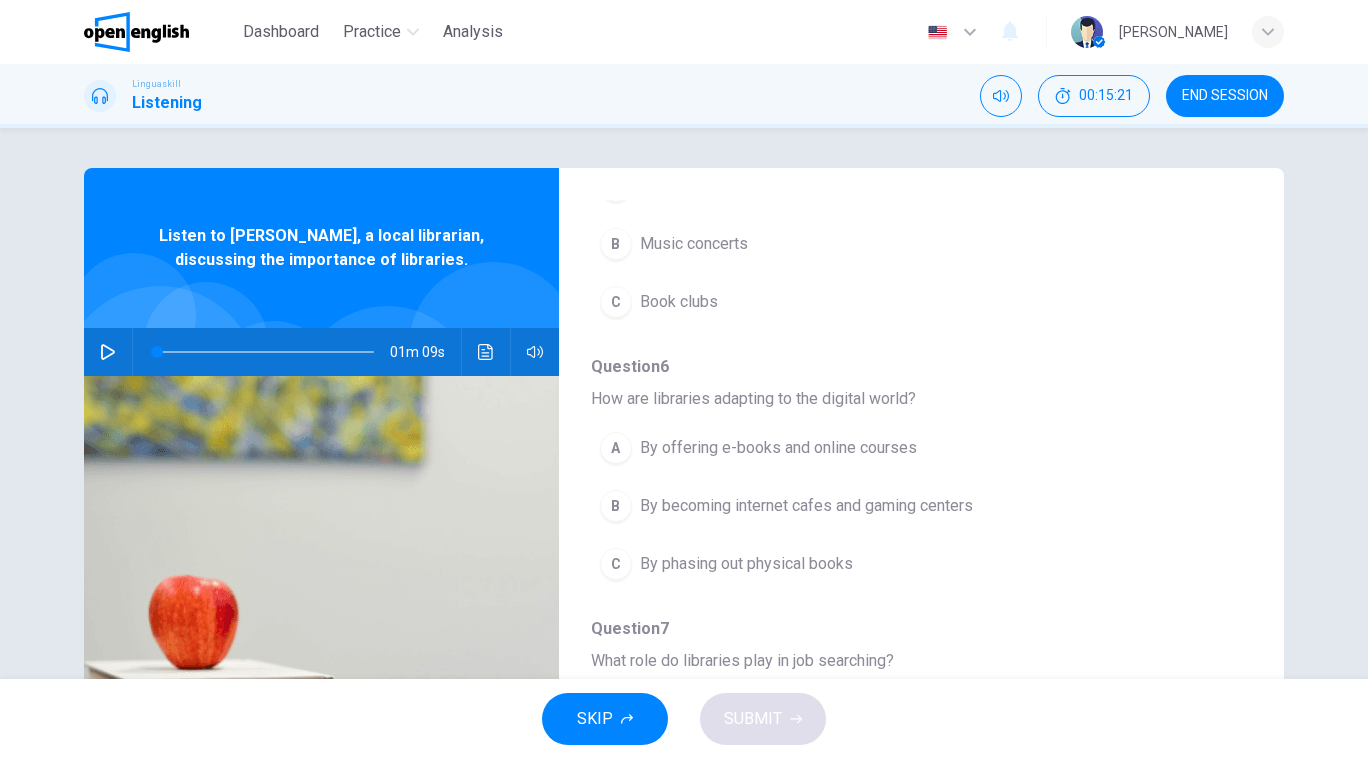 click on "What role do libraries play in job searching?" at bounding box center [905, 661] 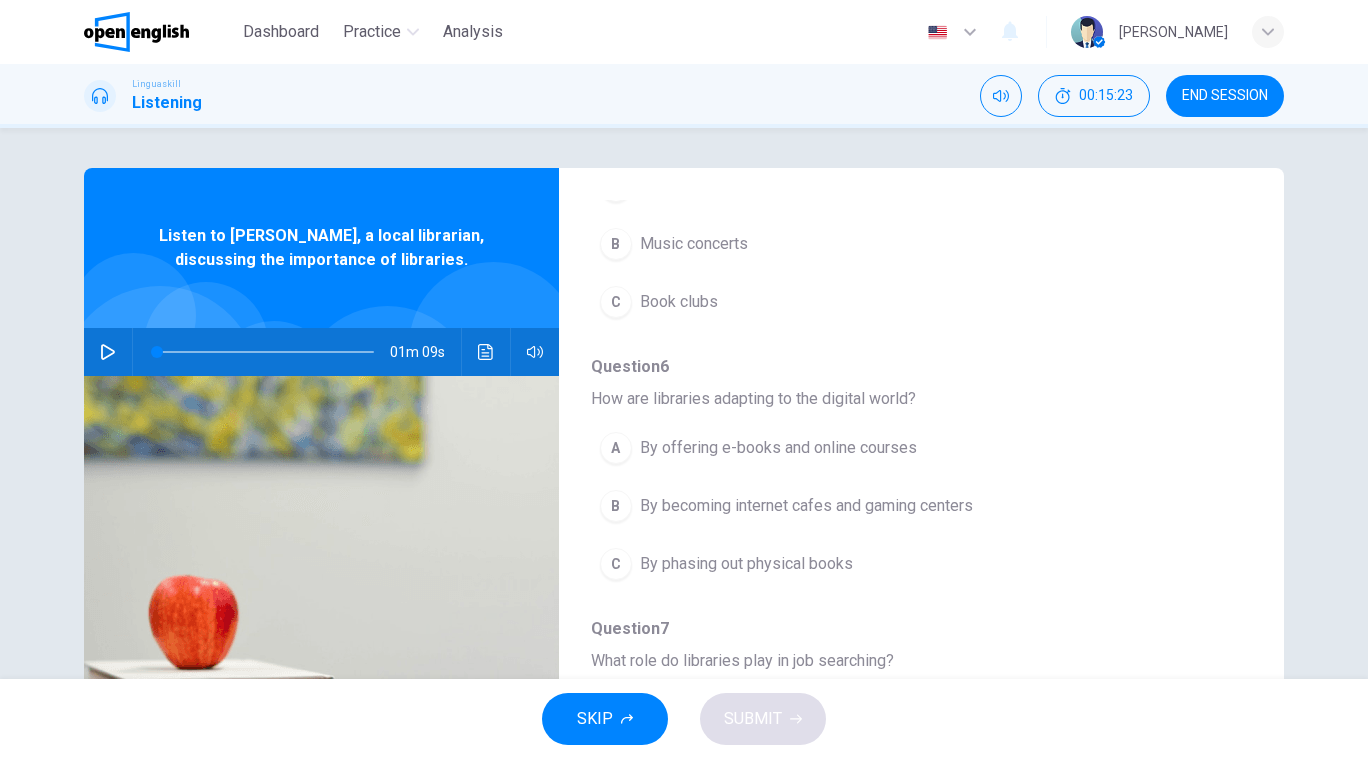 click on "What role do libraries play in job searching?" at bounding box center [905, 661] 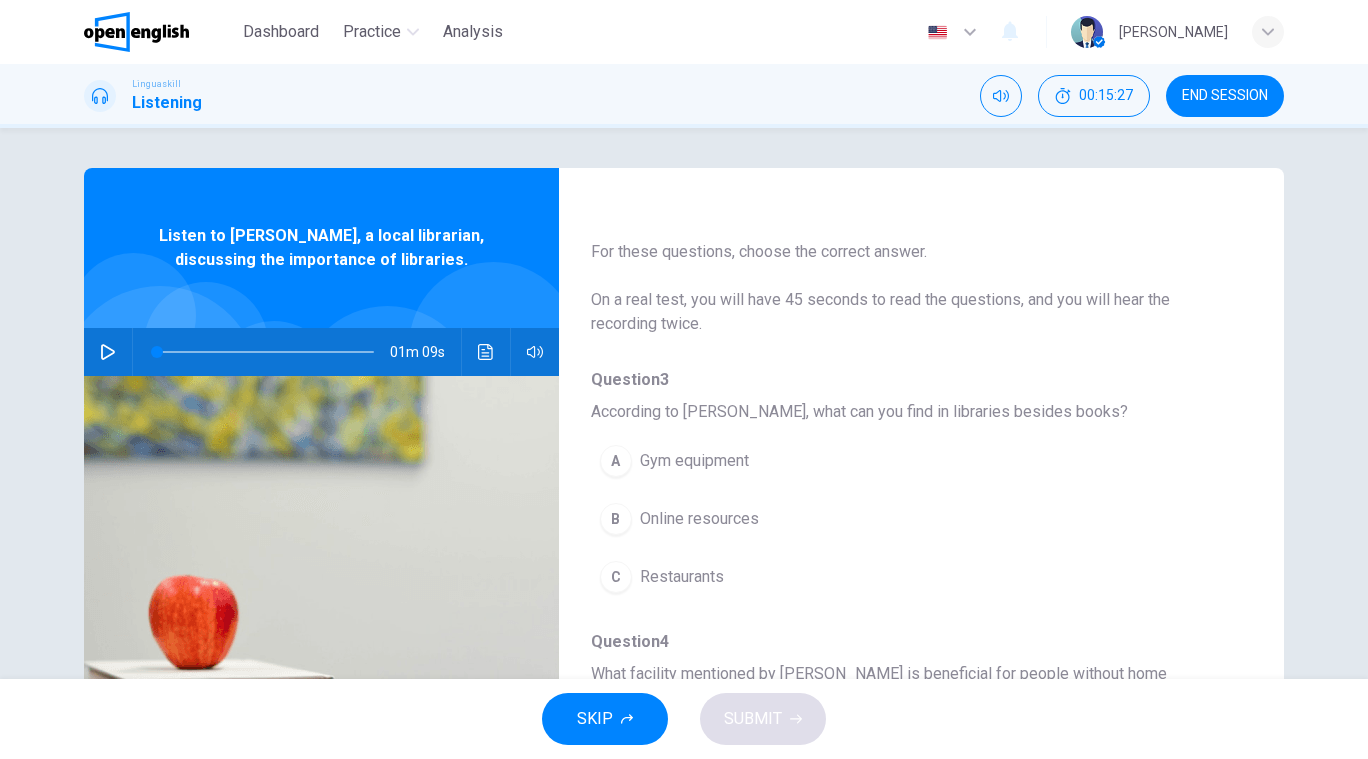 scroll, scrollTop: 0, scrollLeft: 0, axis: both 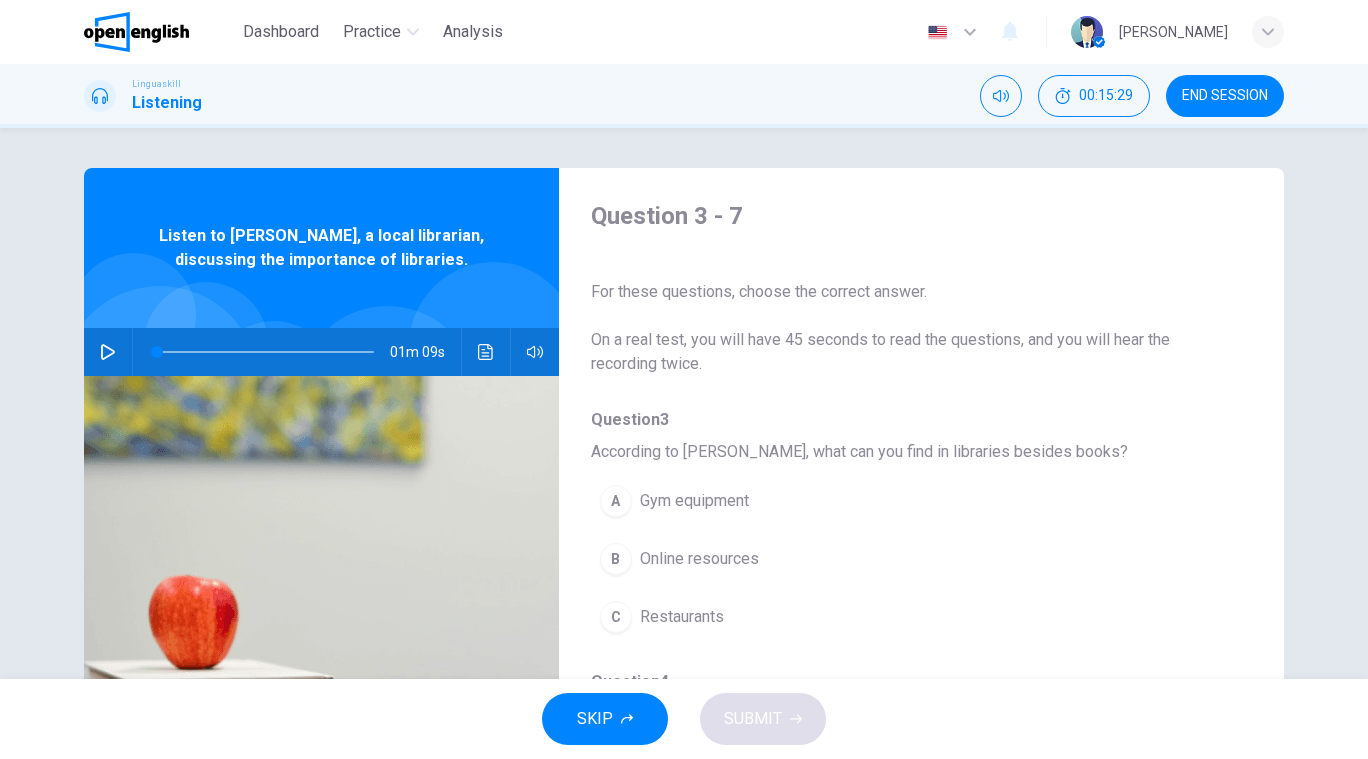 click 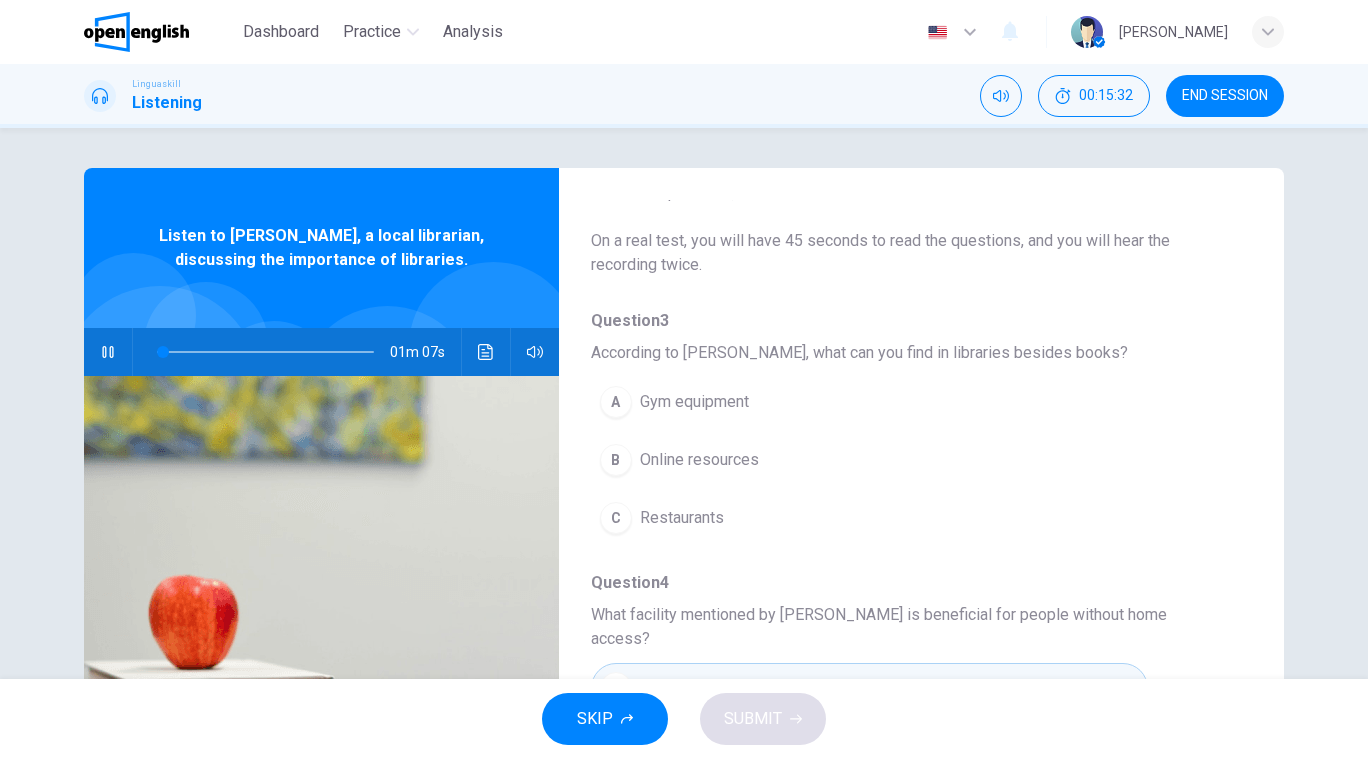 scroll, scrollTop: 123, scrollLeft: 0, axis: vertical 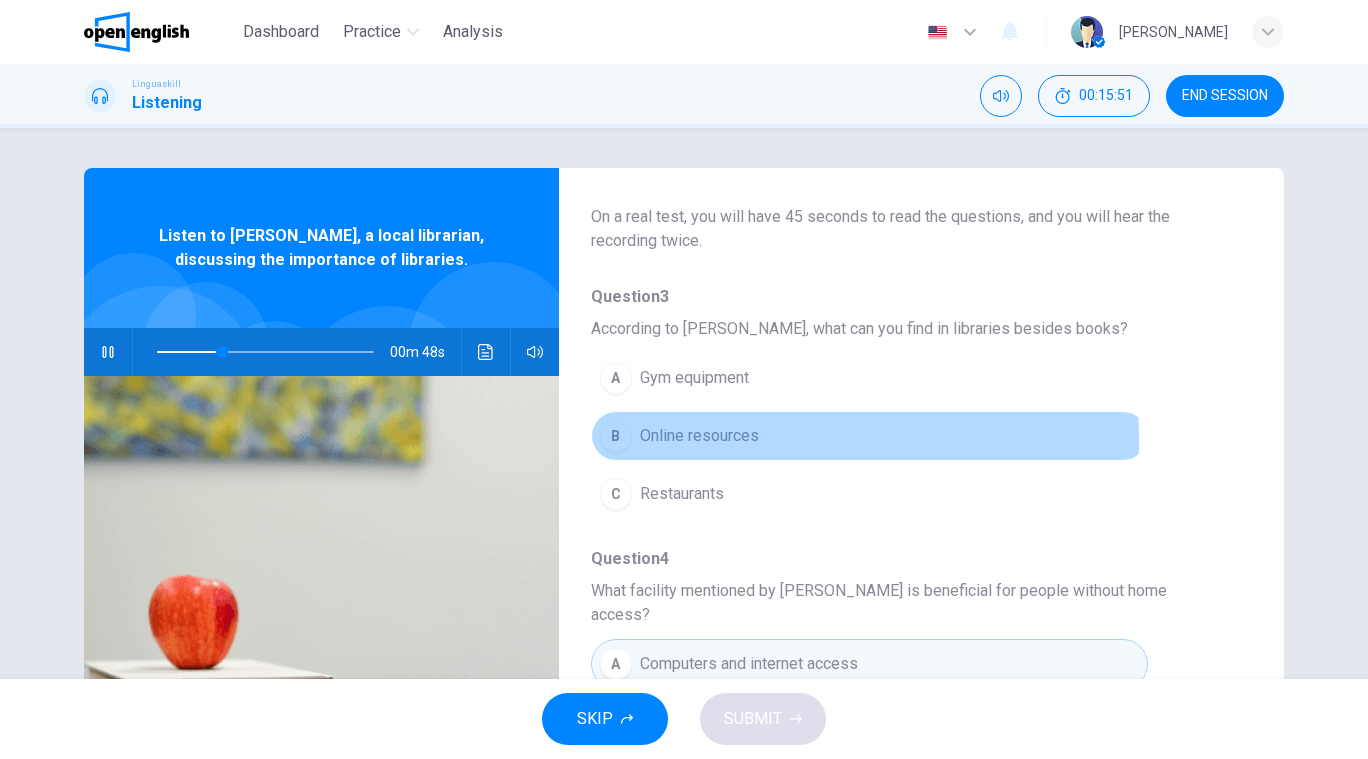 click on "Online resources" at bounding box center (699, 436) 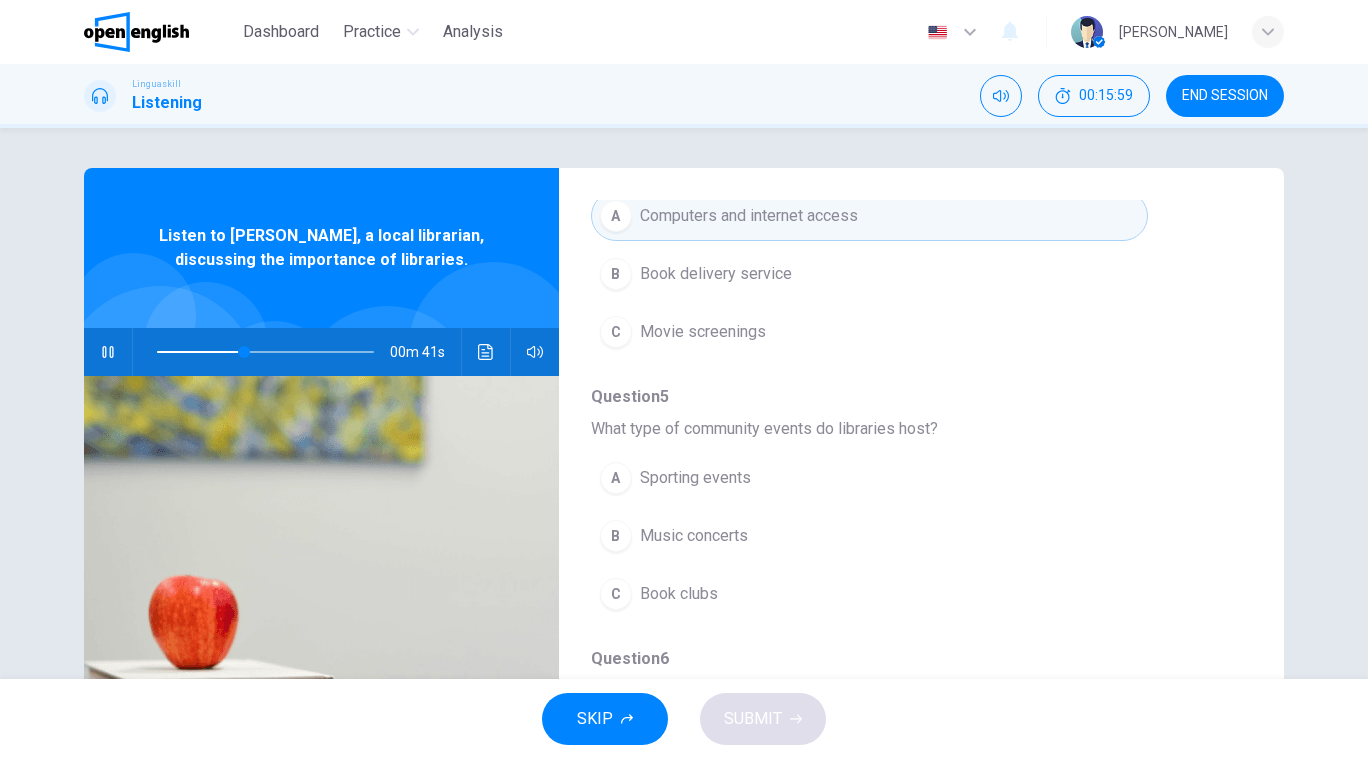 scroll, scrollTop: 581, scrollLeft: 0, axis: vertical 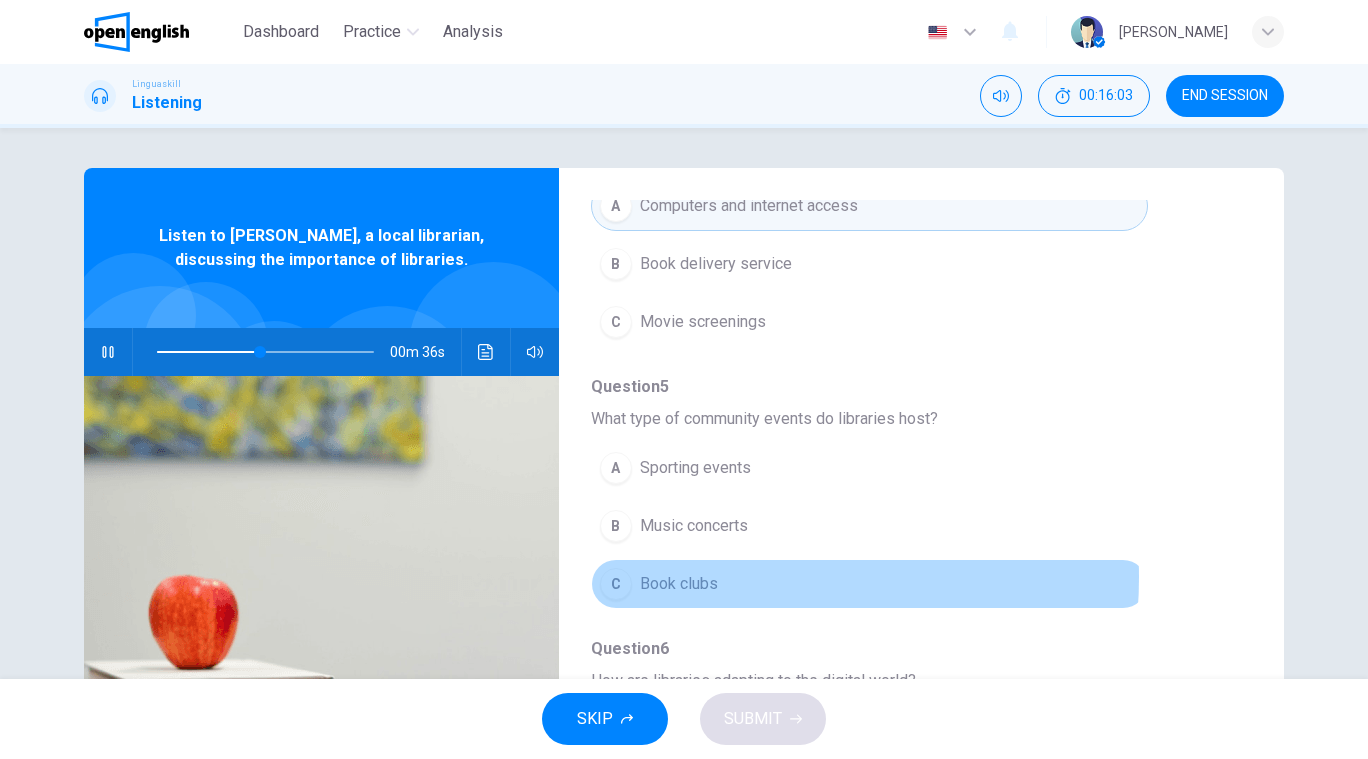click on "Book clubs" at bounding box center (679, 584) 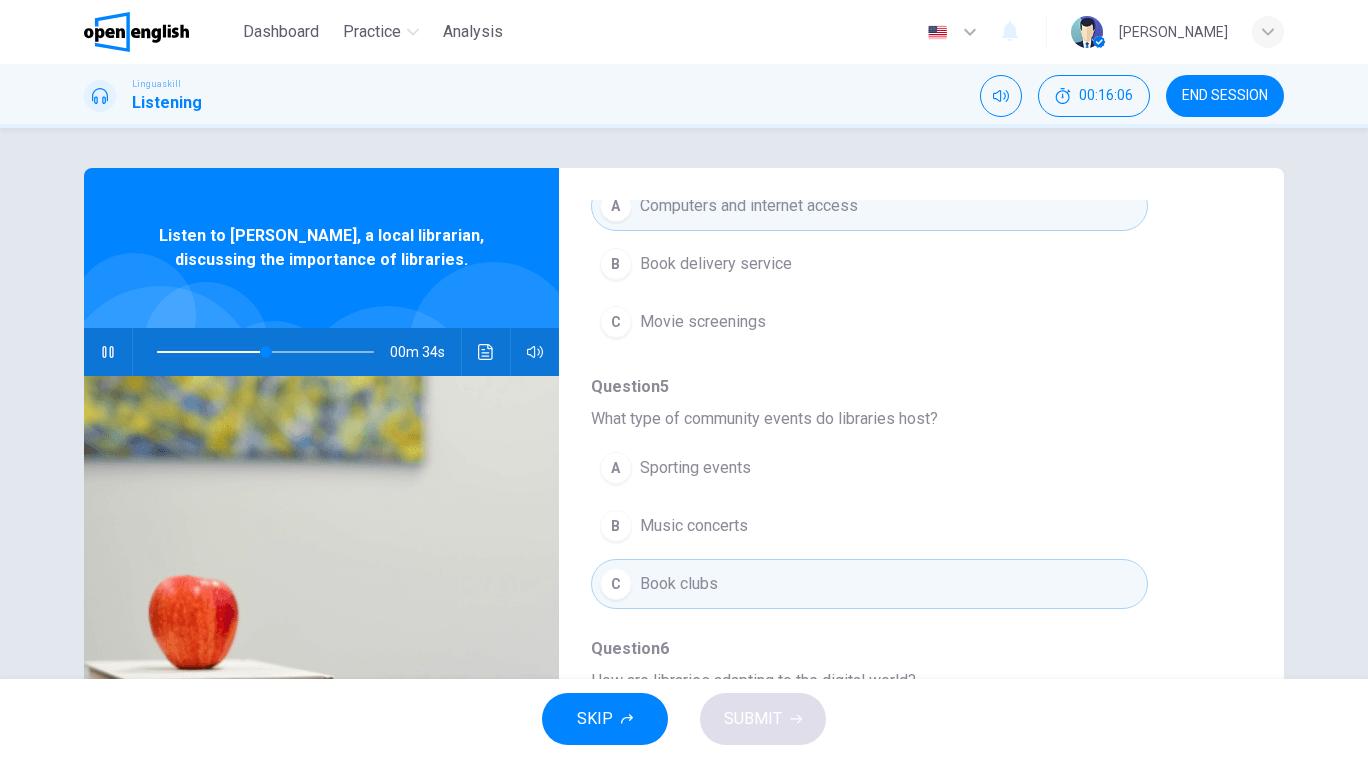 scroll, scrollTop: 614, scrollLeft: 0, axis: vertical 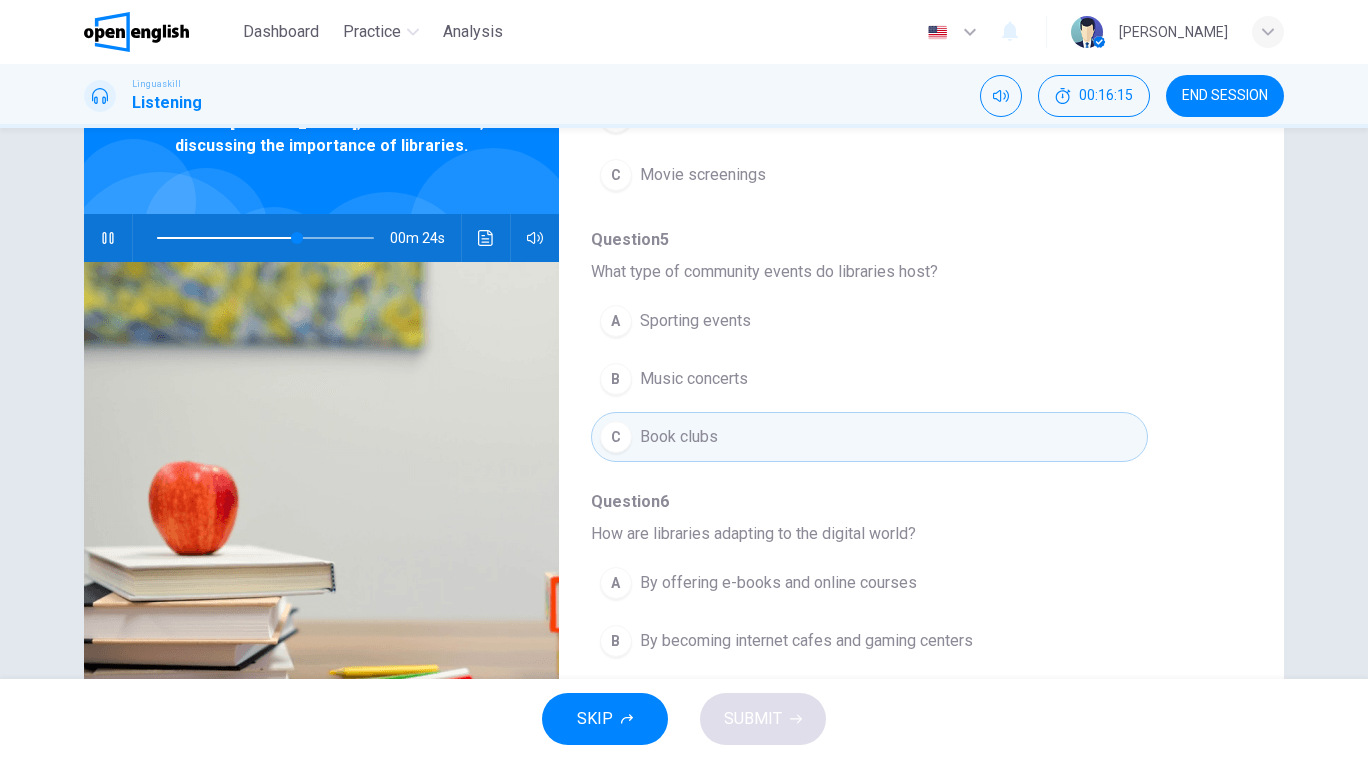 drag, startPoint x: 1356, startPoint y: 399, endPoint x: 1355, endPoint y: 413, distance: 14.035668 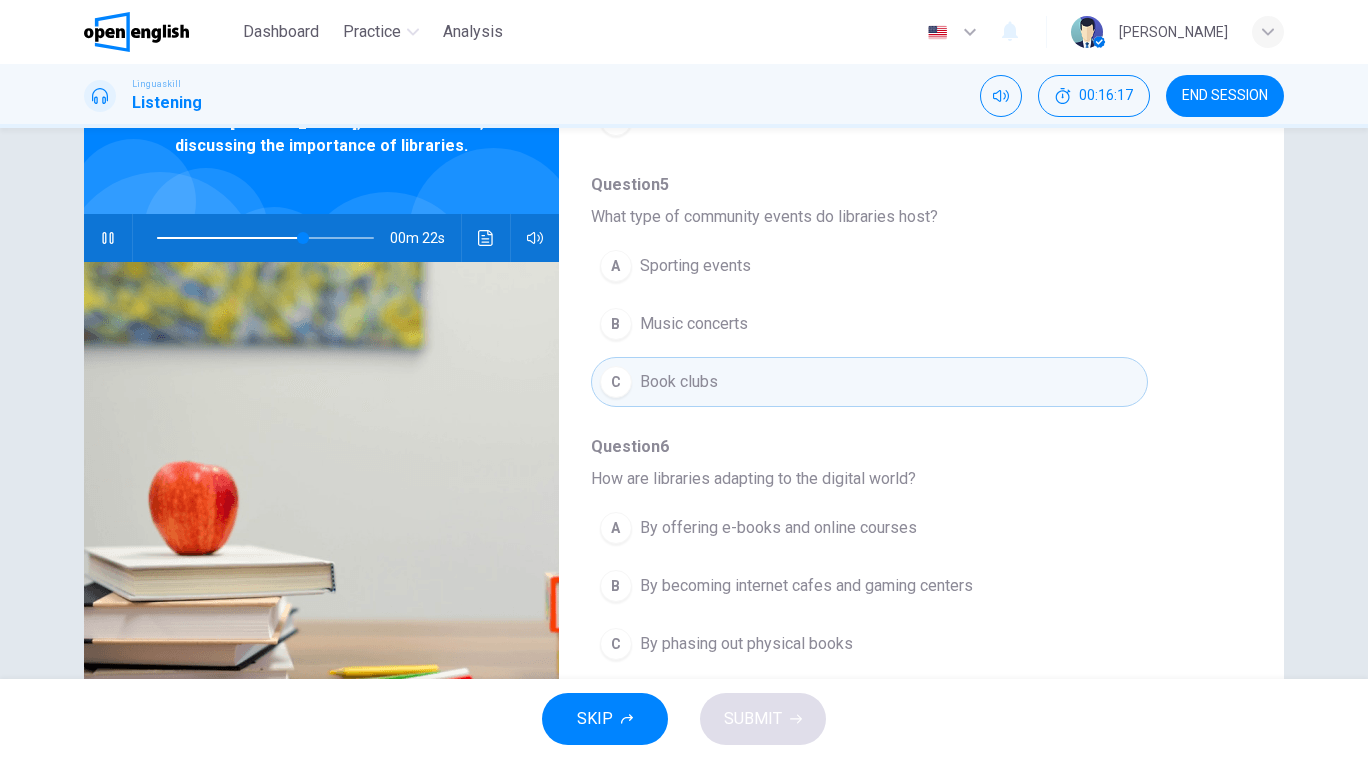 scroll, scrollTop: 679, scrollLeft: 0, axis: vertical 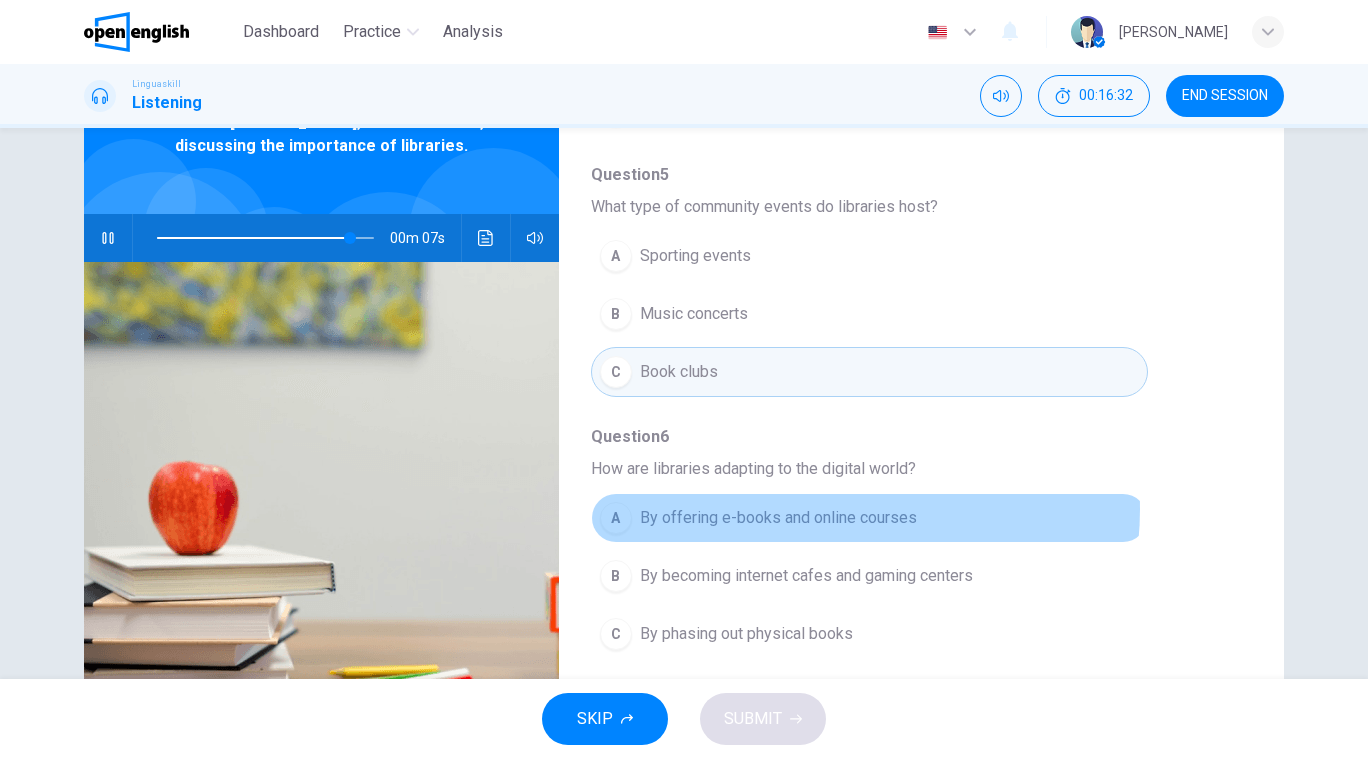 click on "By offering e-books and online courses" at bounding box center (778, 518) 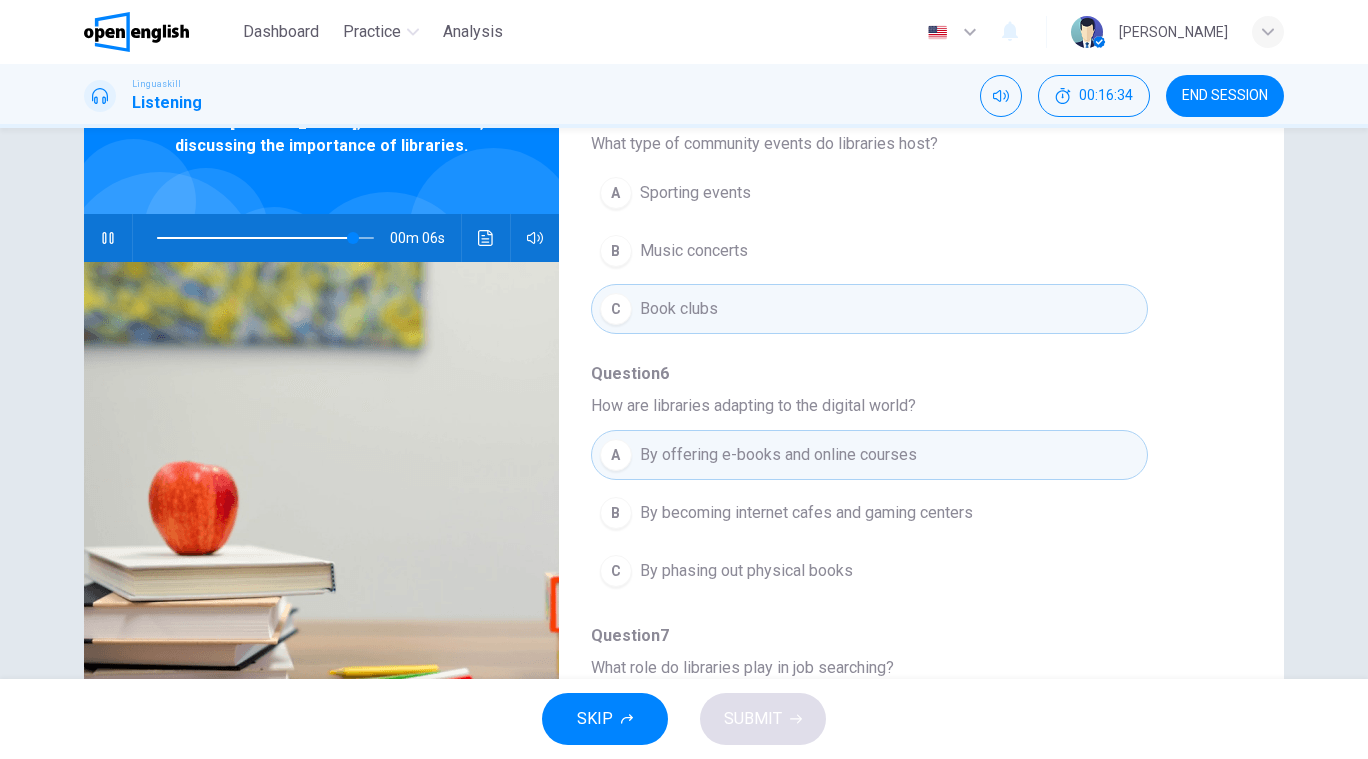 scroll, scrollTop: 863, scrollLeft: 0, axis: vertical 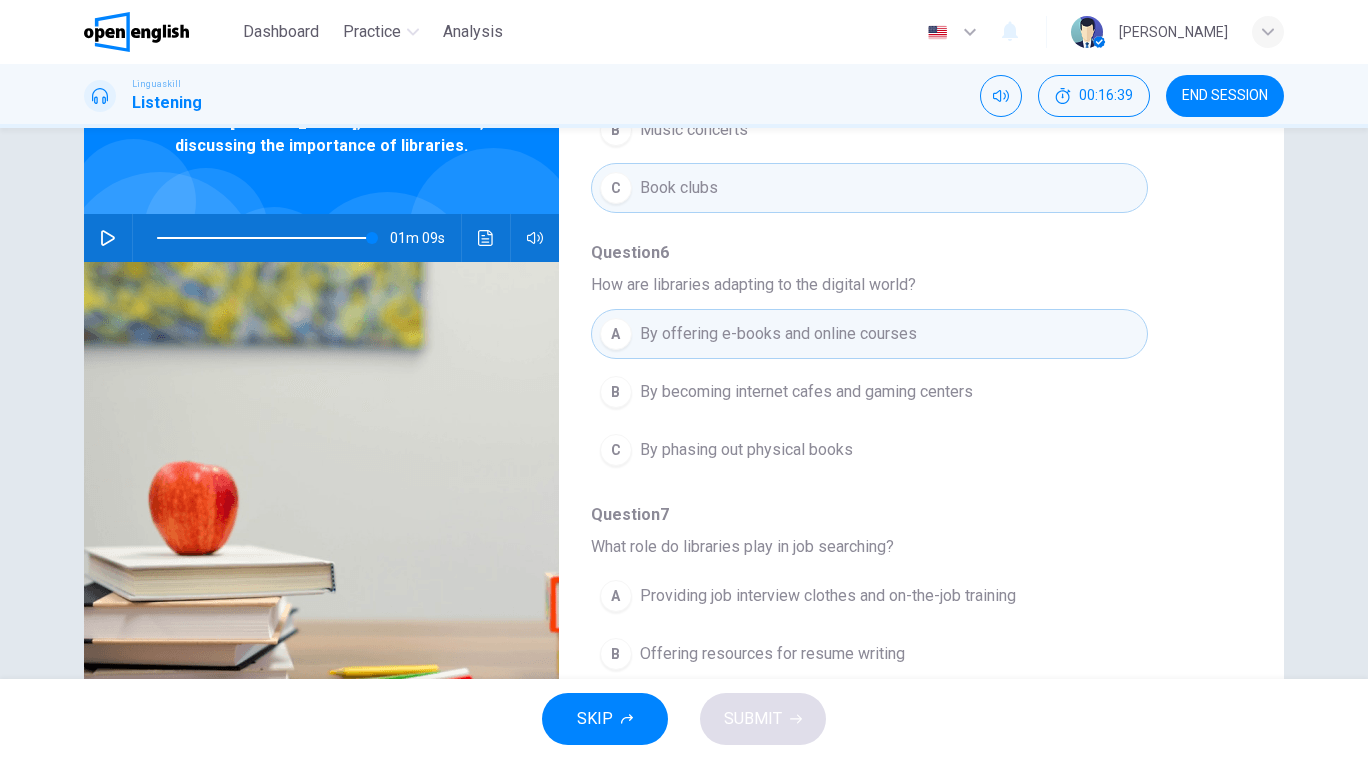 type on "*" 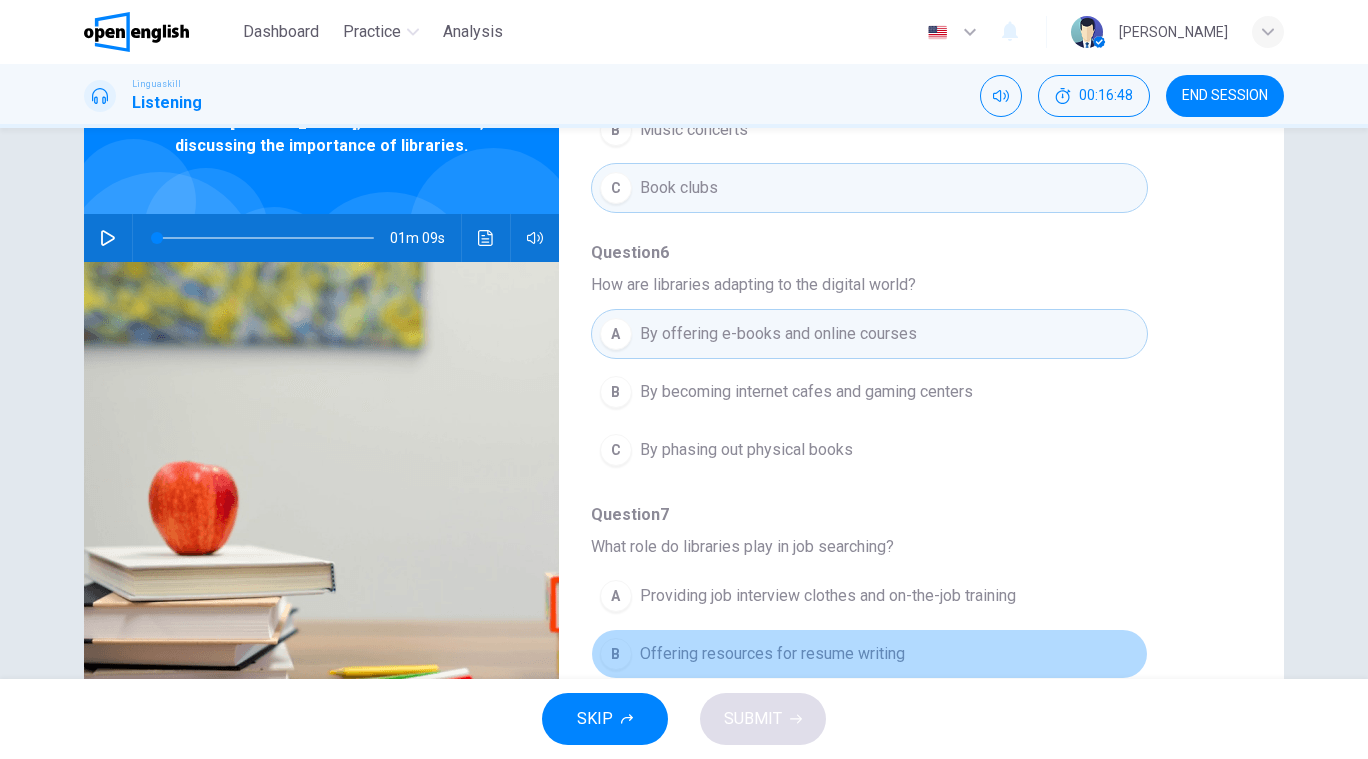 click on "Offering resources for resume writing" at bounding box center (772, 654) 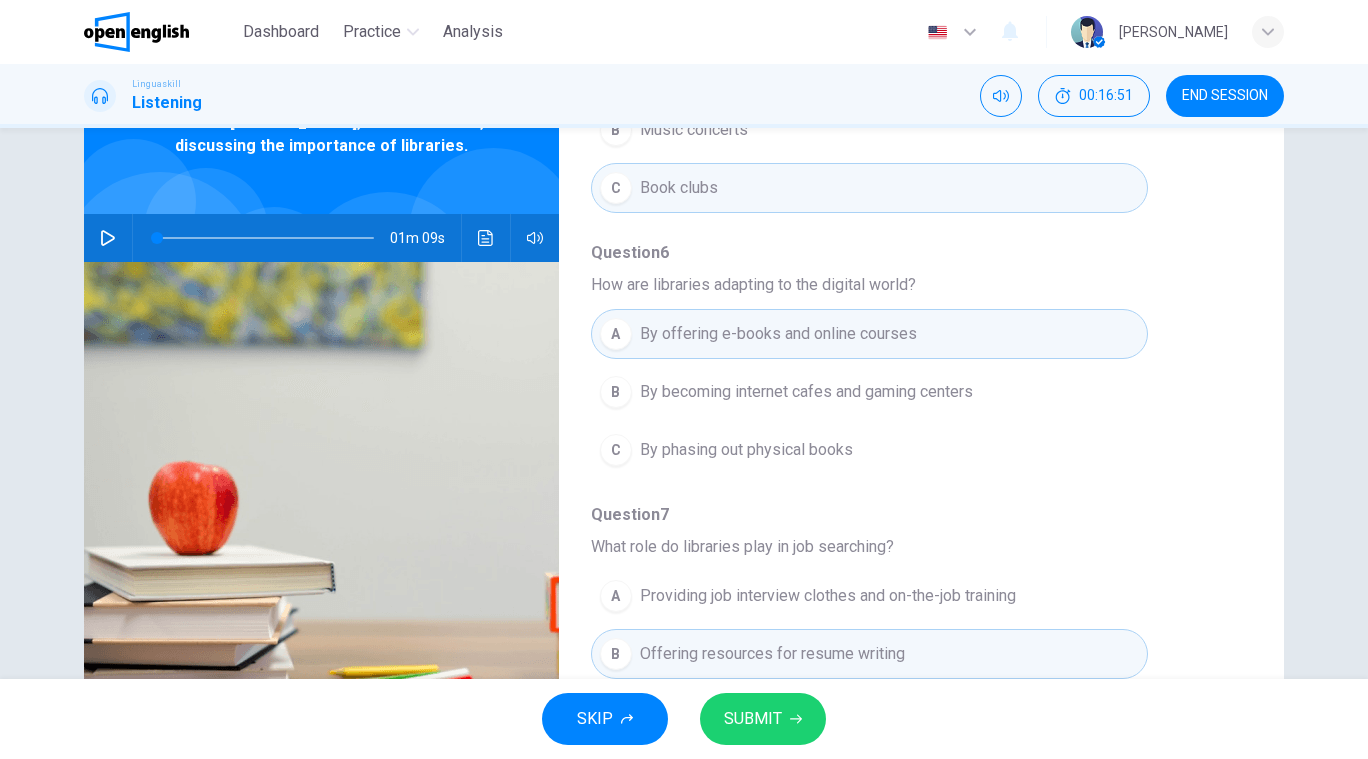 click on "SUBMIT" at bounding box center [753, 719] 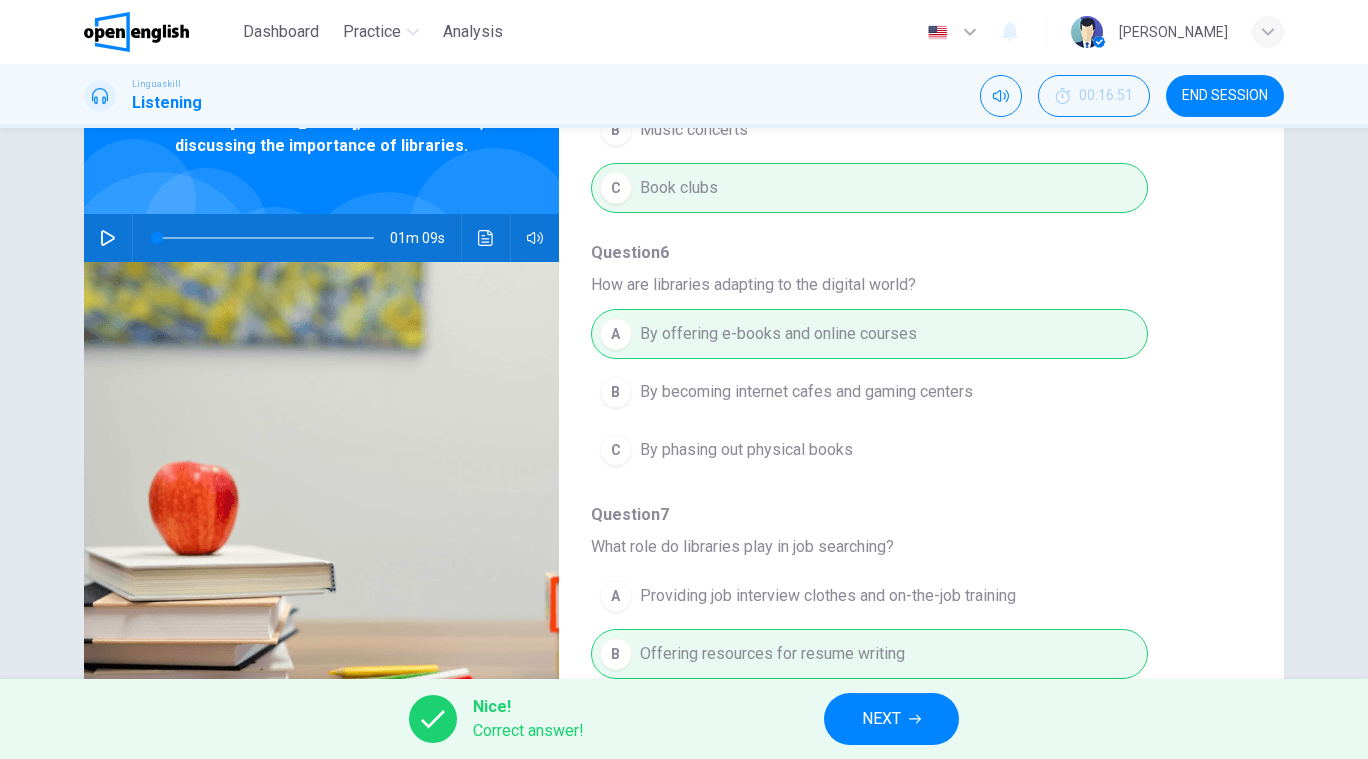 click on "NEXT" at bounding box center (881, 719) 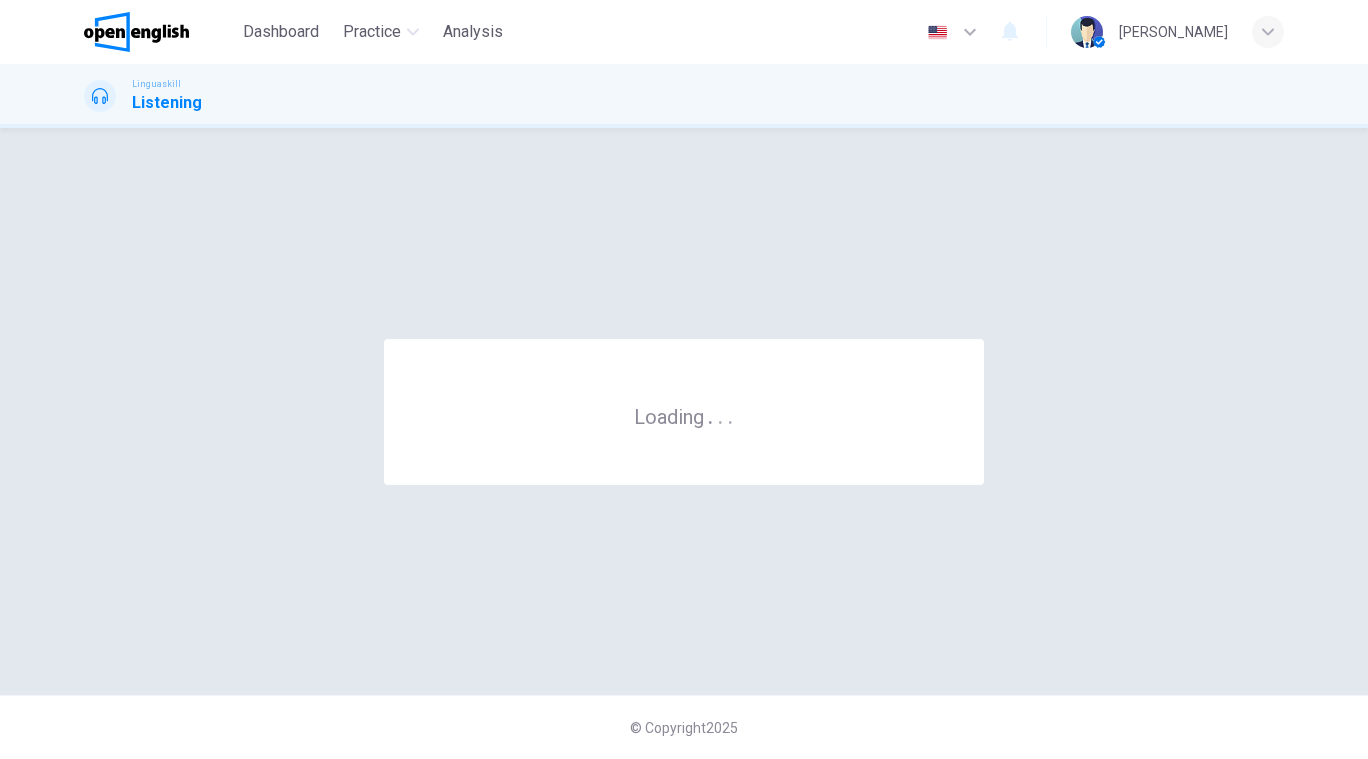 scroll, scrollTop: 0, scrollLeft: 0, axis: both 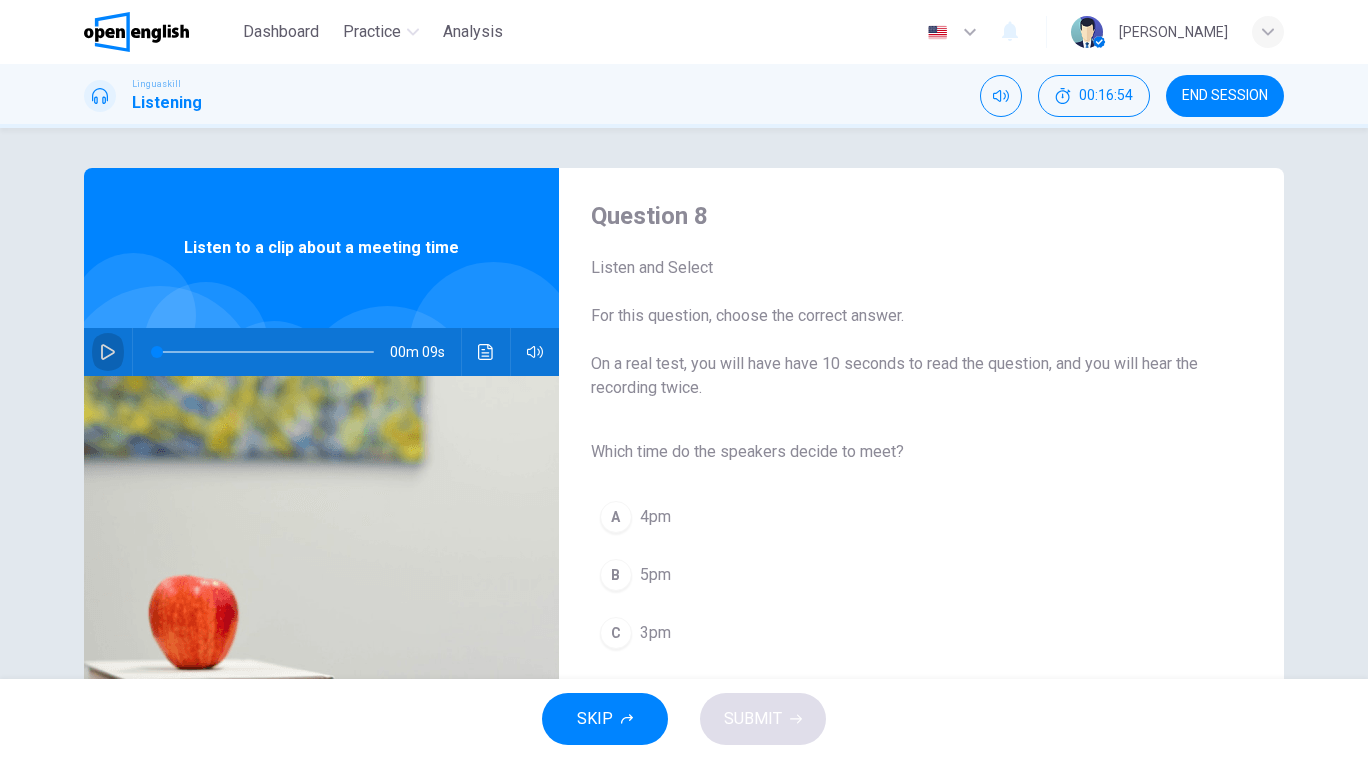 click 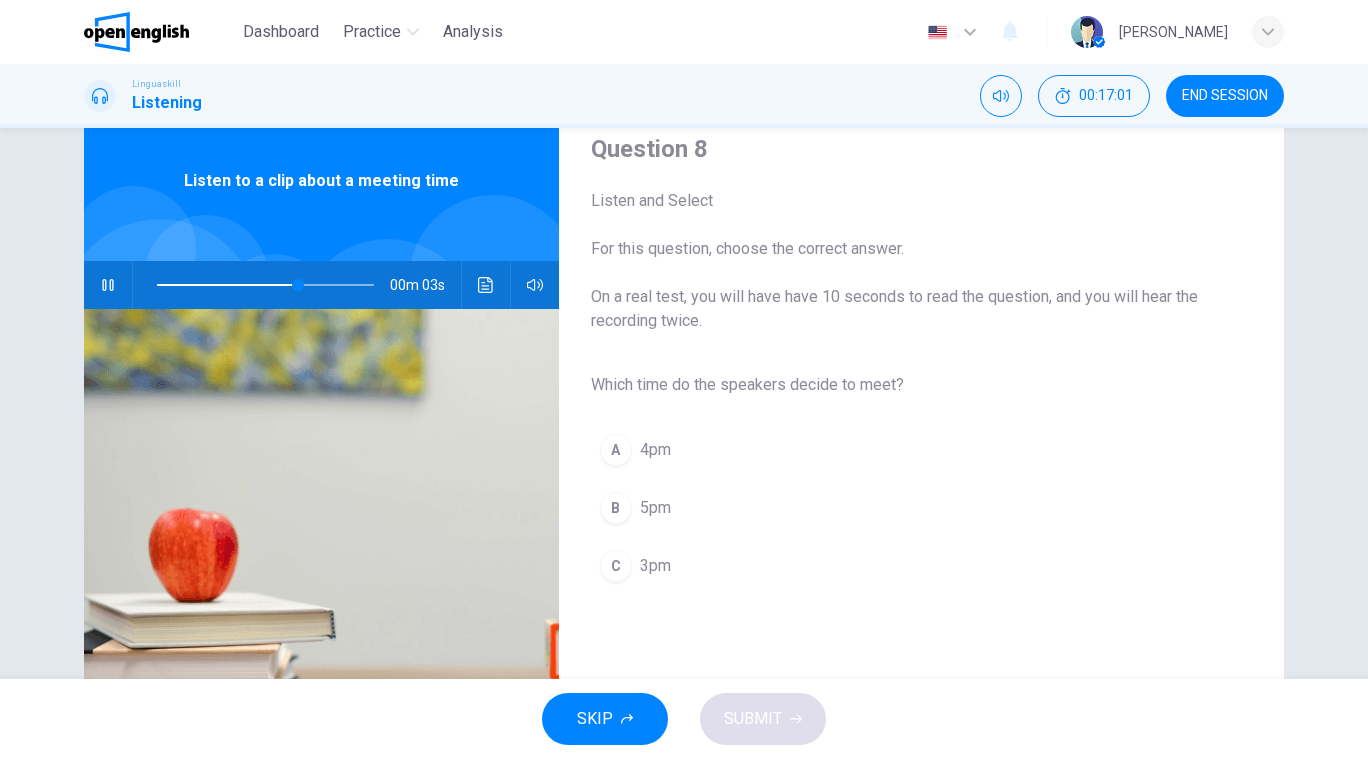 scroll, scrollTop: 64, scrollLeft: 0, axis: vertical 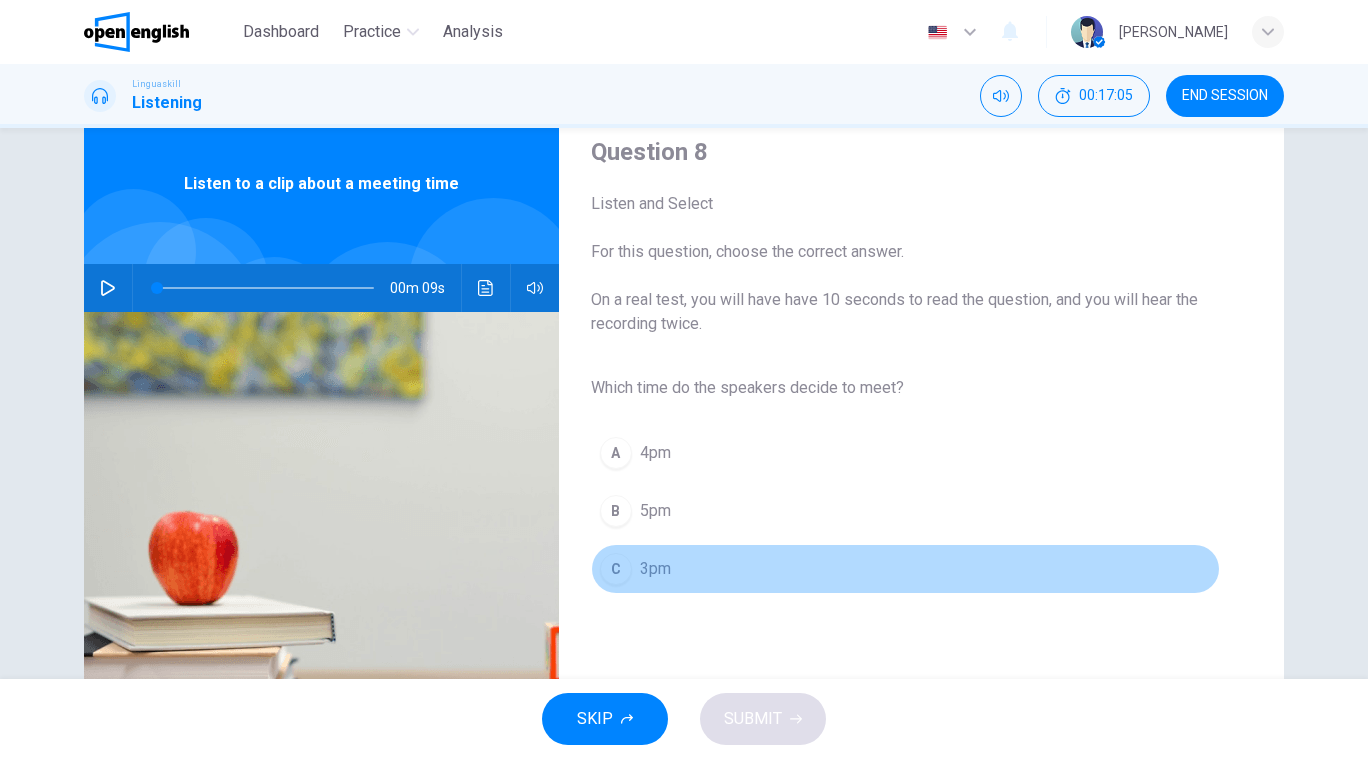 click on "3pm" at bounding box center [655, 569] 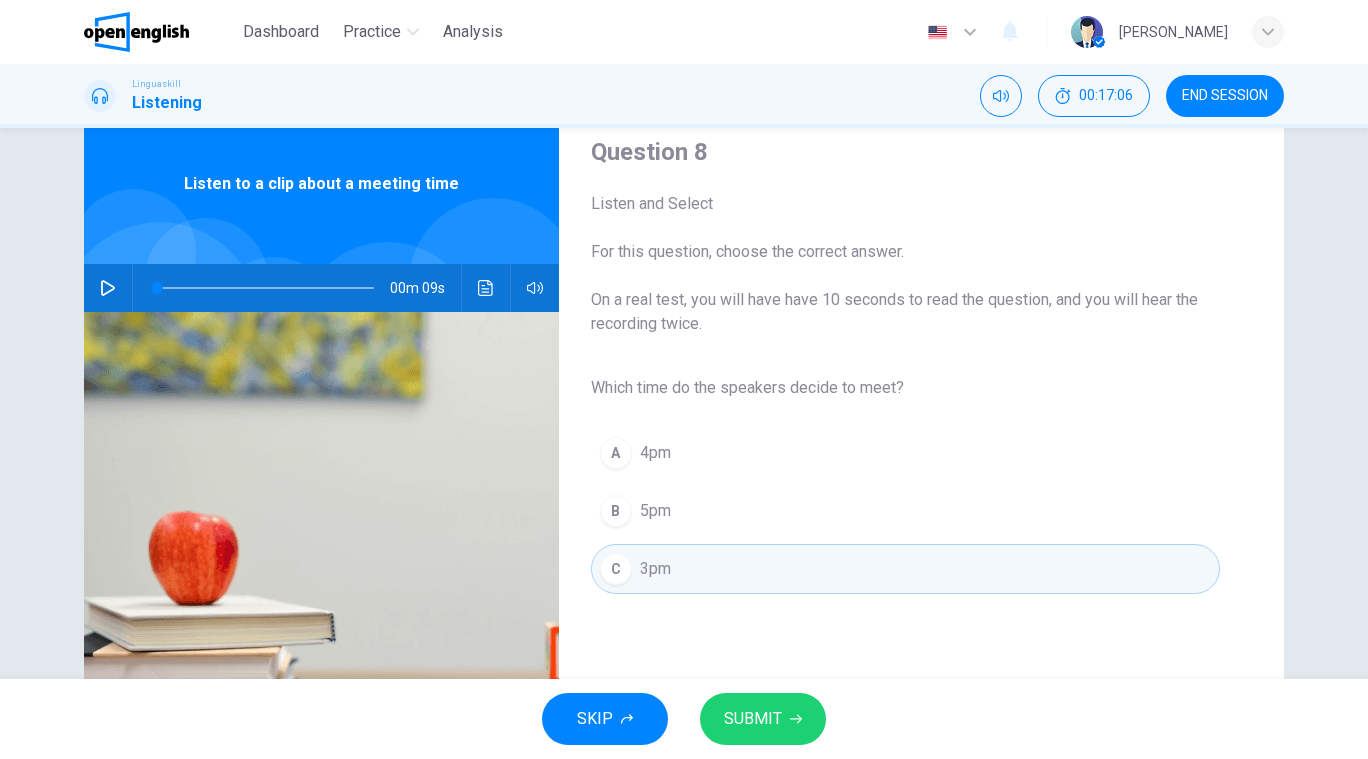 click on "SUBMIT" at bounding box center (763, 719) 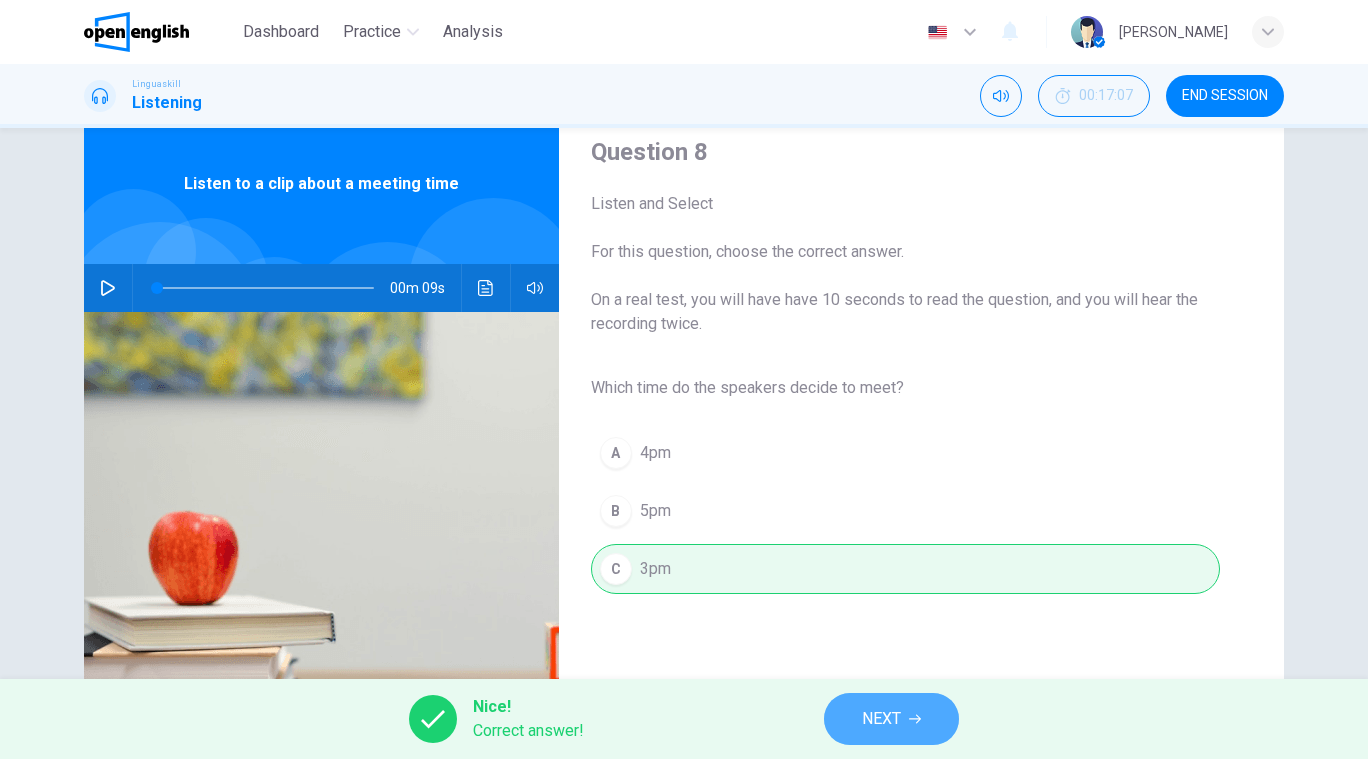 click on "NEXT" at bounding box center (881, 719) 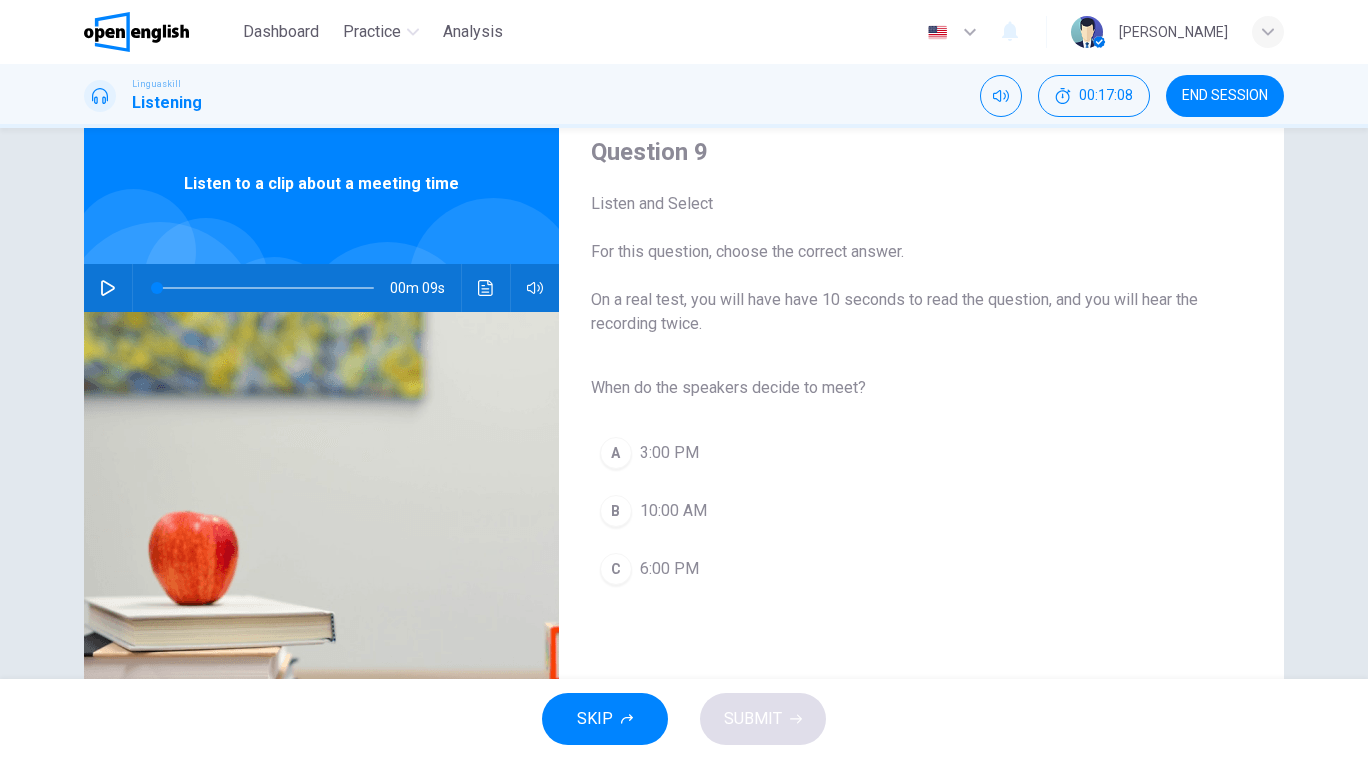 click at bounding box center (108, 288) 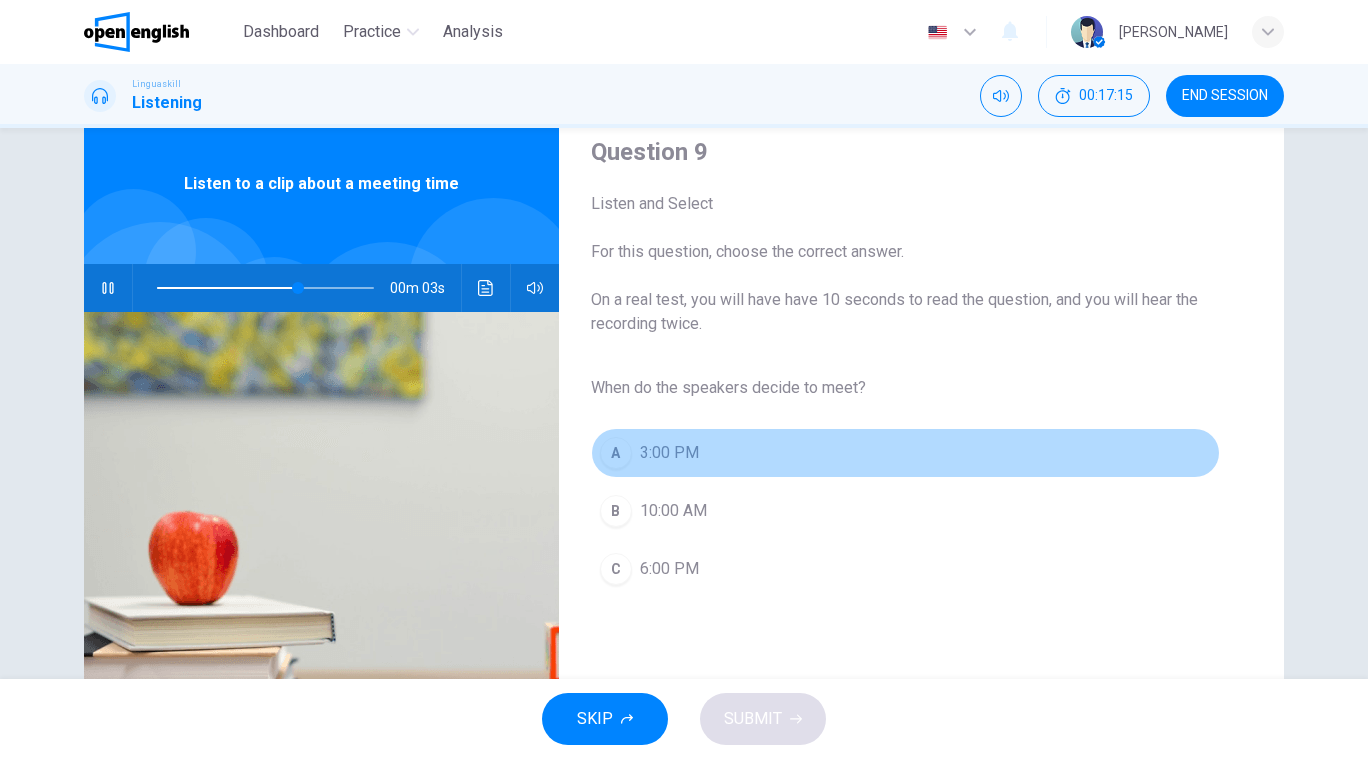 click on "A" at bounding box center [616, 453] 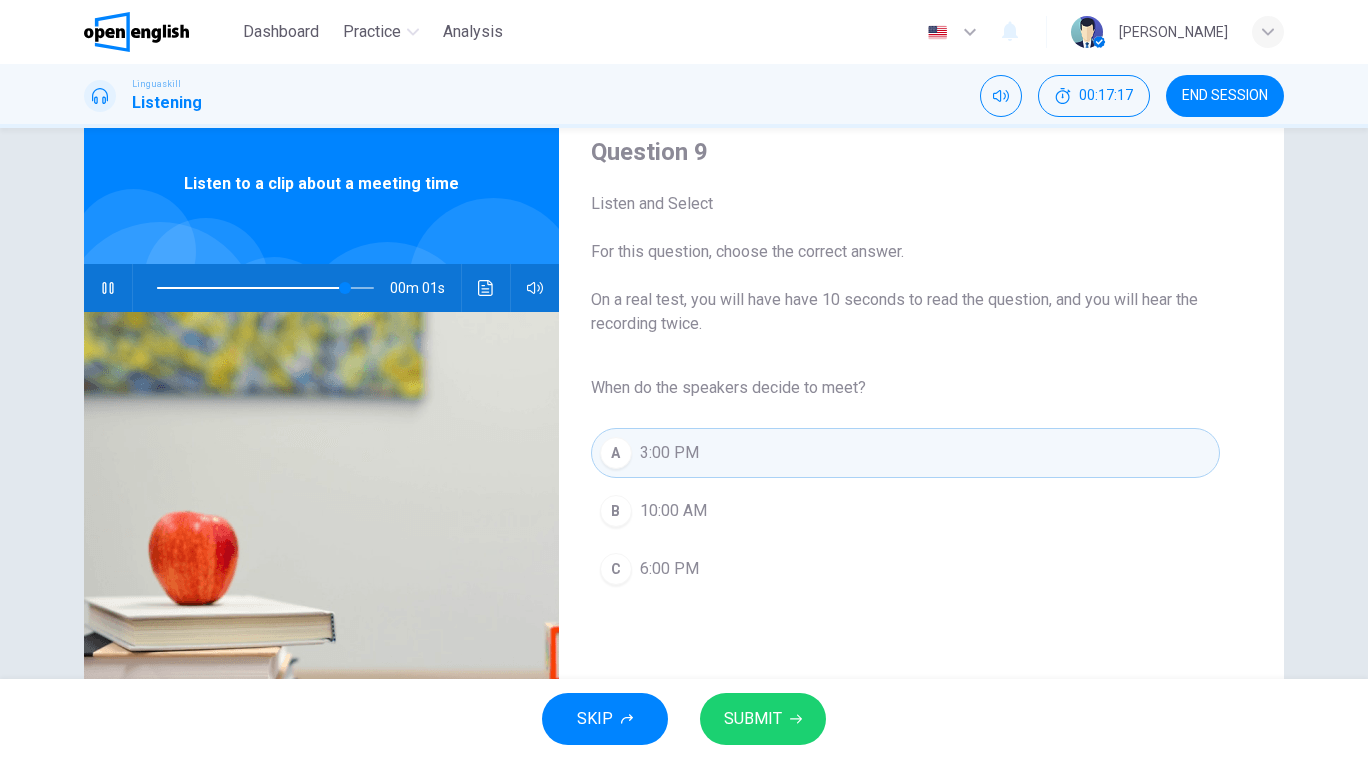 click on "SUBMIT" at bounding box center [753, 719] 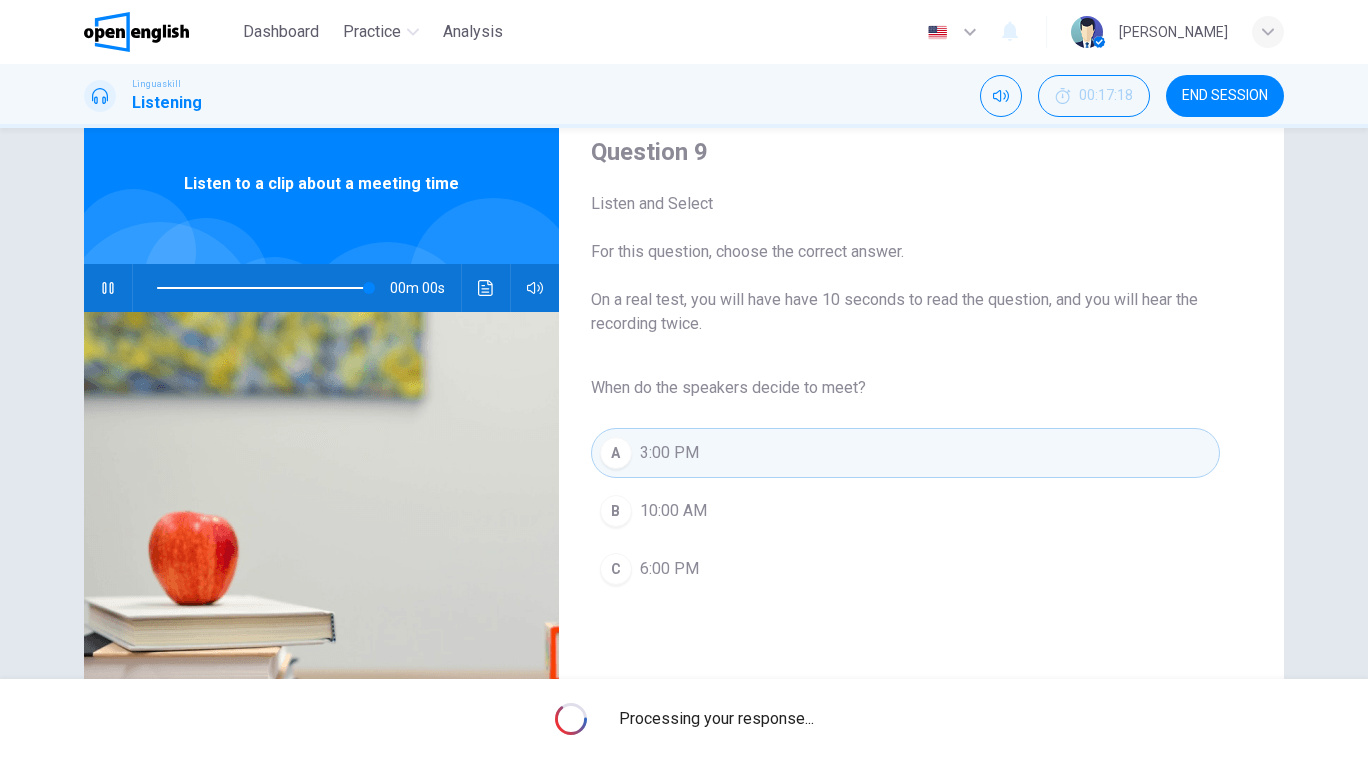 type on "*" 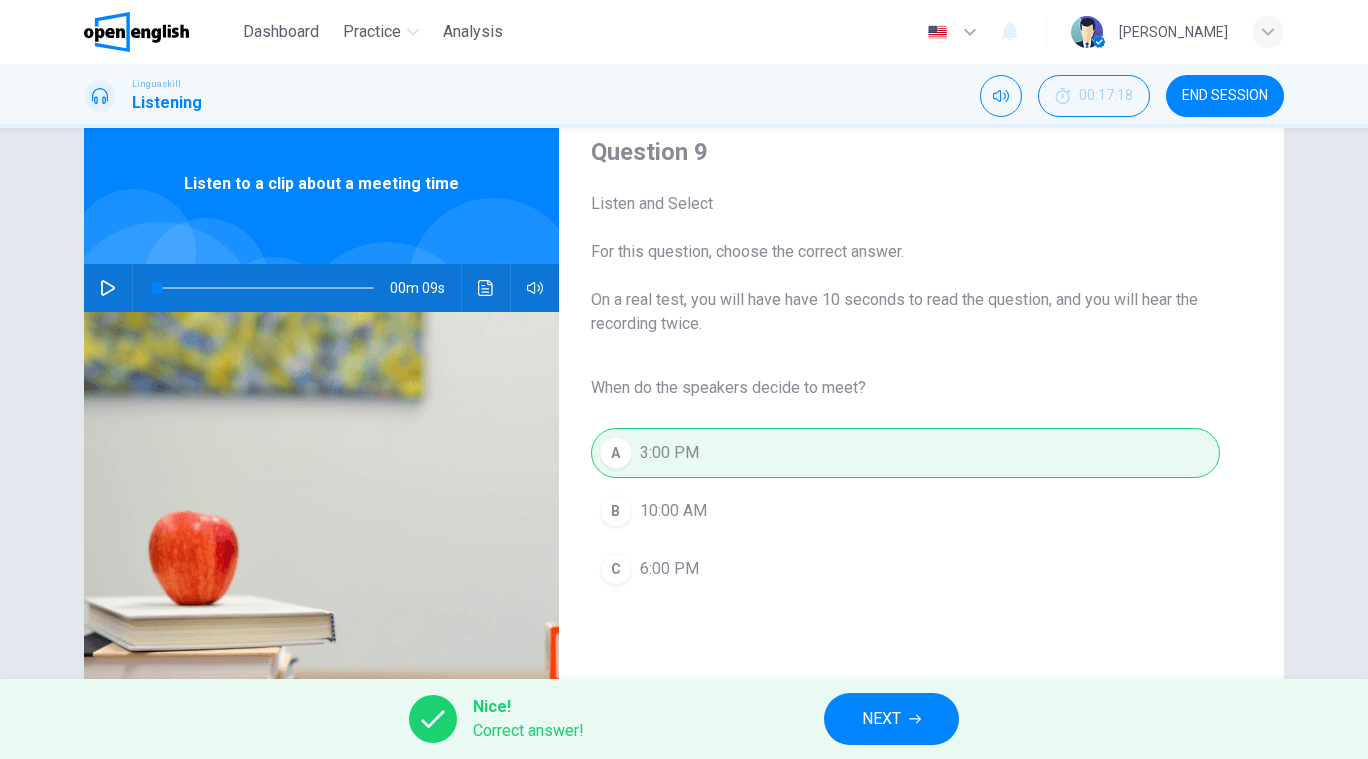 click on "NEXT" at bounding box center [881, 719] 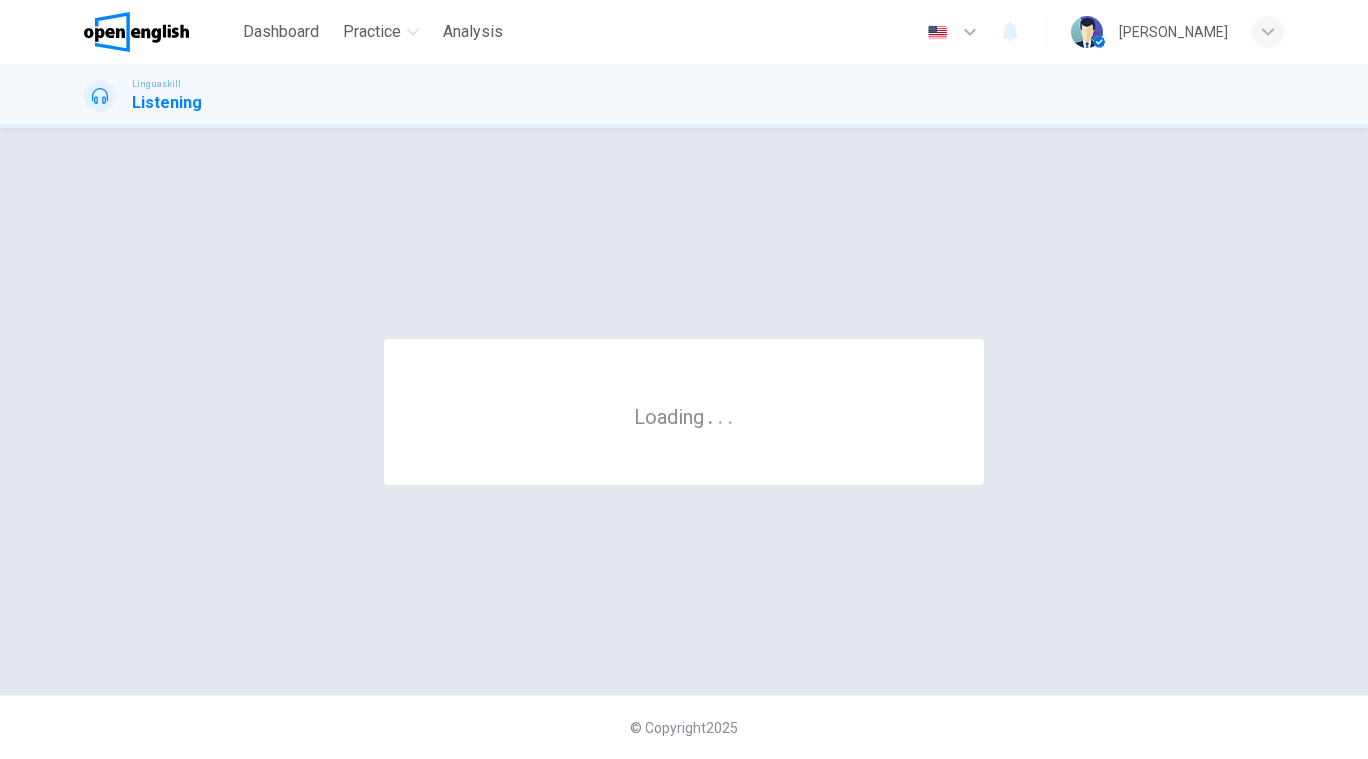 scroll, scrollTop: 0, scrollLeft: 0, axis: both 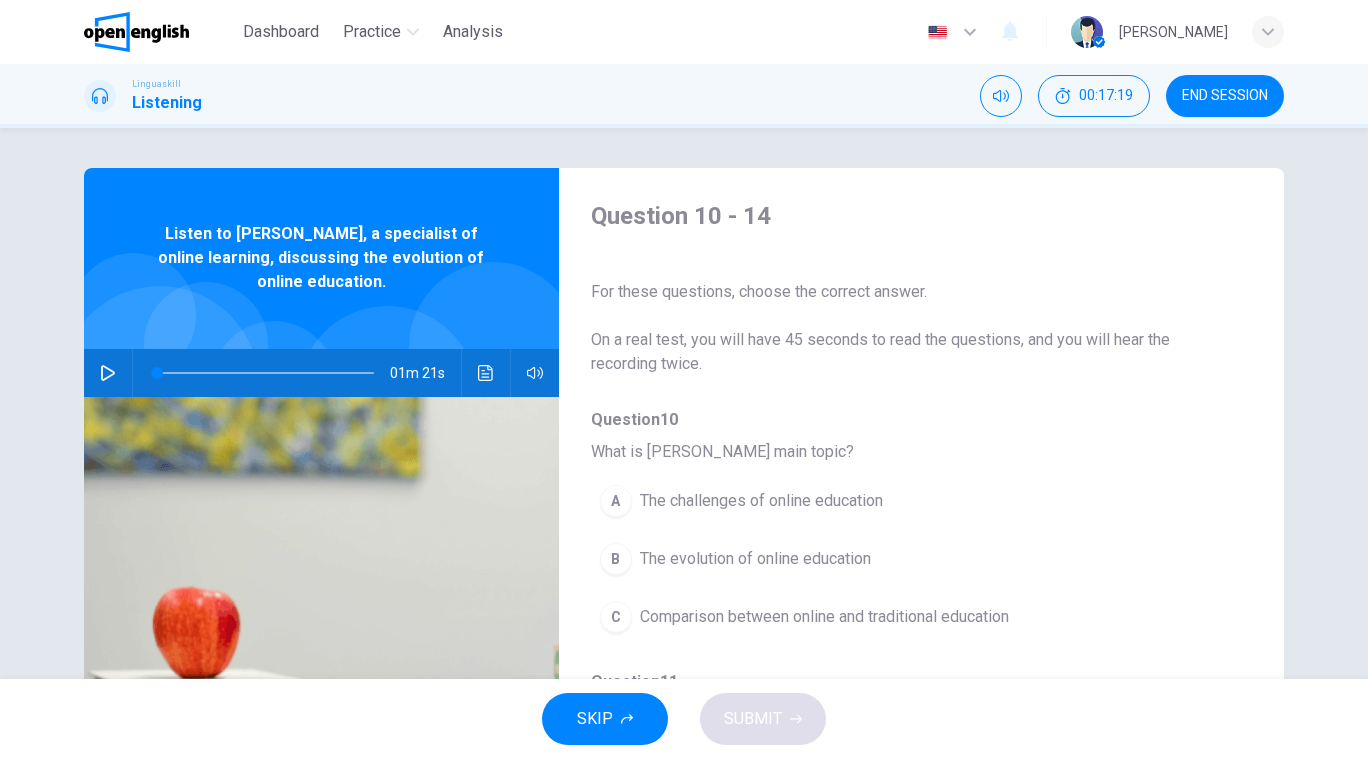 click 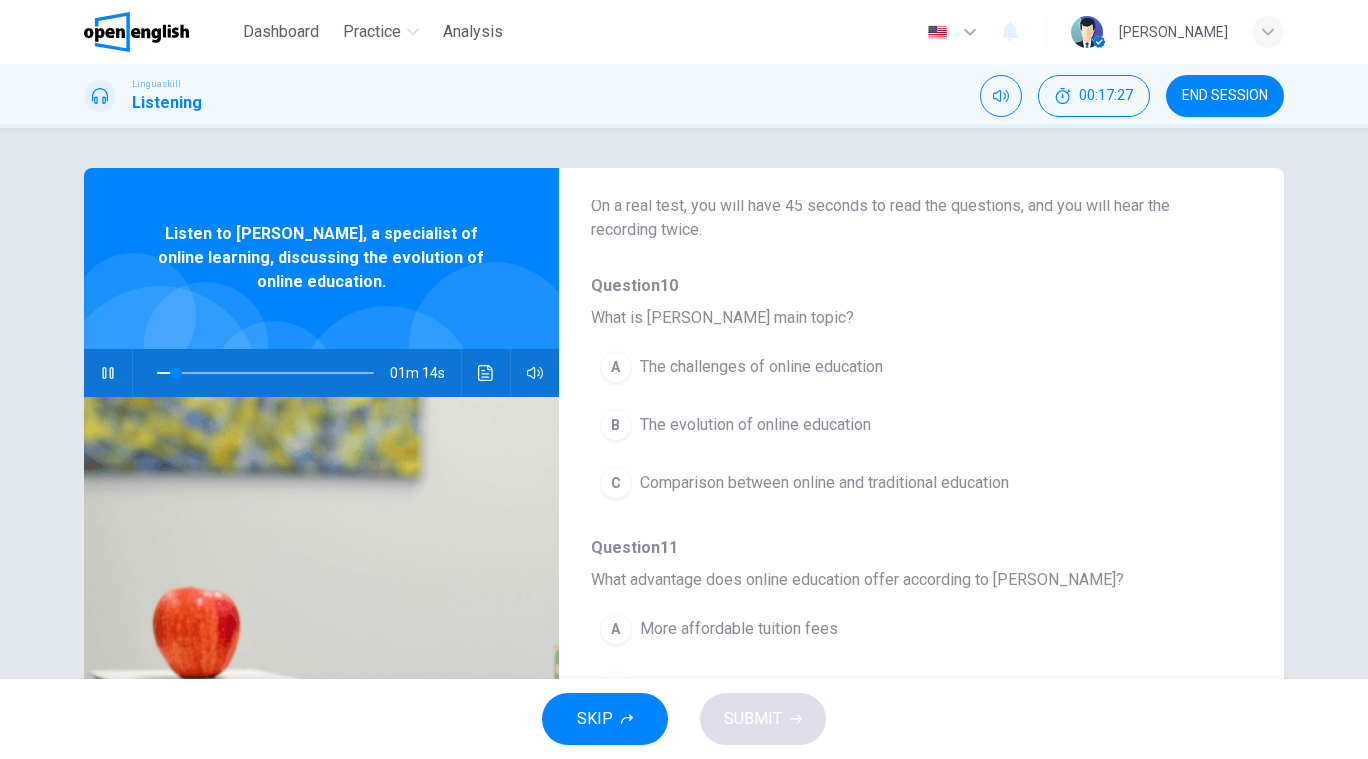 scroll, scrollTop: 136, scrollLeft: 0, axis: vertical 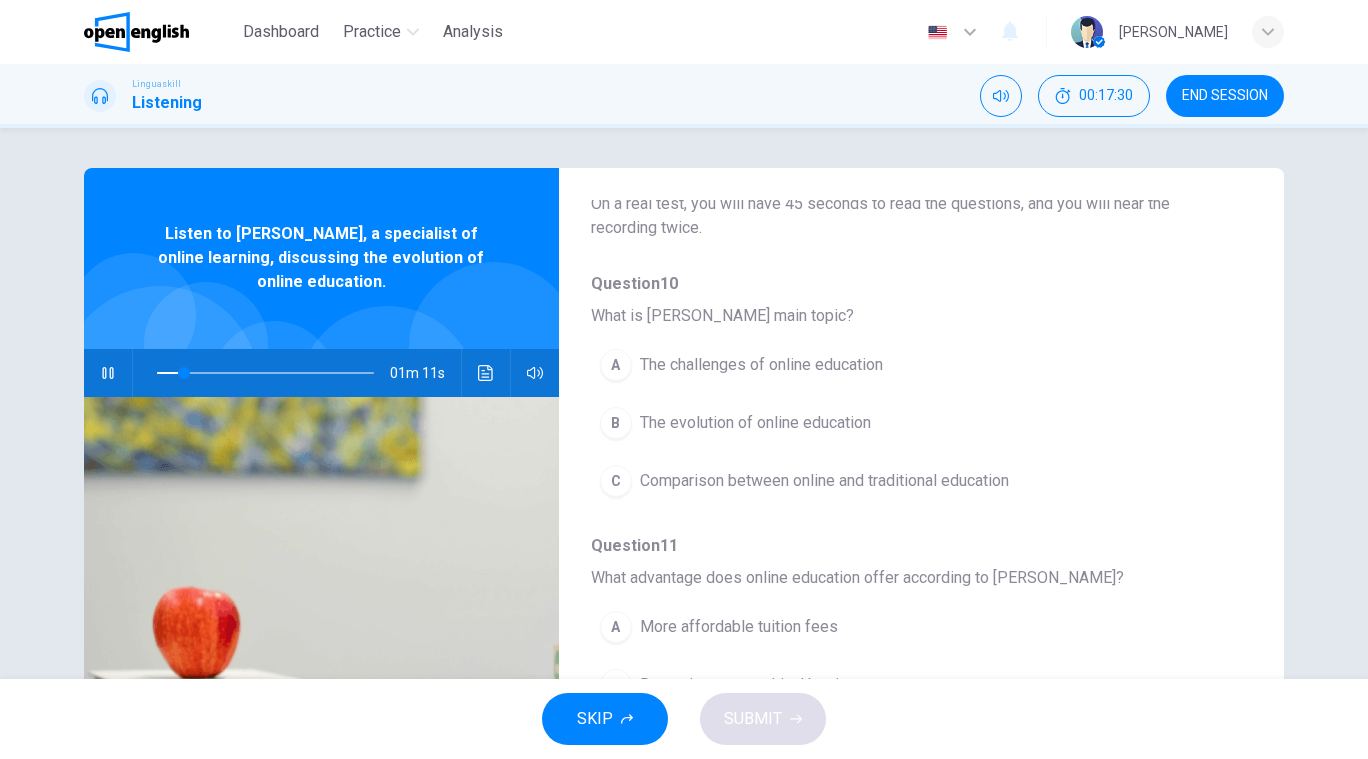 click on "The evolution of online education" at bounding box center (755, 423) 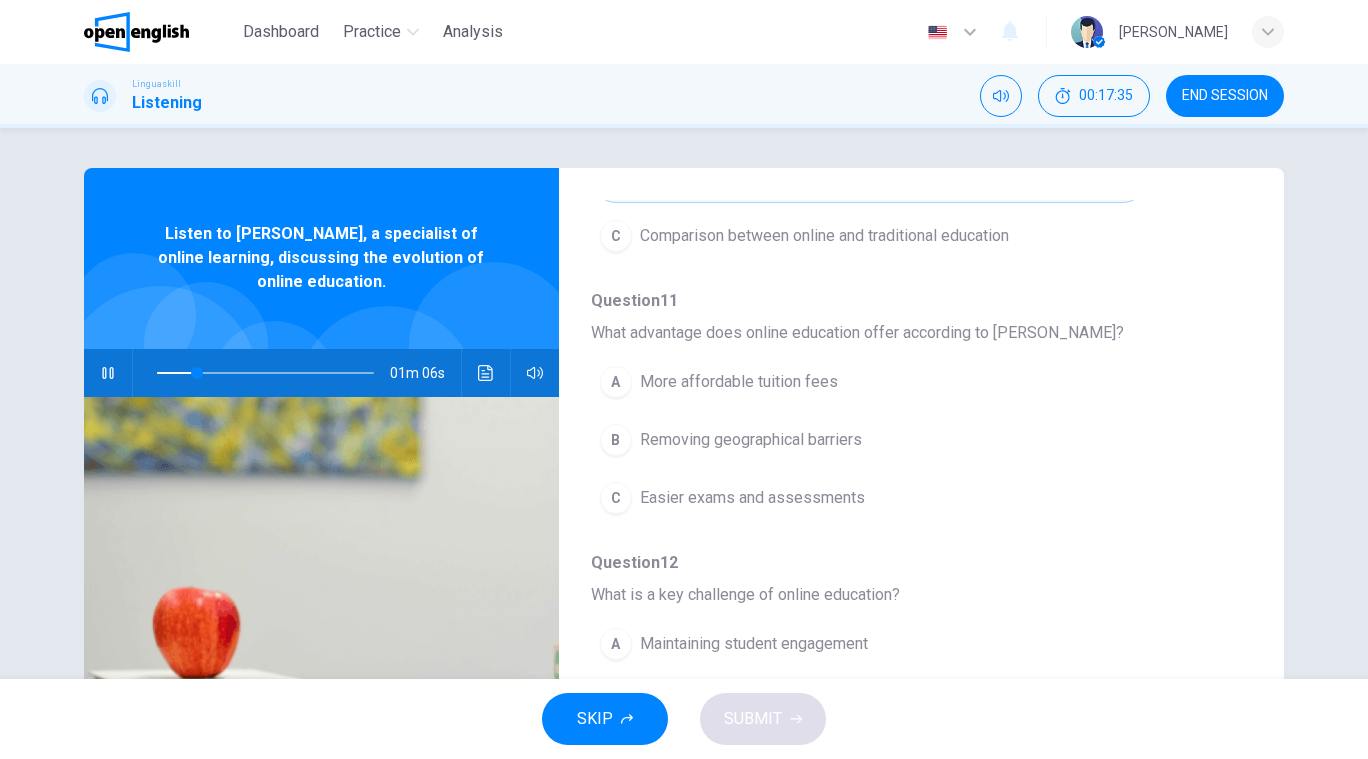 scroll, scrollTop: 384, scrollLeft: 0, axis: vertical 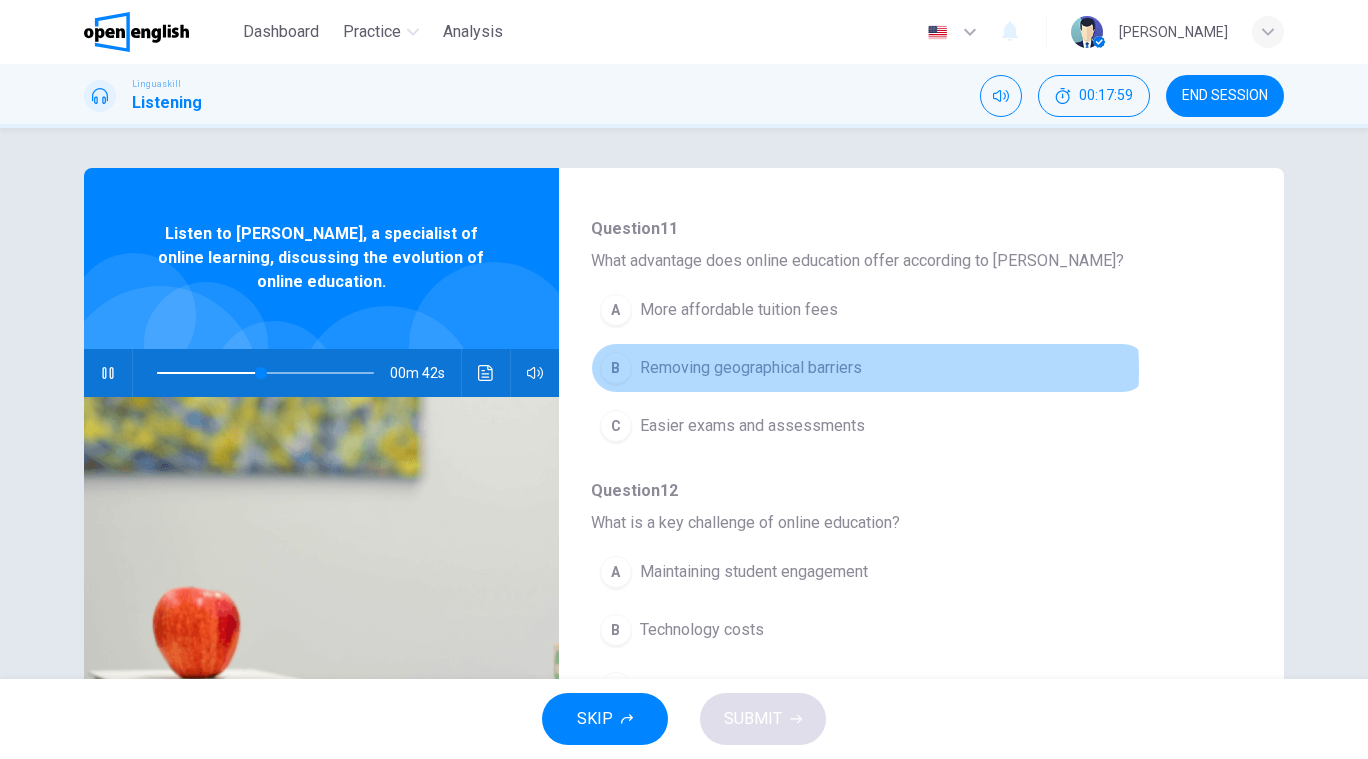 click on "Removing geographical barriers" at bounding box center (751, 368) 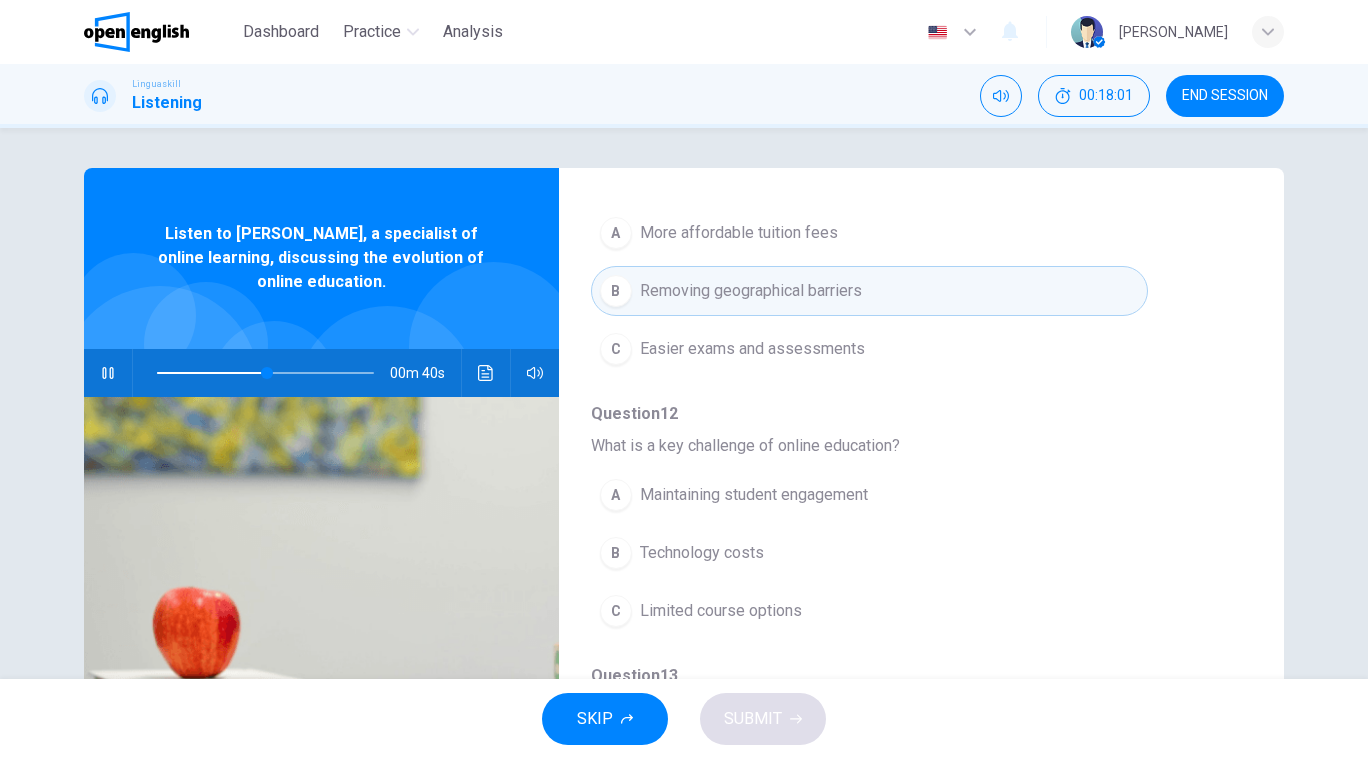 scroll, scrollTop: 532, scrollLeft: 0, axis: vertical 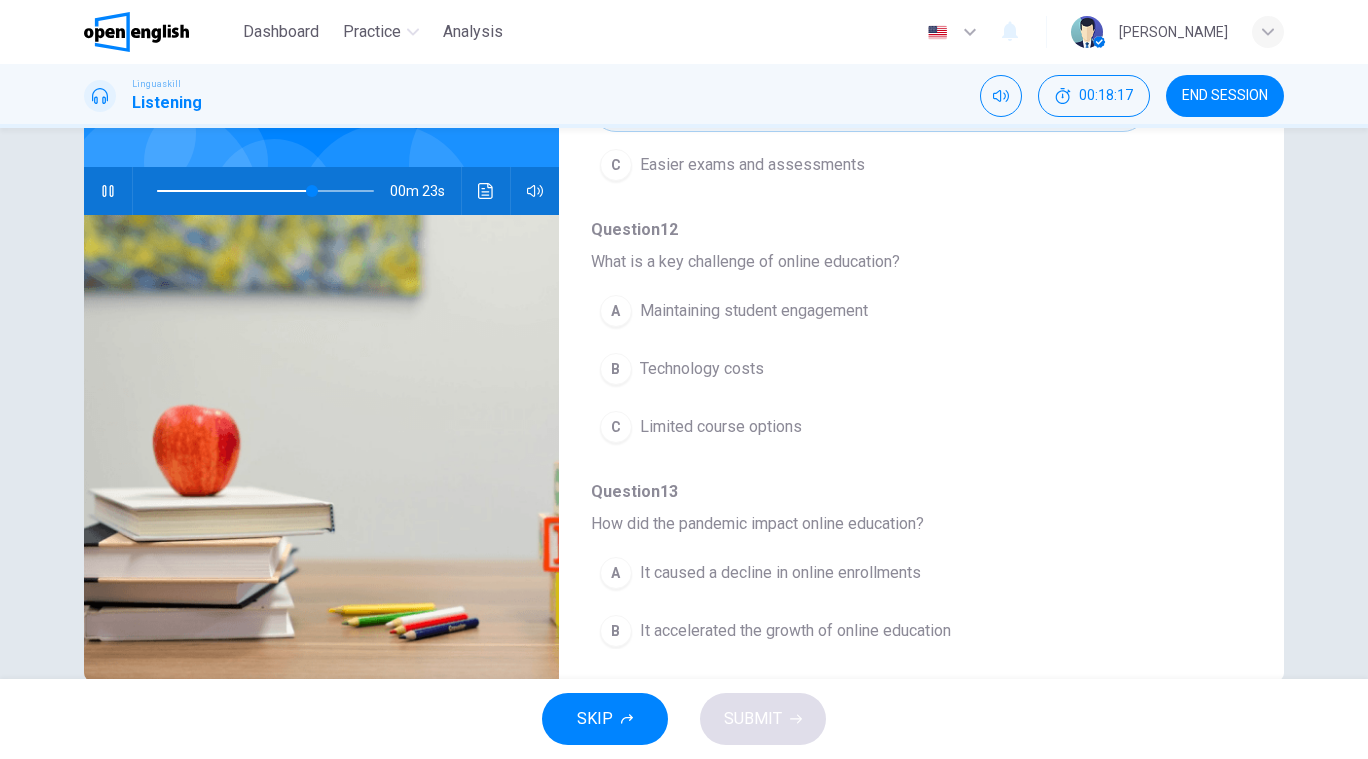 click on "Maintaining student engagement" at bounding box center [754, 311] 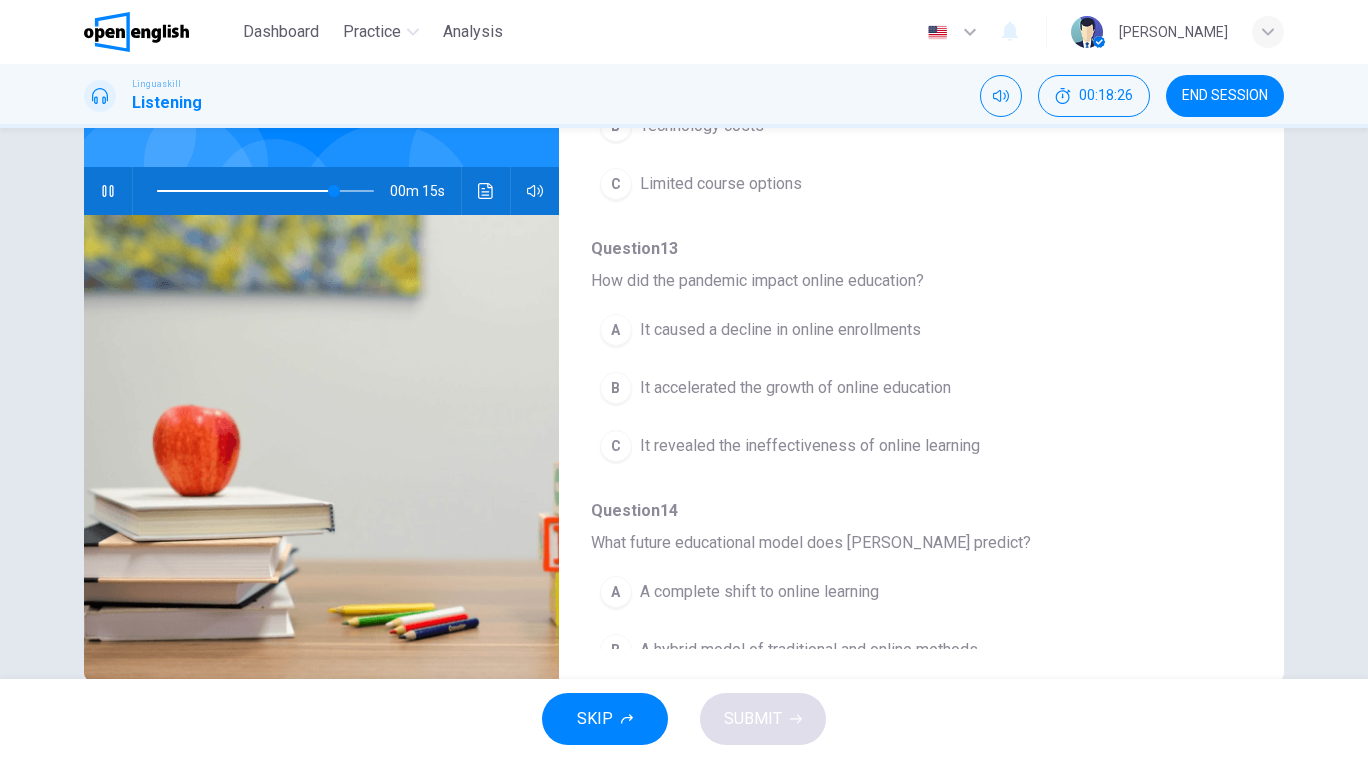 scroll, scrollTop: 778, scrollLeft: 0, axis: vertical 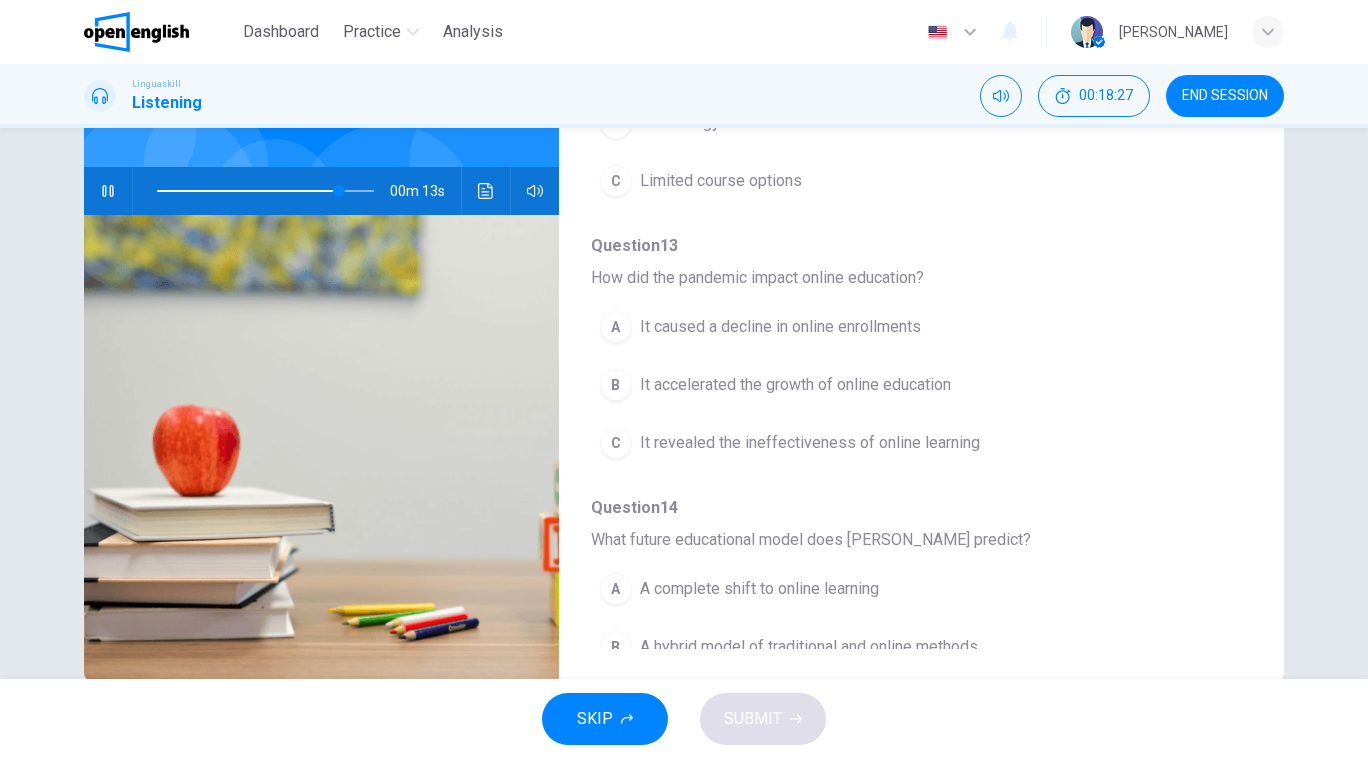click on "It accelerated the growth of online education" at bounding box center [795, 385] 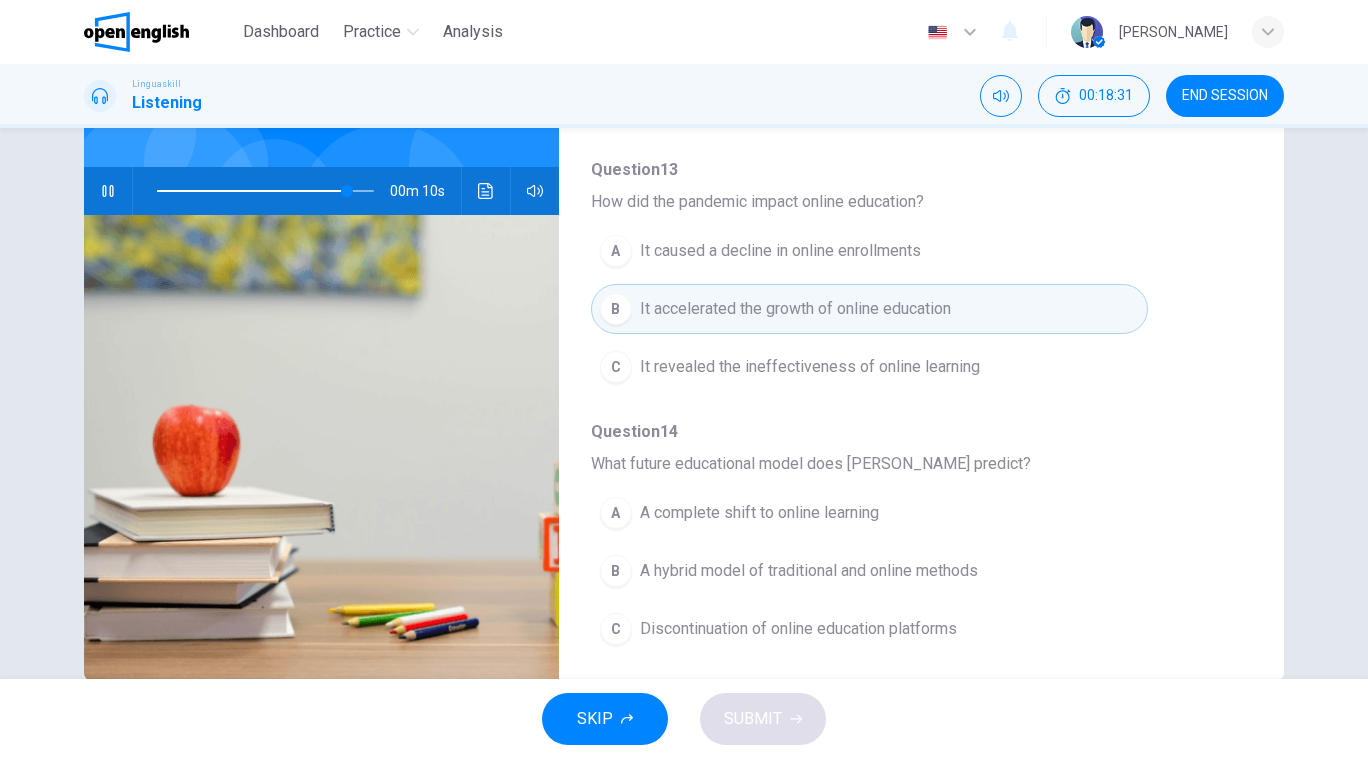 scroll, scrollTop: 863, scrollLeft: 0, axis: vertical 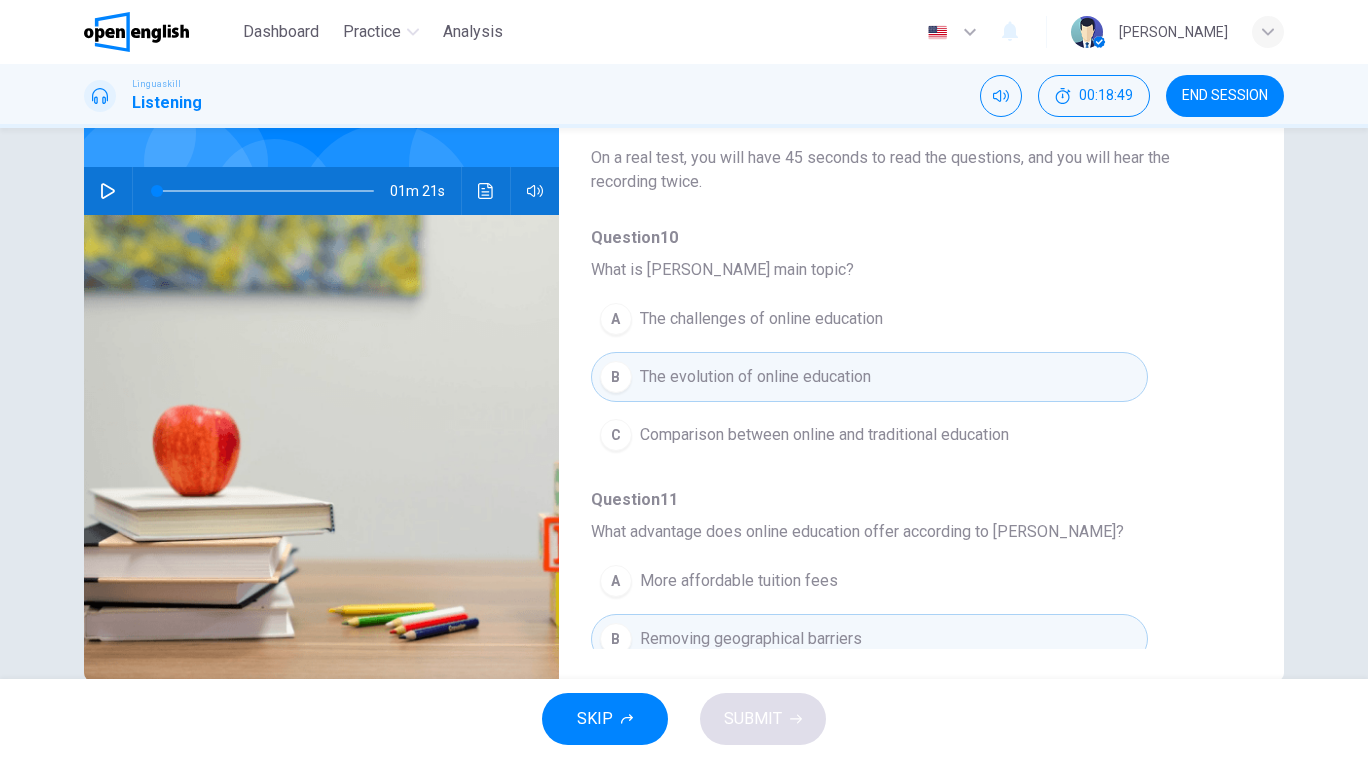 click at bounding box center [108, 191] 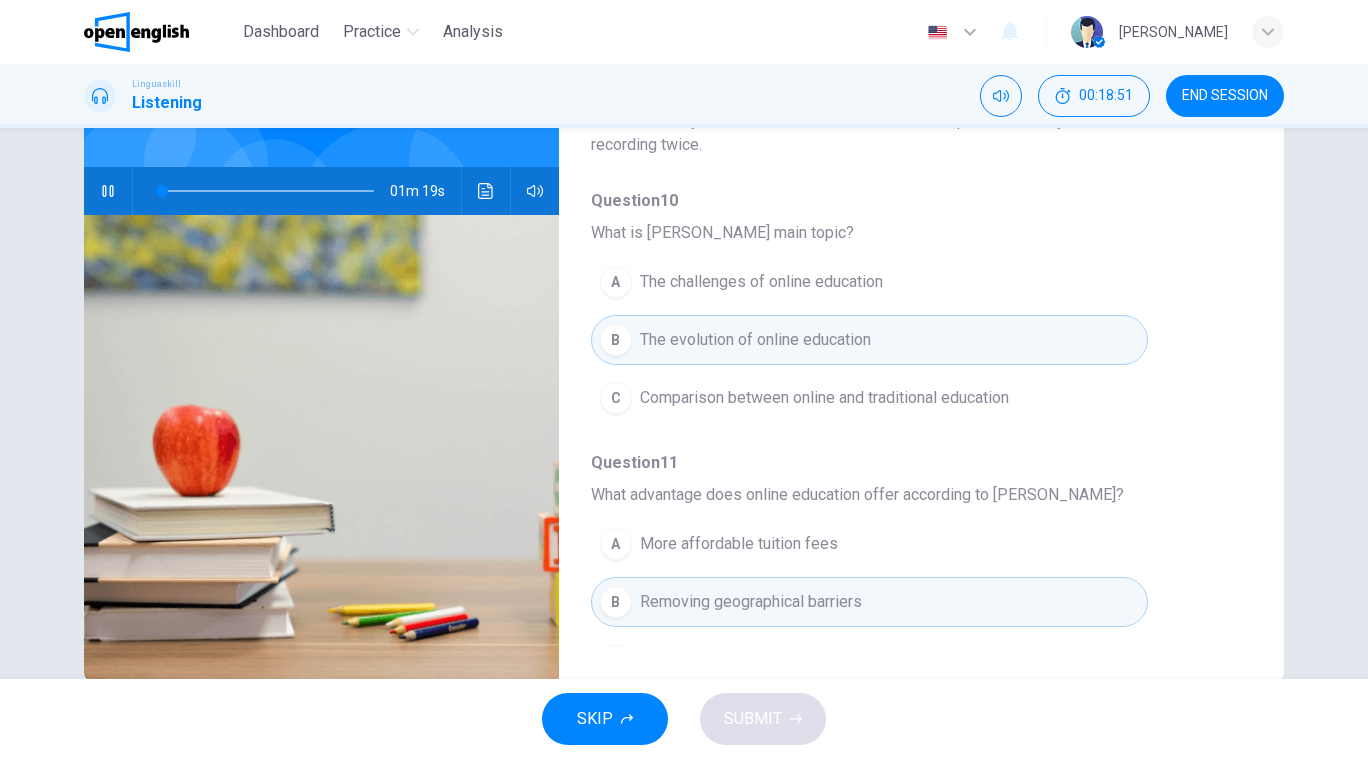 scroll, scrollTop: 50, scrollLeft: 0, axis: vertical 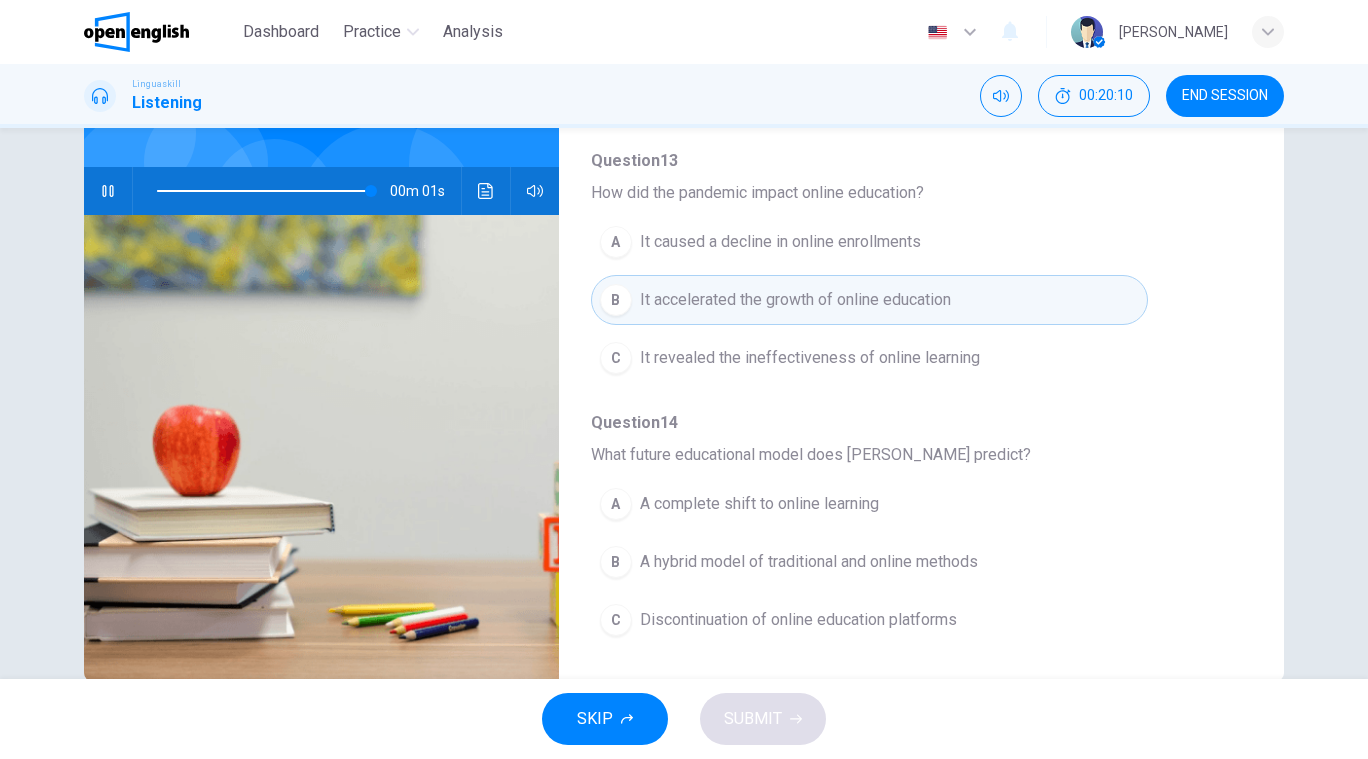 type on "*" 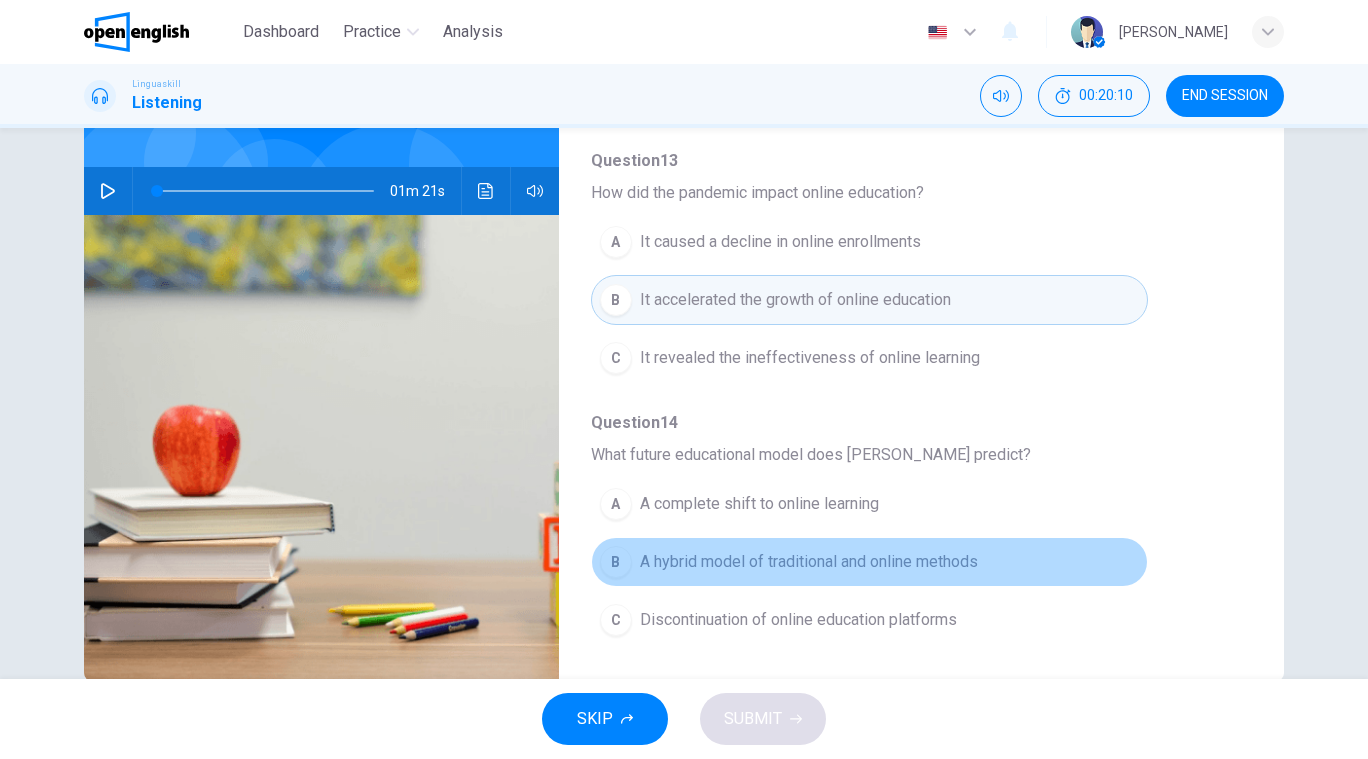 click on "A hybrid model of traditional and online methods" at bounding box center (809, 562) 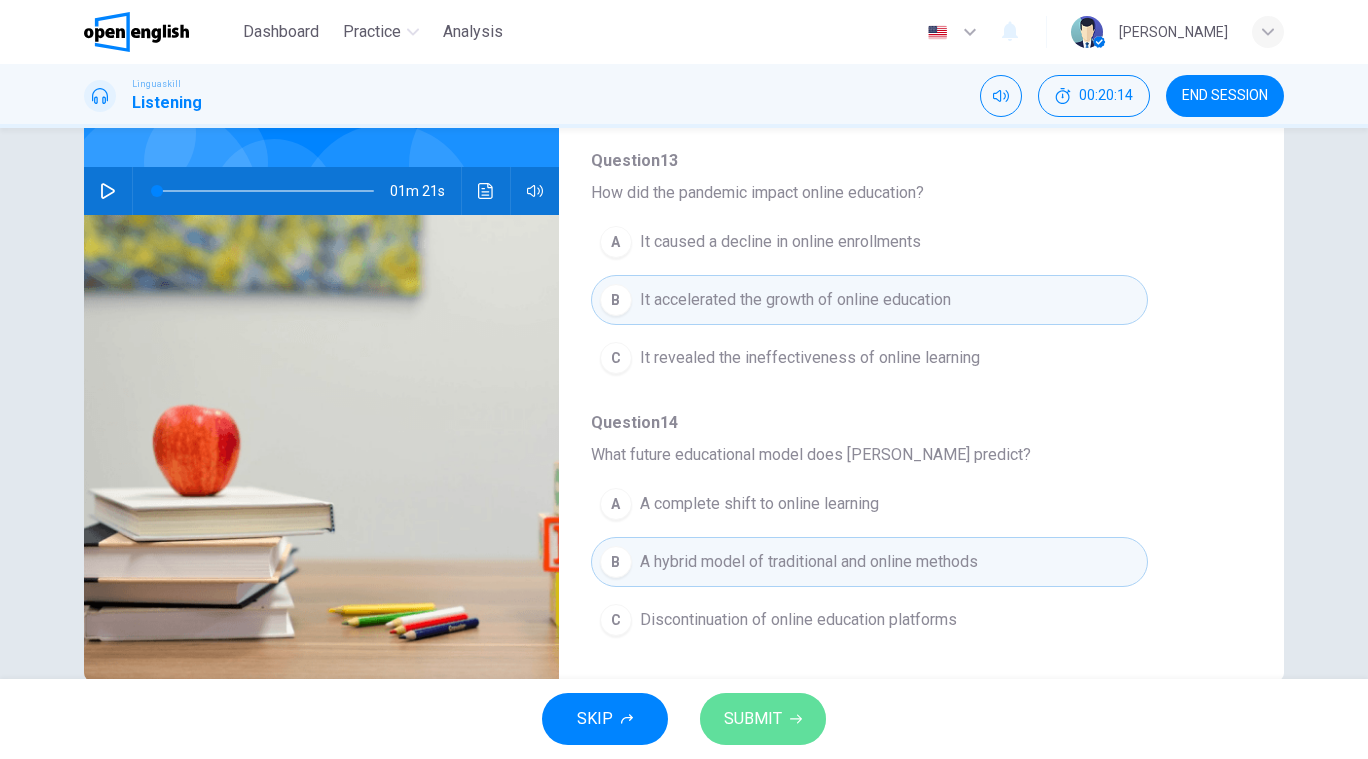 click on "SUBMIT" at bounding box center [753, 719] 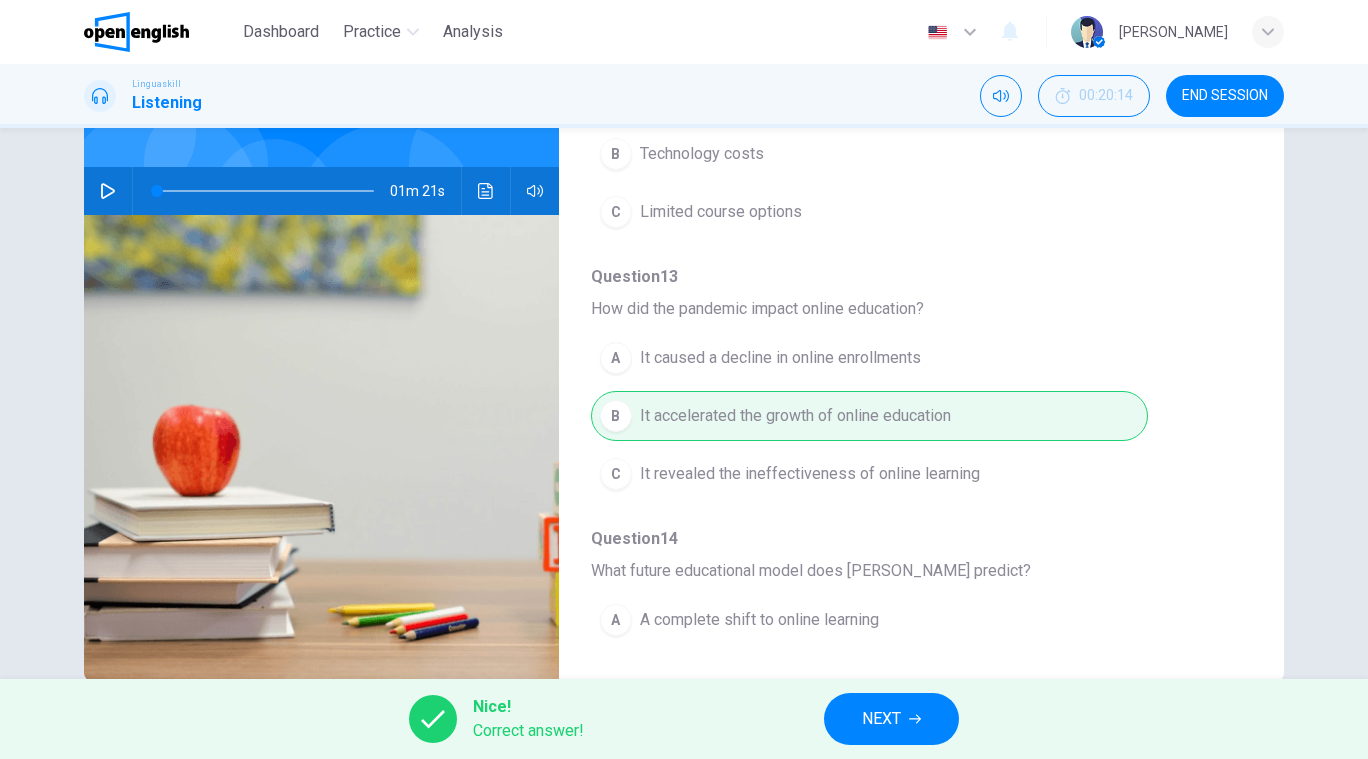 scroll, scrollTop: 863, scrollLeft: 0, axis: vertical 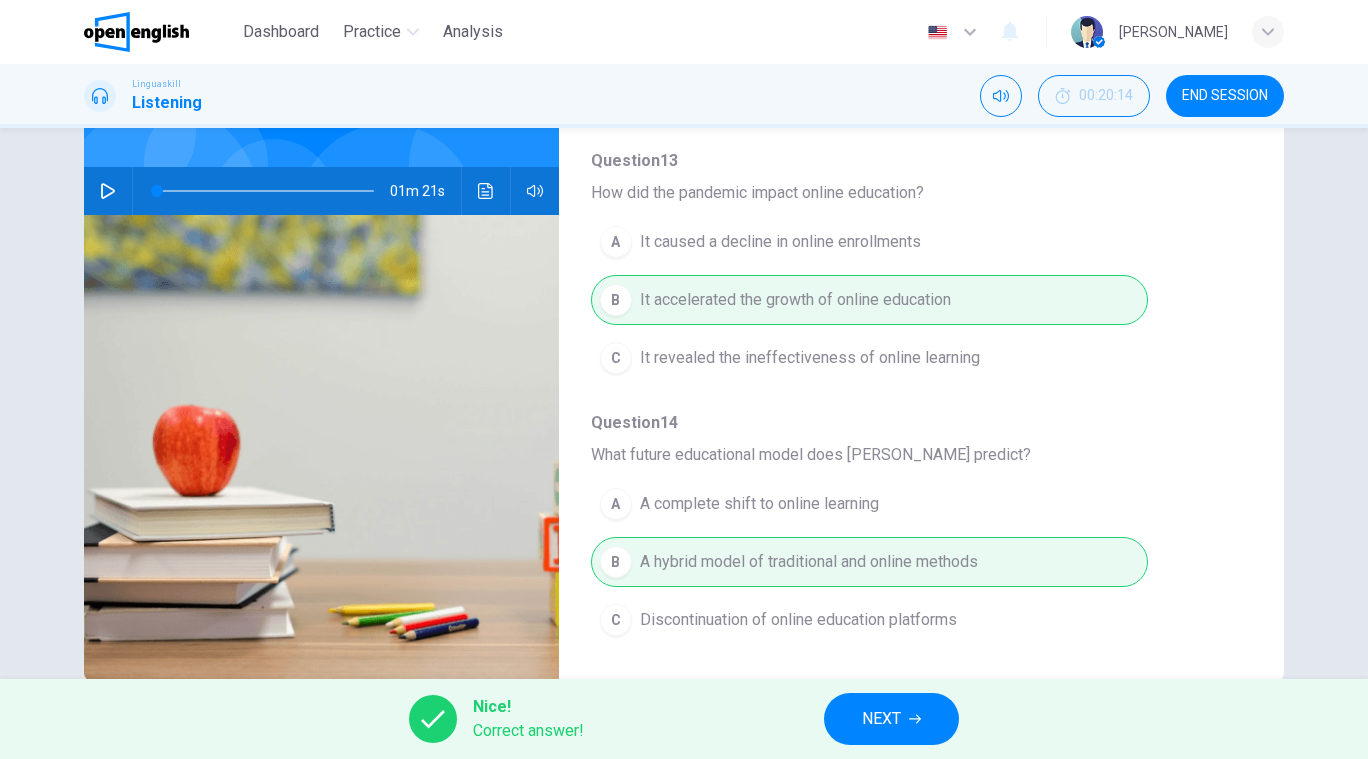 click on "NEXT" at bounding box center (891, 719) 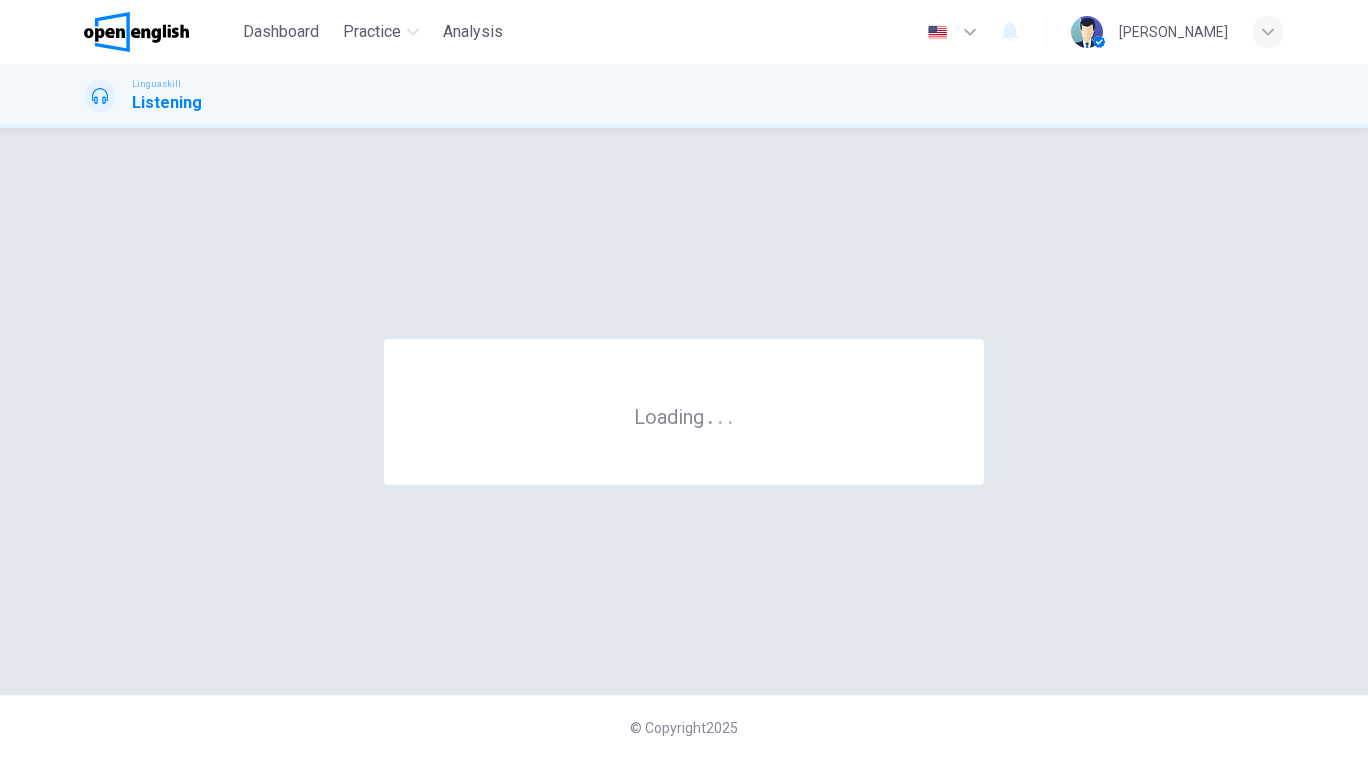 scroll, scrollTop: 0, scrollLeft: 0, axis: both 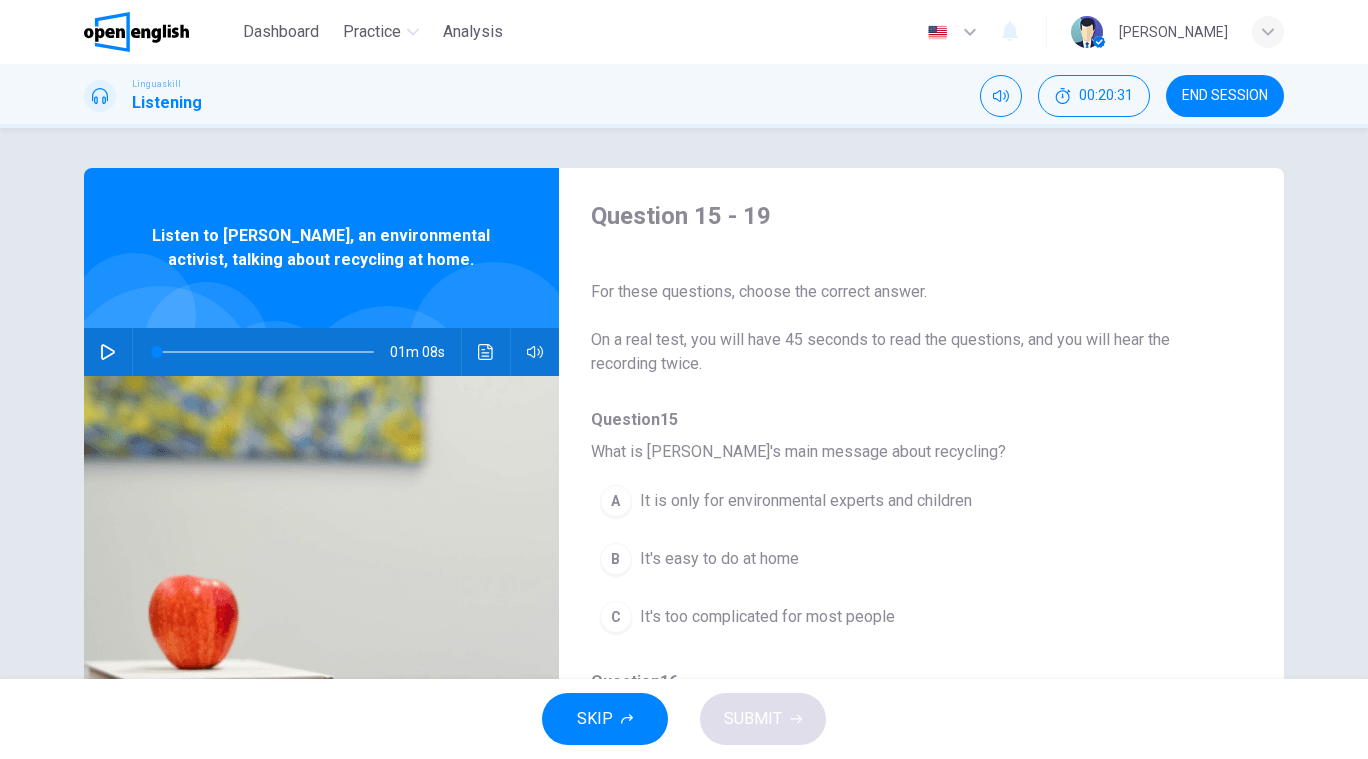 click at bounding box center [108, 352] 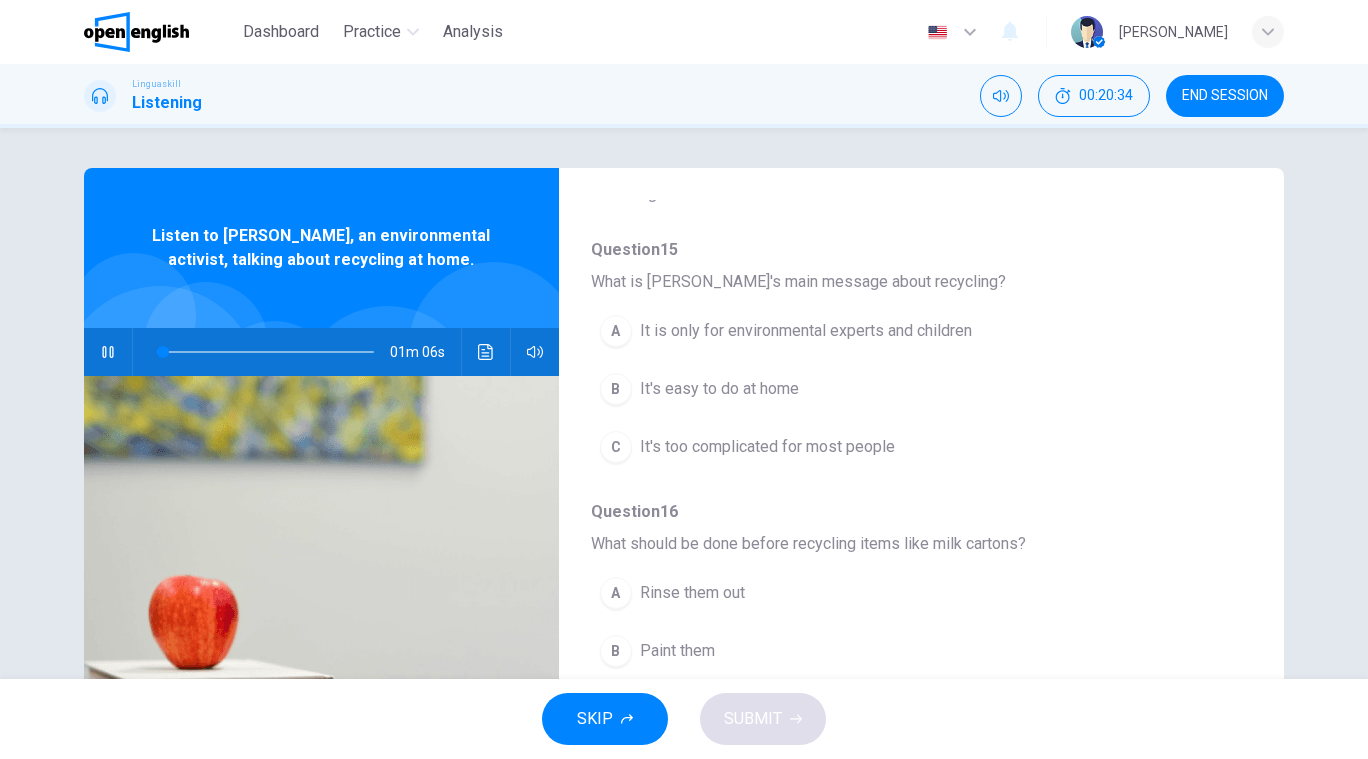 scroll, scrollTop: 184, scrollLeft: 0, axis: vertical 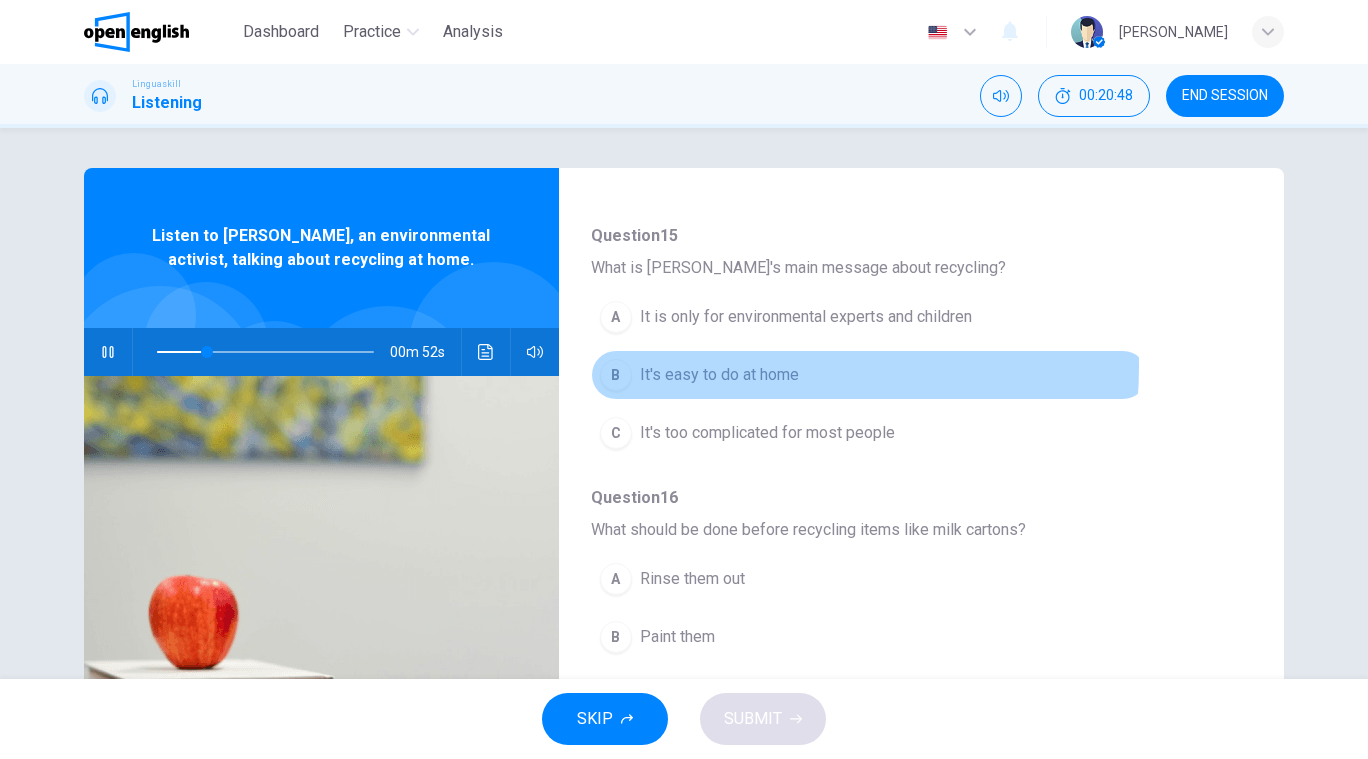 click on "It's easy to do at home" at bounding box center [719, 375] 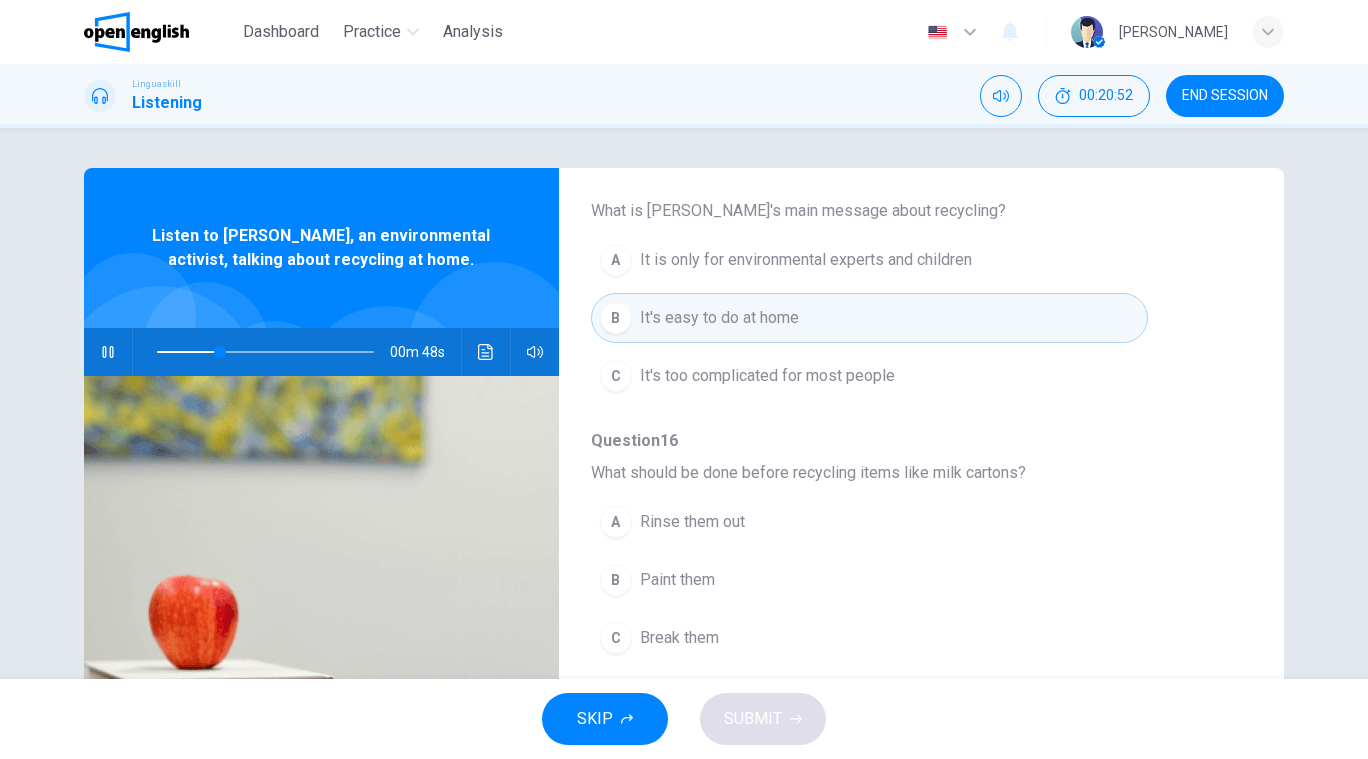 scroll, scrollTop: 248, scrollLeft: 0, axis: vertical 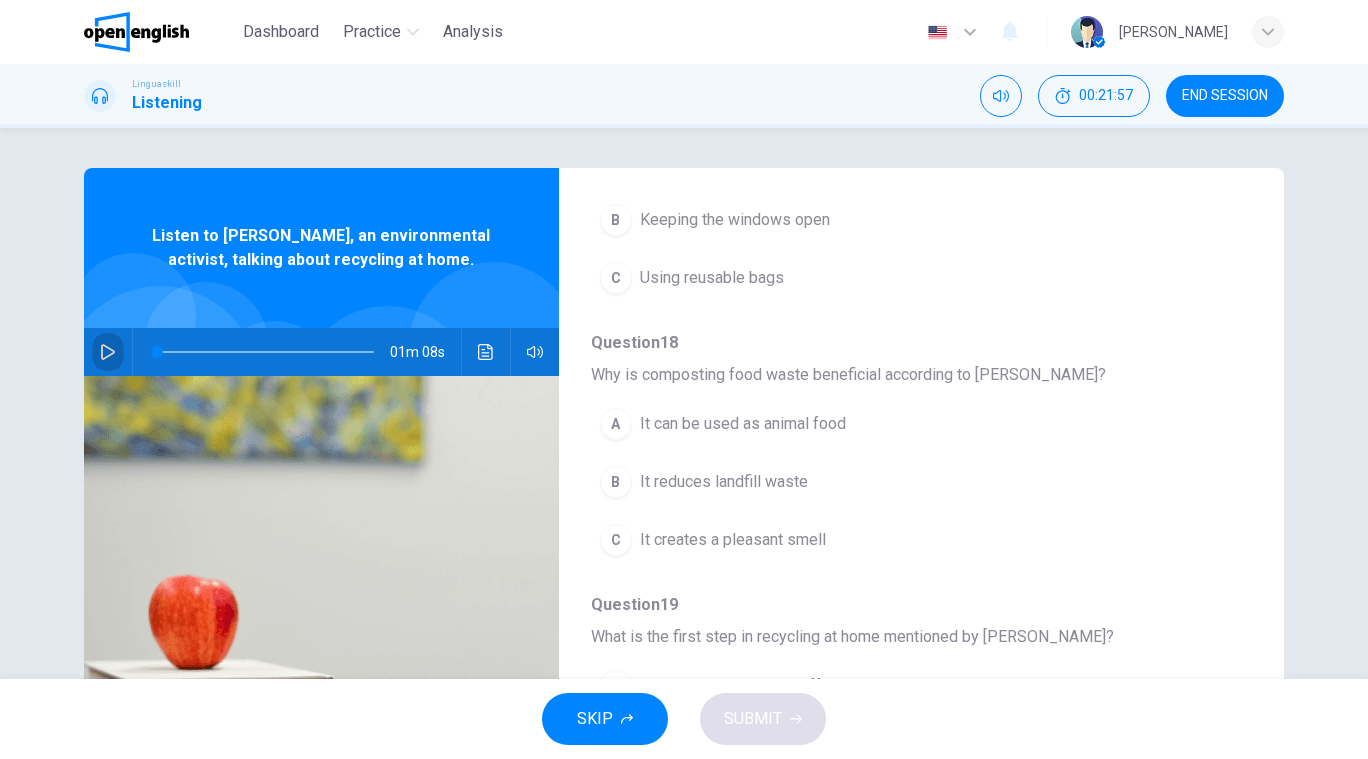 click 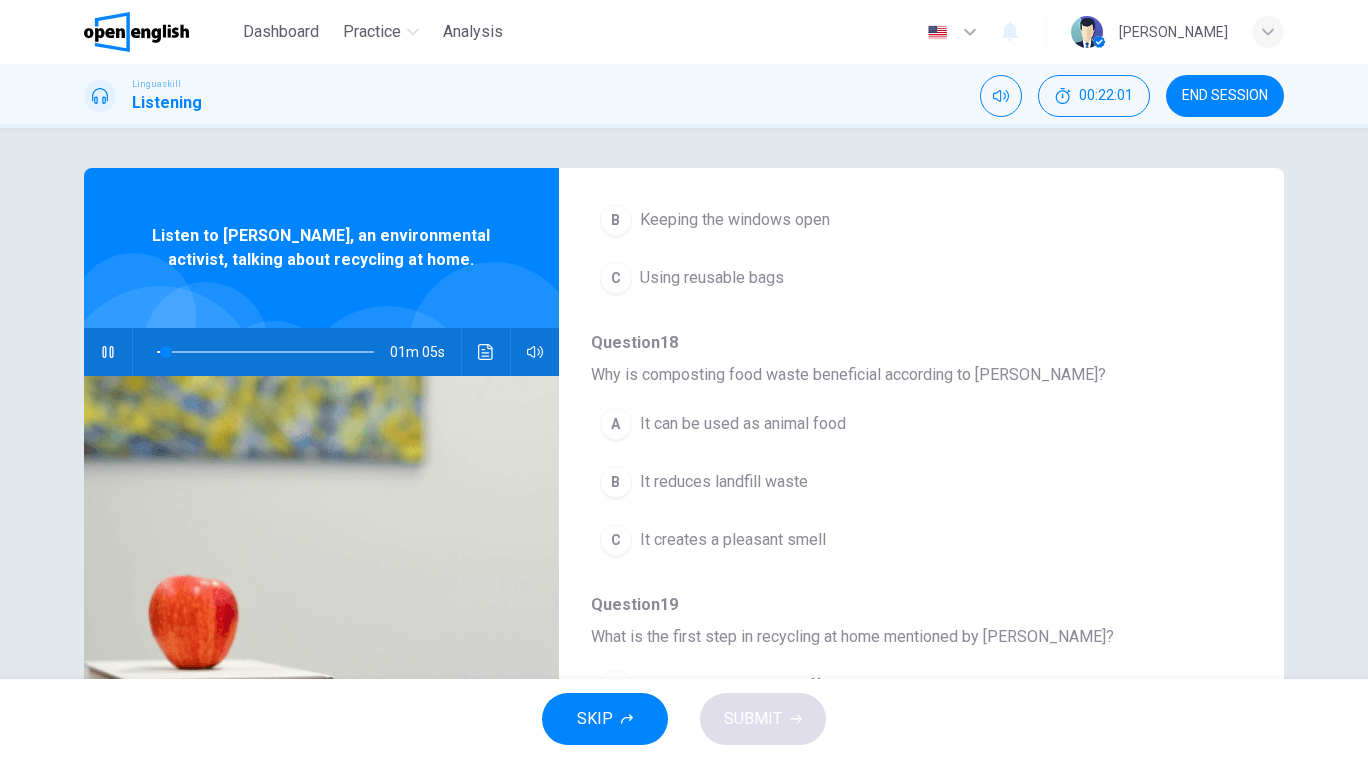 drag, startPoint x: 1258, startPoint y: 562, endPoint x: 1261, endPoint y: 491, distance: 71.063354 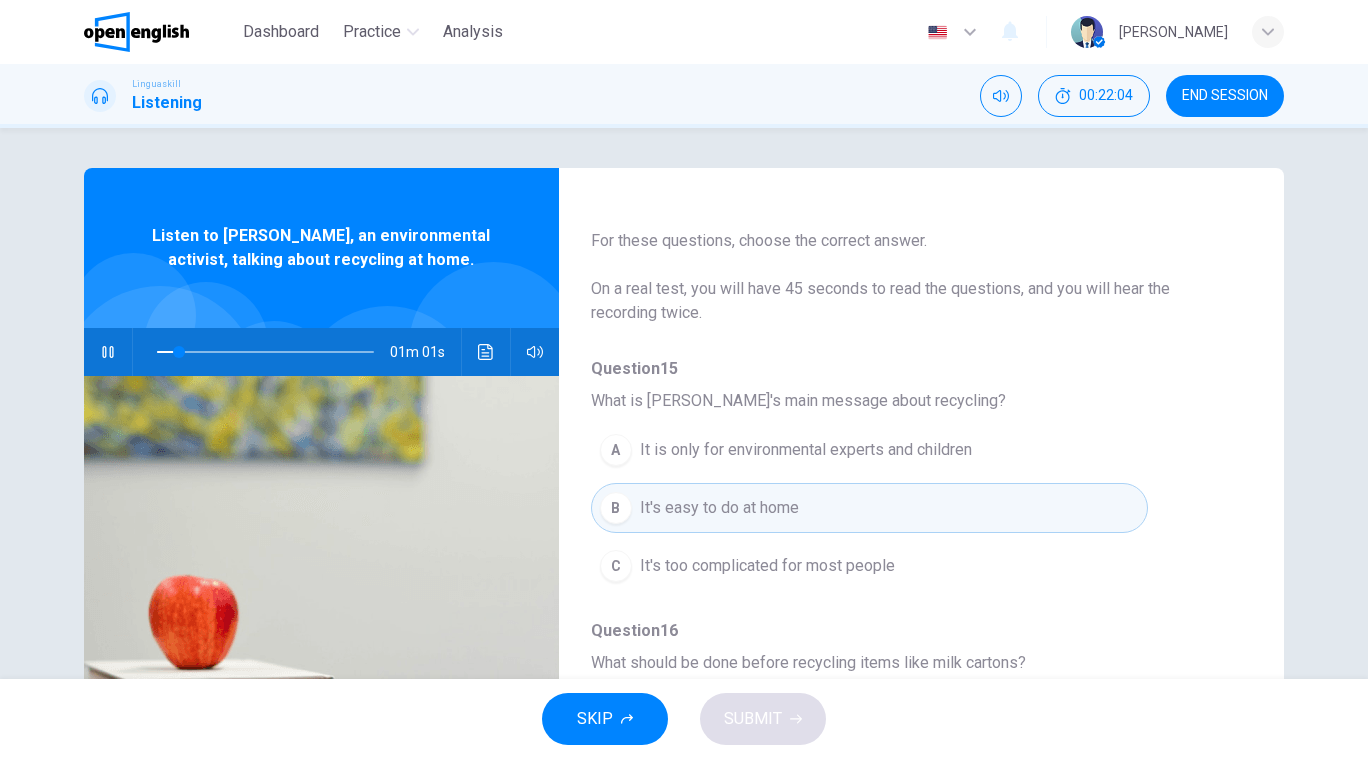 scroll, scrollTop: 37, scrollLeft: 0, axis: vertical 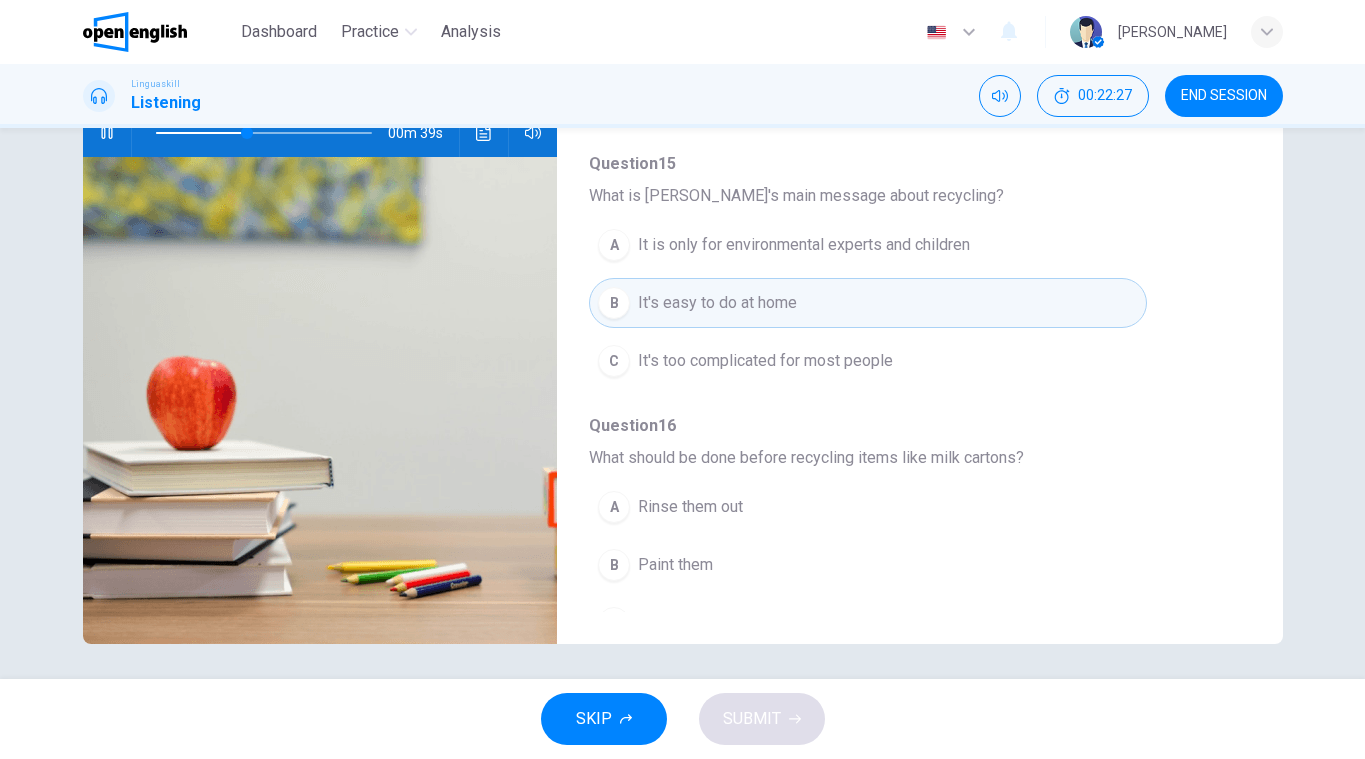 drag, startPoint x: 1354, startPoint y: 355, endPoint x: 1351, endPoint y: 378, distance: 23.194826 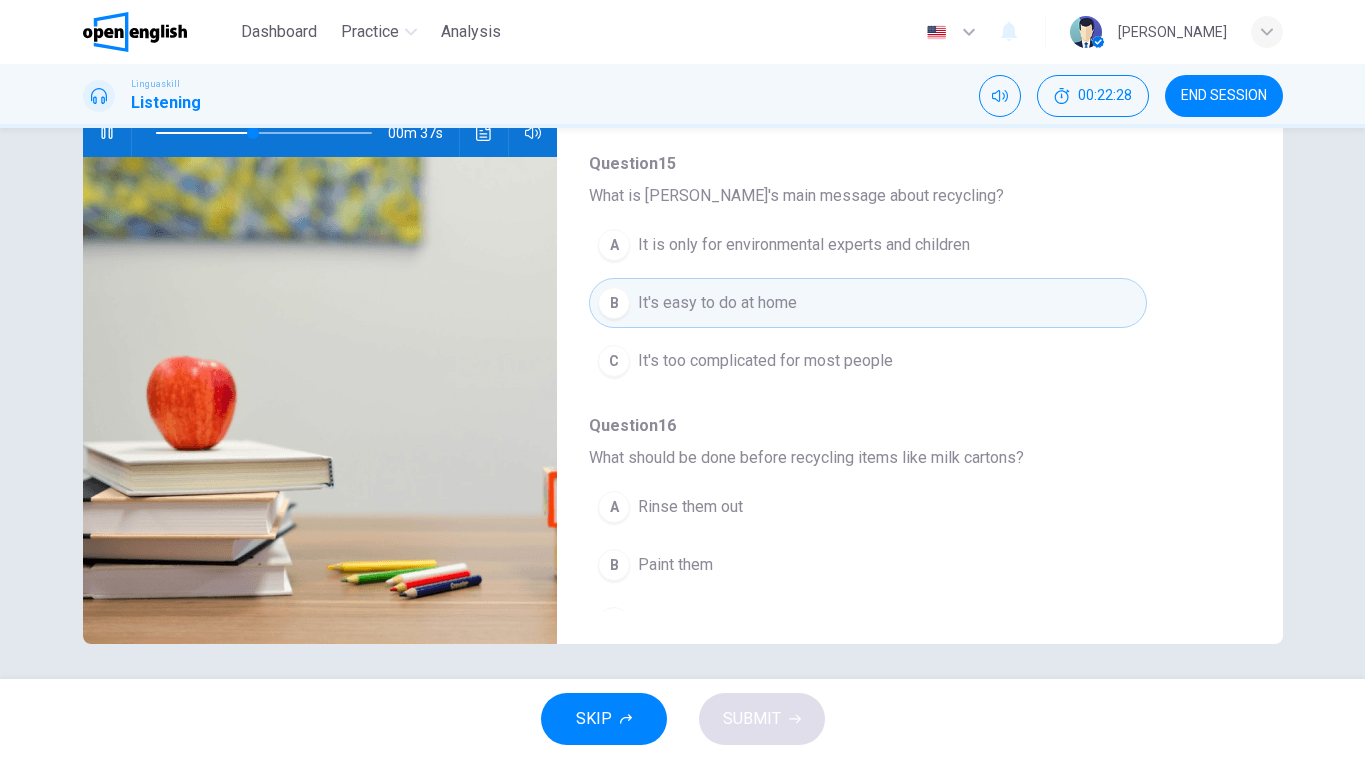 scroll, scrollTop: 224, scrollLeft: 0, axis: vertical 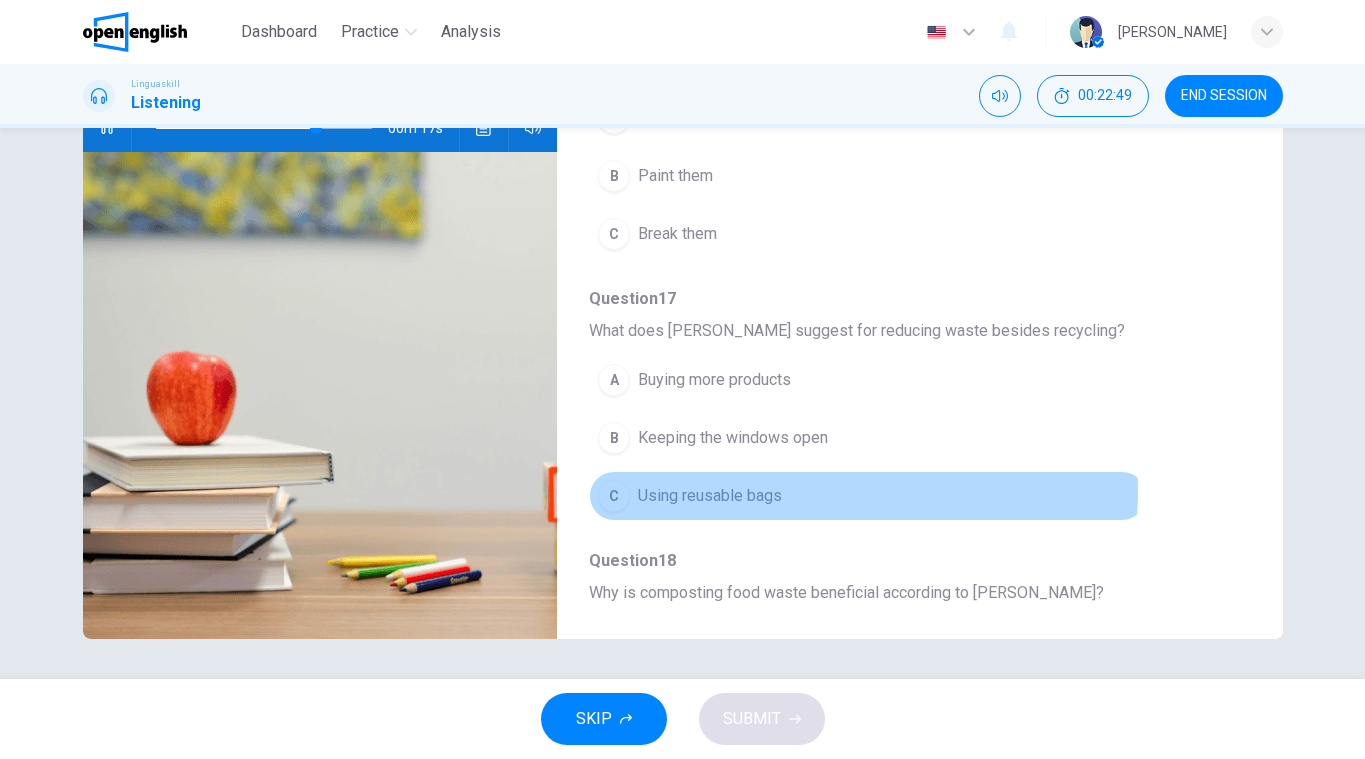 click on "Using reusable bags" at bounding box center (710, 496) 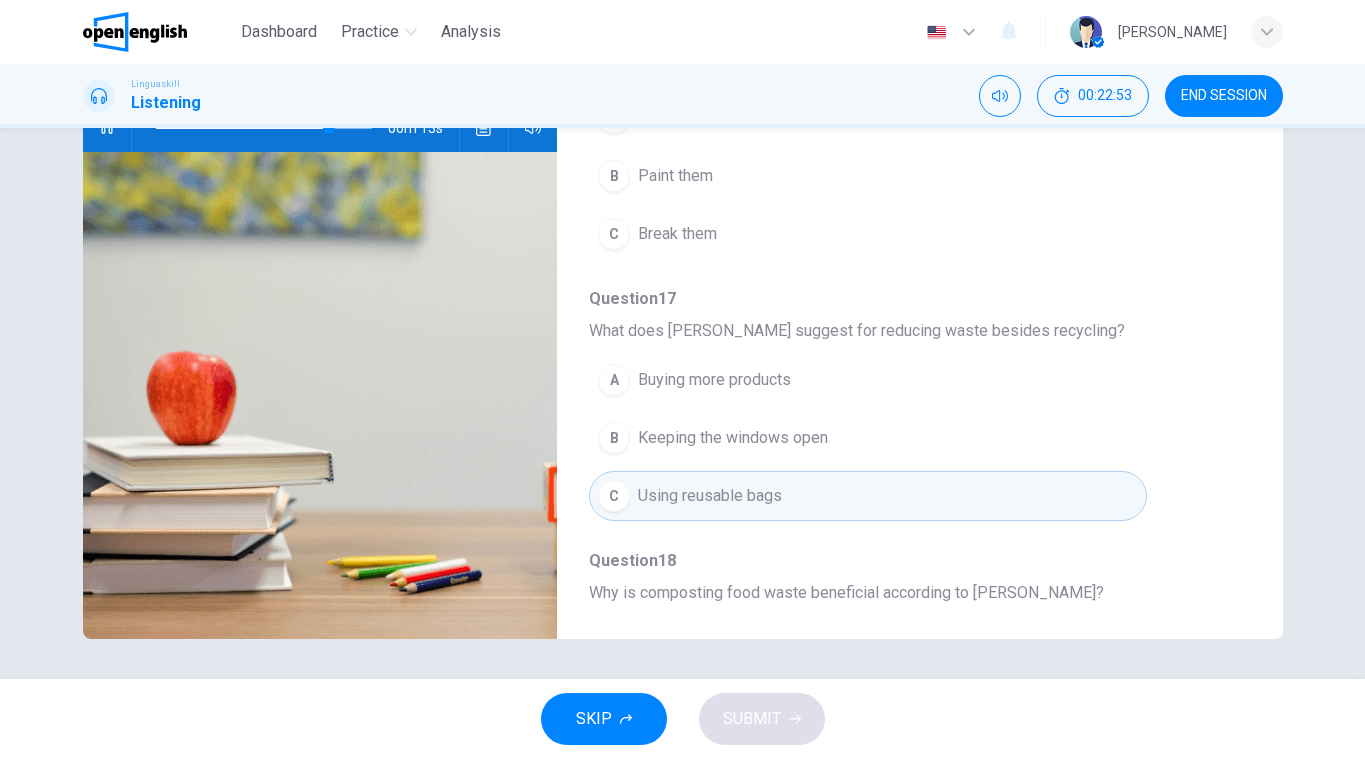 drag, startPoint x: 1234, startPoint y: 335, endPoint x: 1234, endPoint y: 378, distance: 43 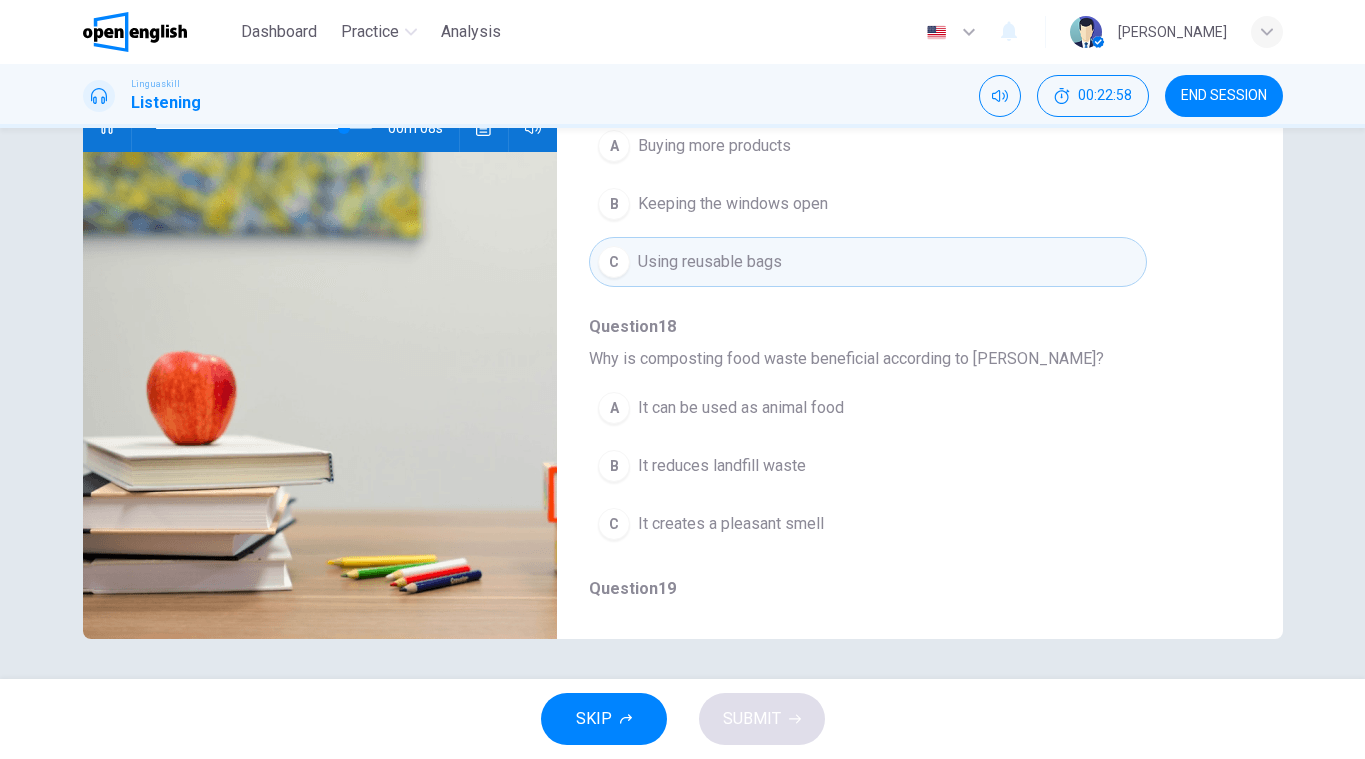 scroll, scrollTop: 661, scrollLeft: 0, axis: vertical 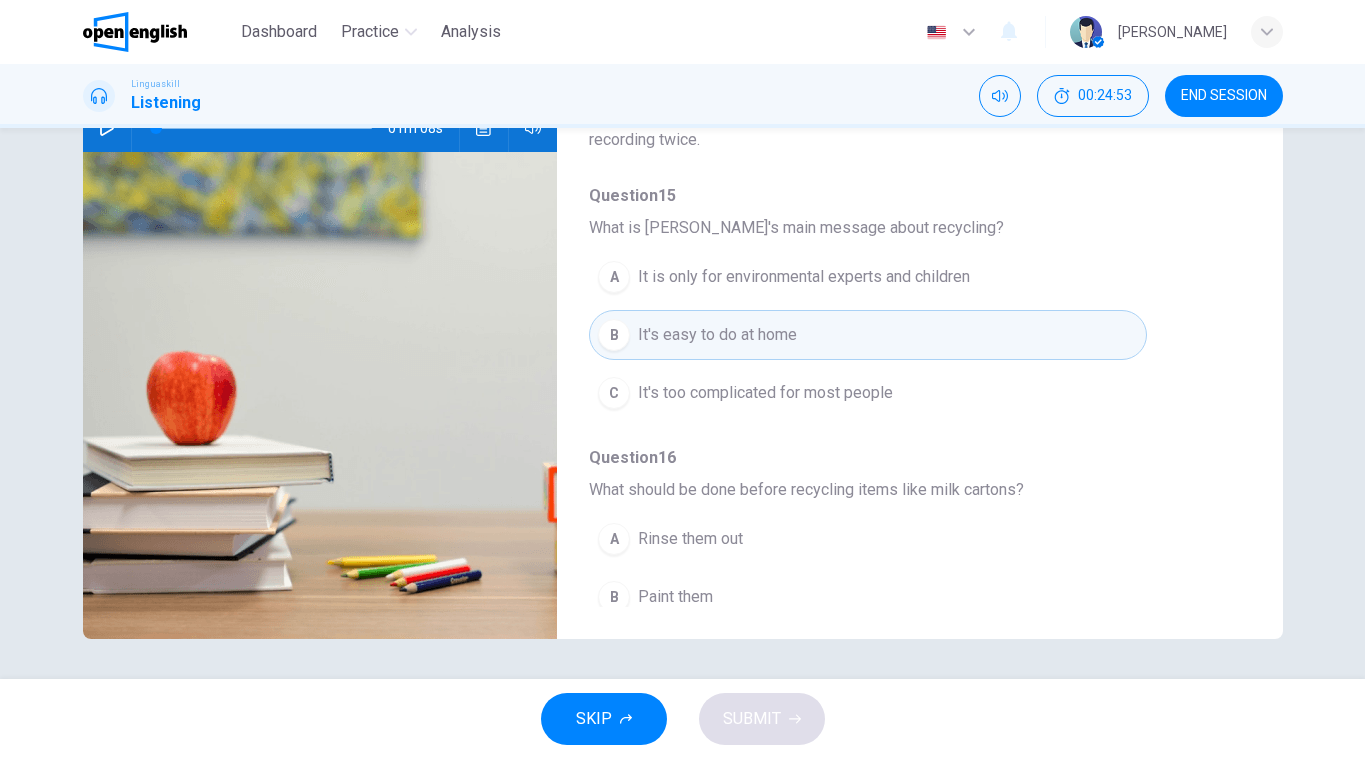 click at bounding box center (320, 395) 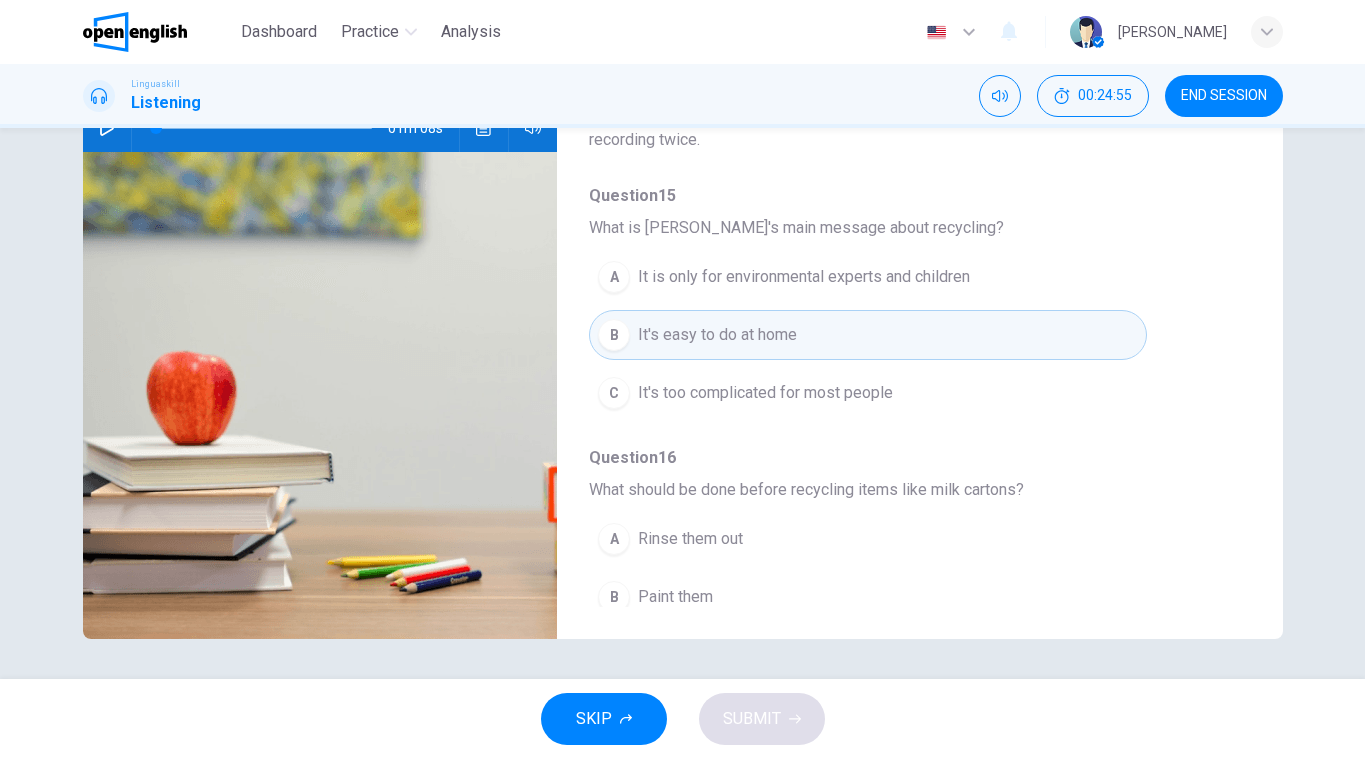 drag, startPoint x: 471, startPoint y: 222, endPoint x: 178, endPoint y: 190, distance: 294.74225 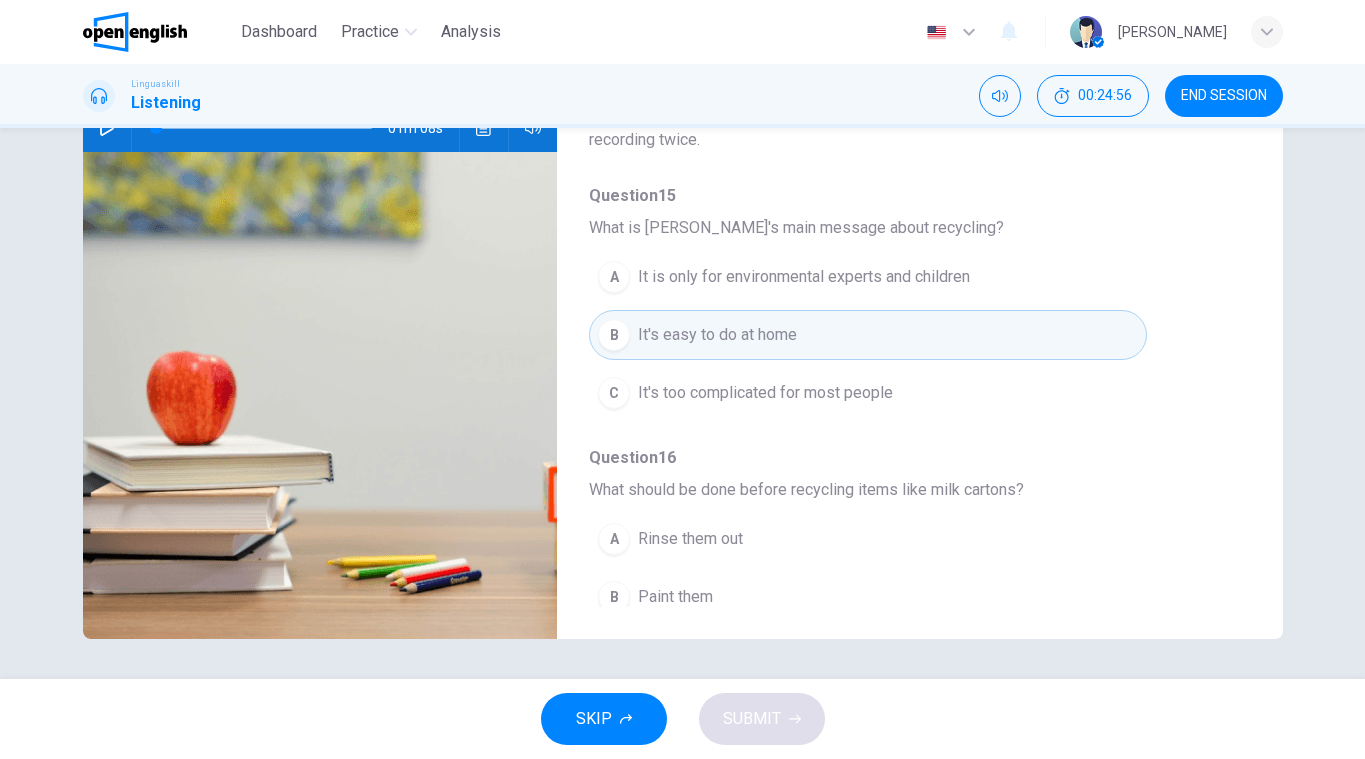 click 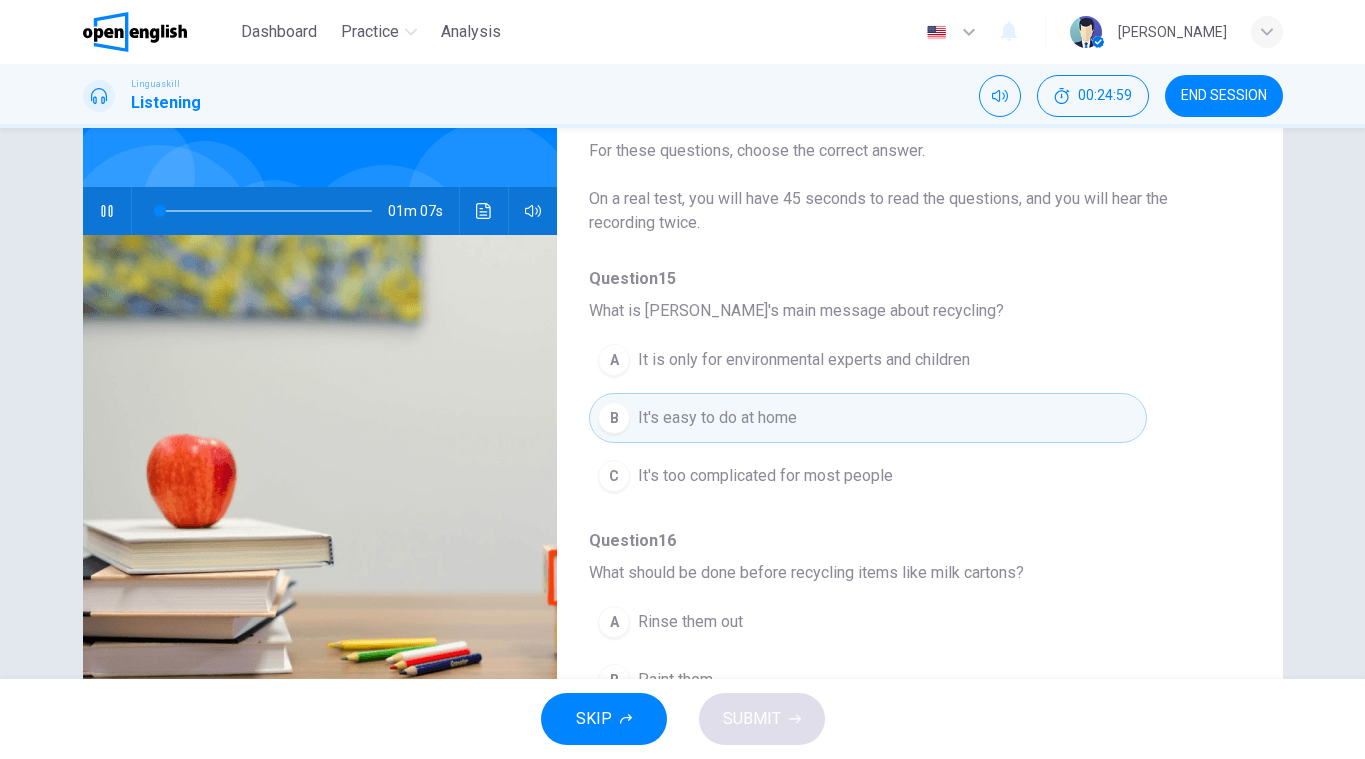 scroll, scrollTop: 125, scrollLeft: 0, axis: vertical 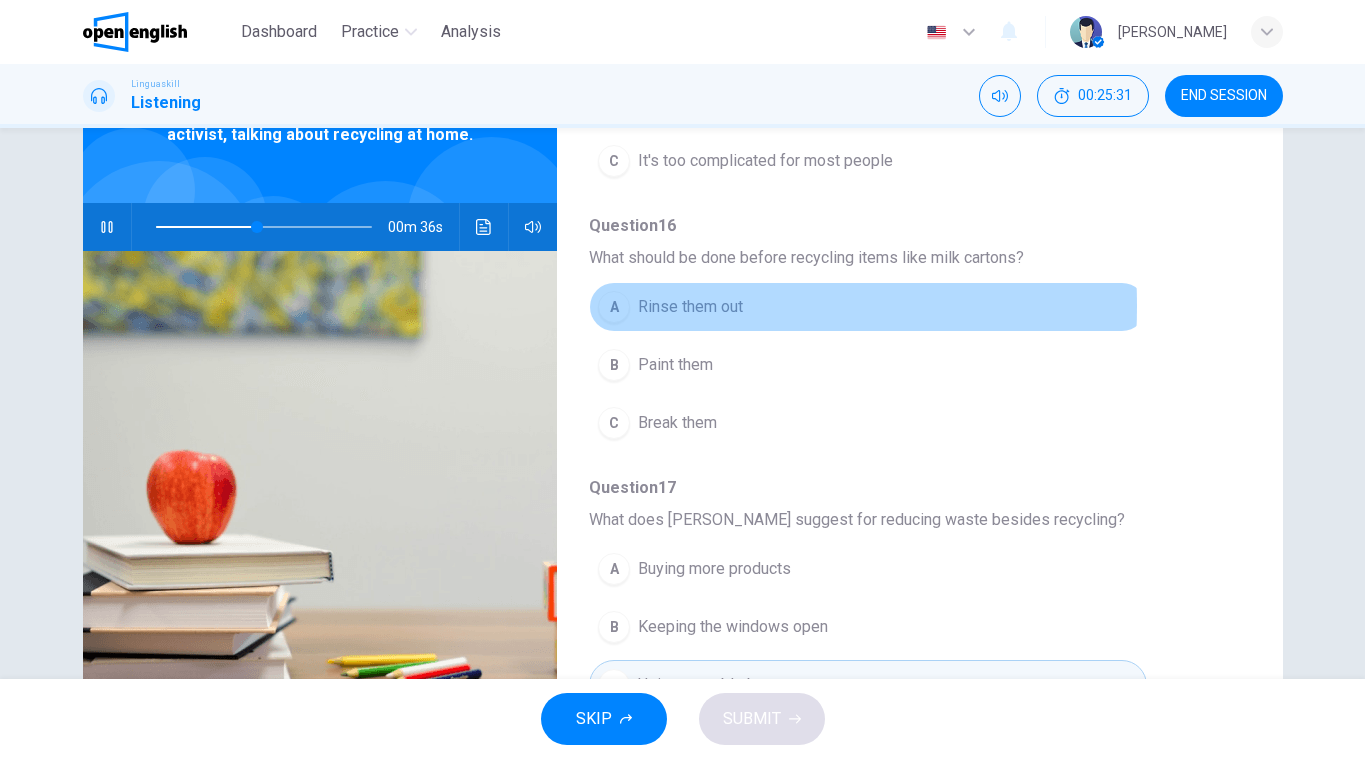 click on "A Rinse them out" at bounding box center [867, 307] 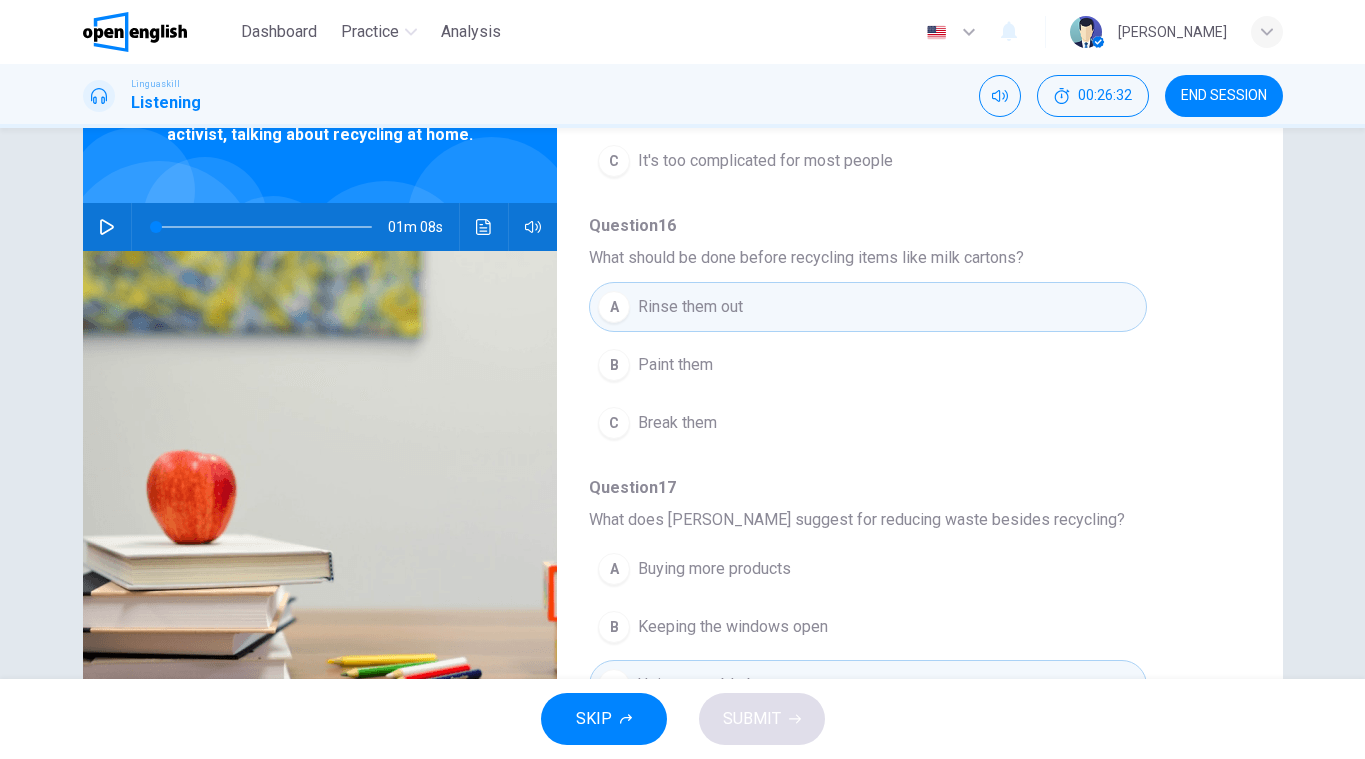 drag, startPoint x: 1235, startPoint y: 321, endPoint x: 1229, endPoint y: 396, distance: 75.23962 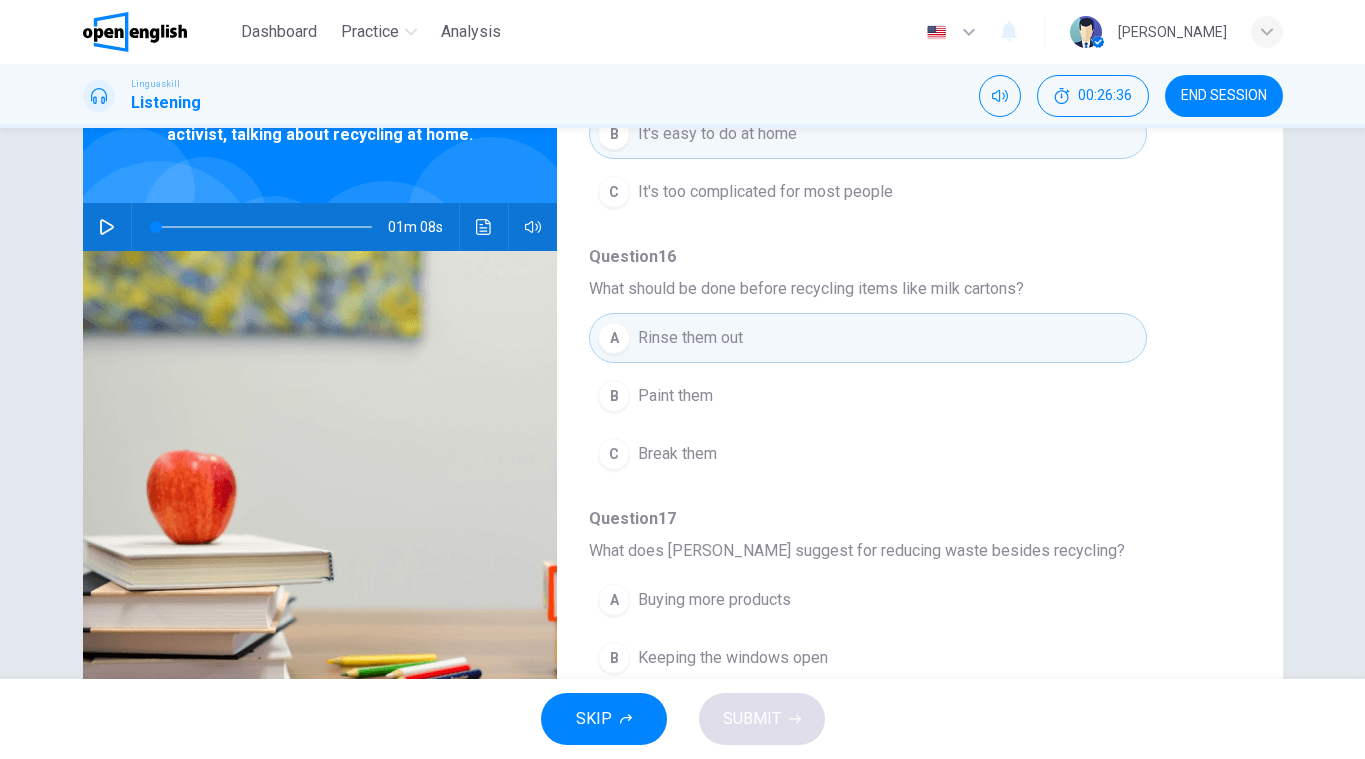 scroll, scrollTop: 284, scrollLeft: 0, axis: vertical 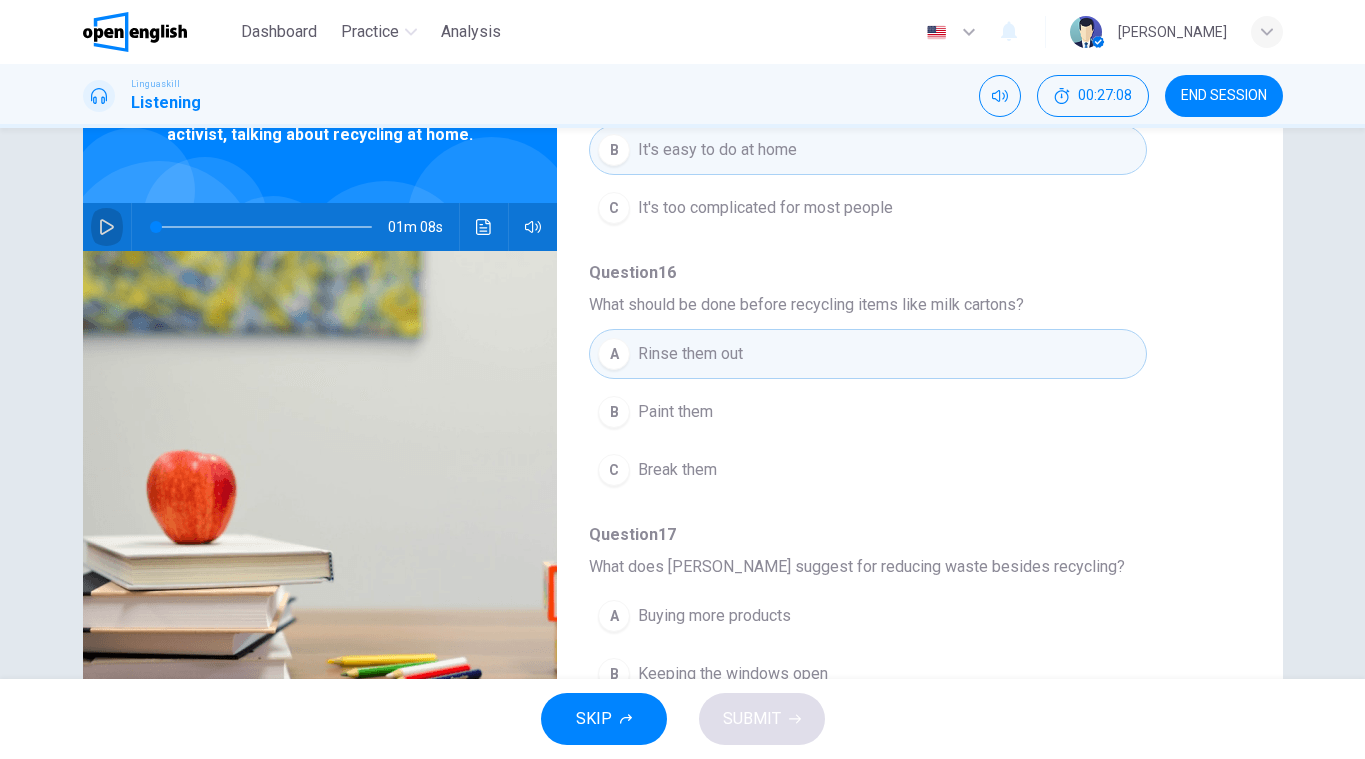 click 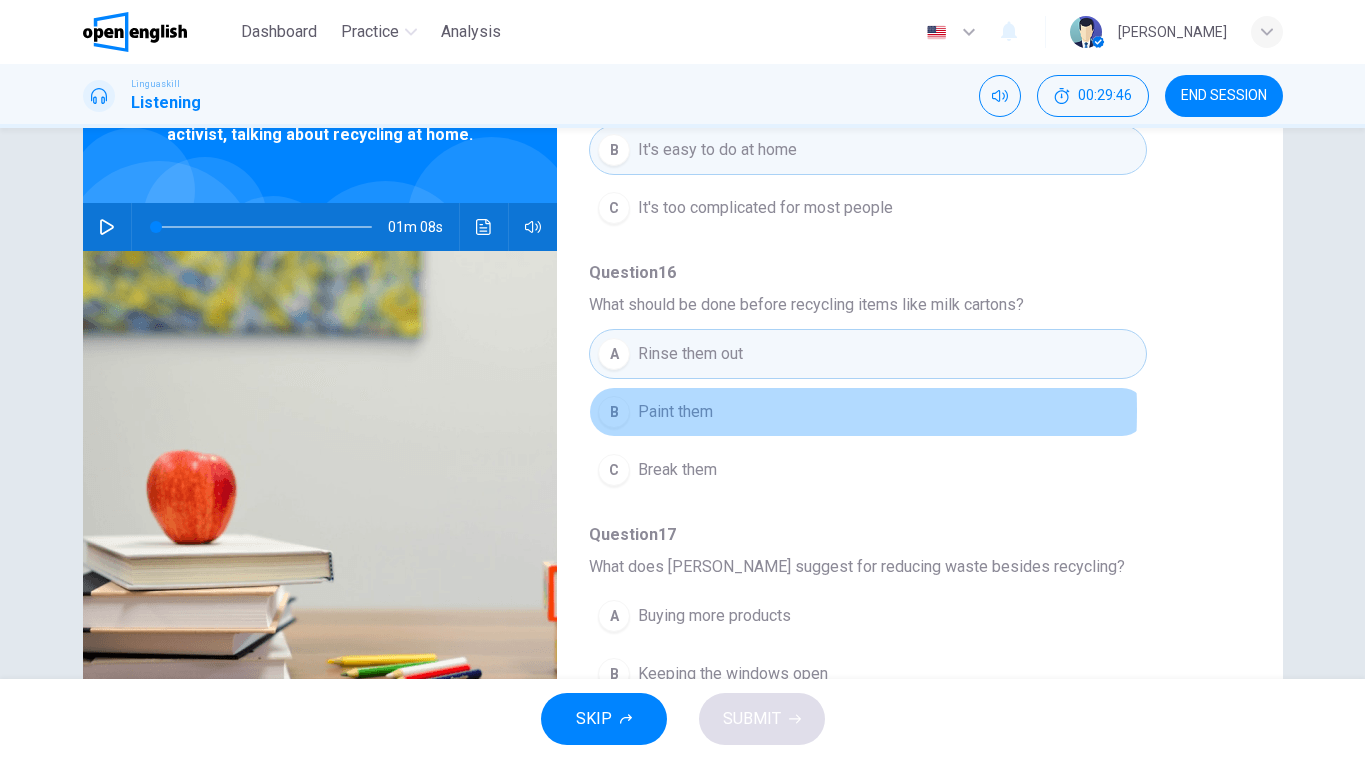 click on "Paint them" at bounding box center (675, 412) 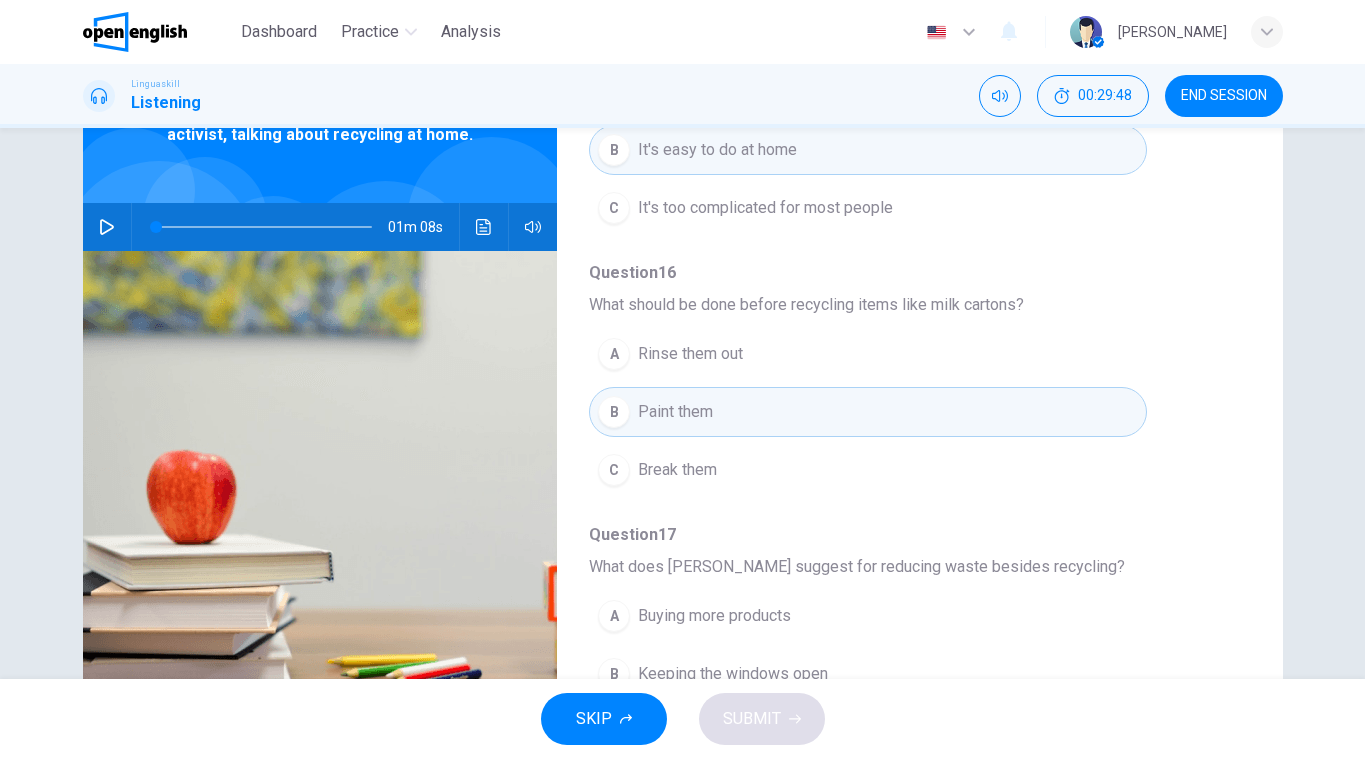 click 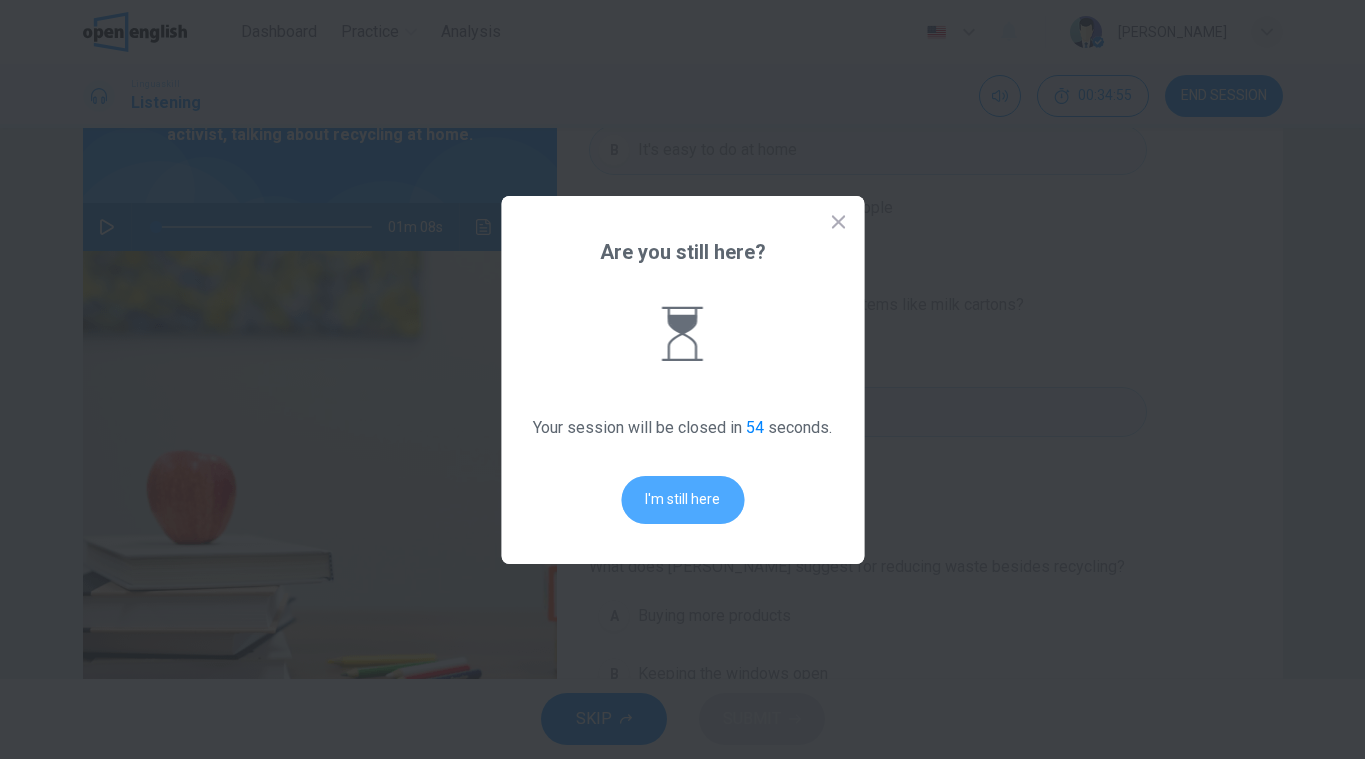 click on "I'm still here" at bounding box center [682, 500] 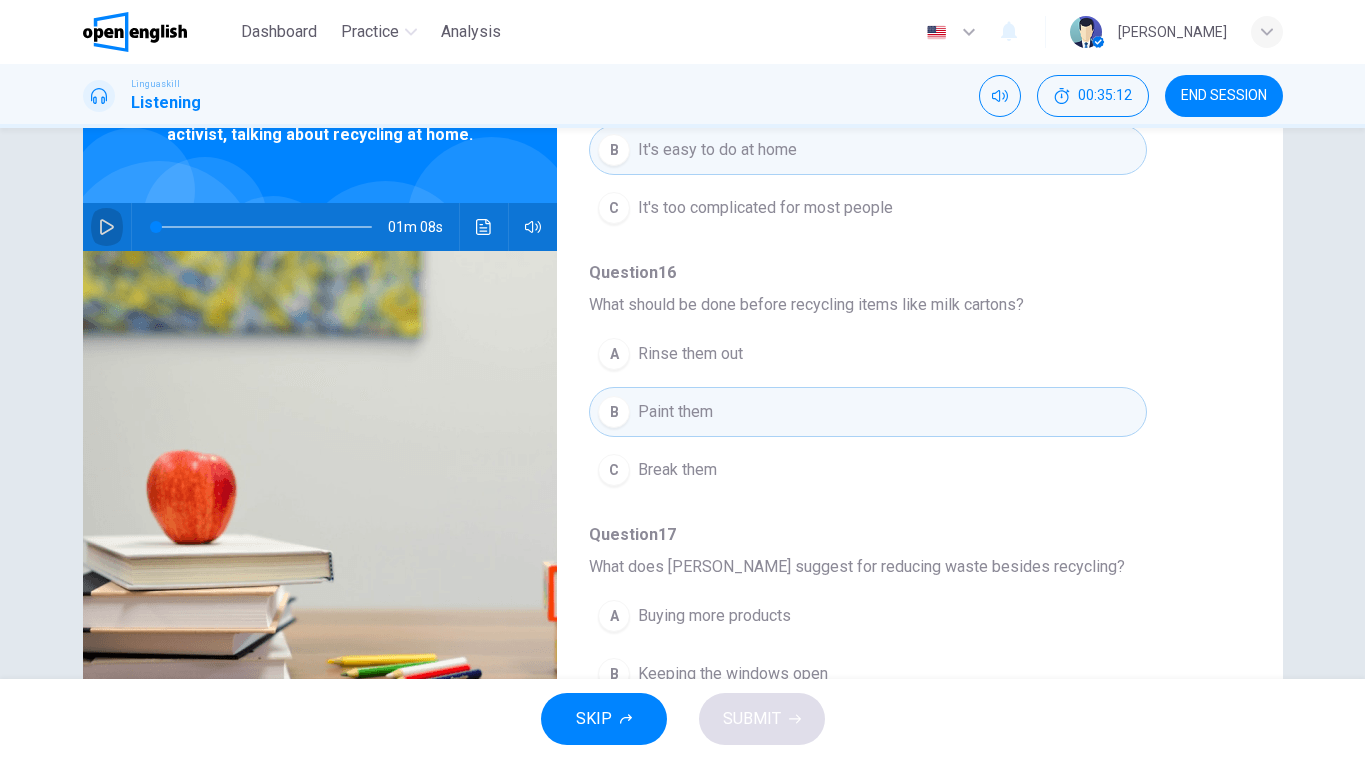 click 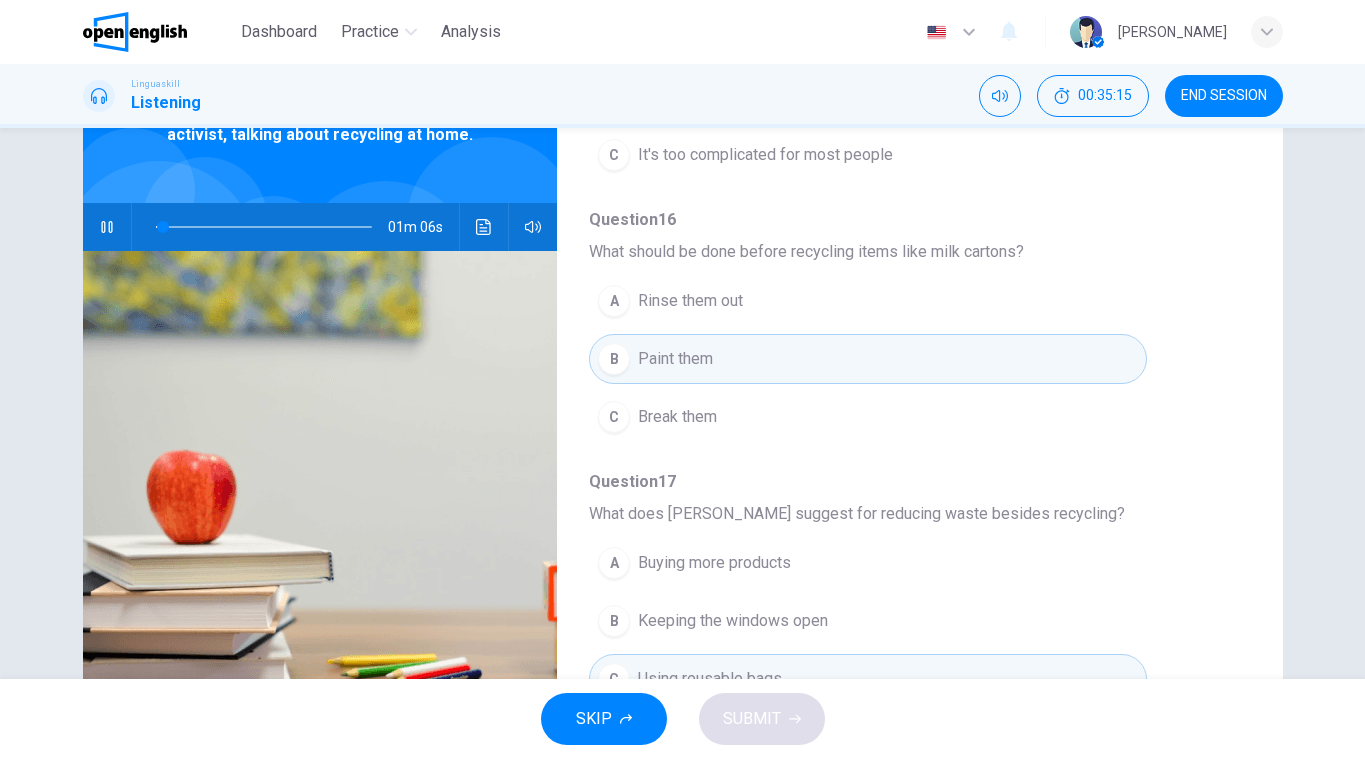 scroll, scrollTop: 283, scrollLeft: 0, axis: vertical 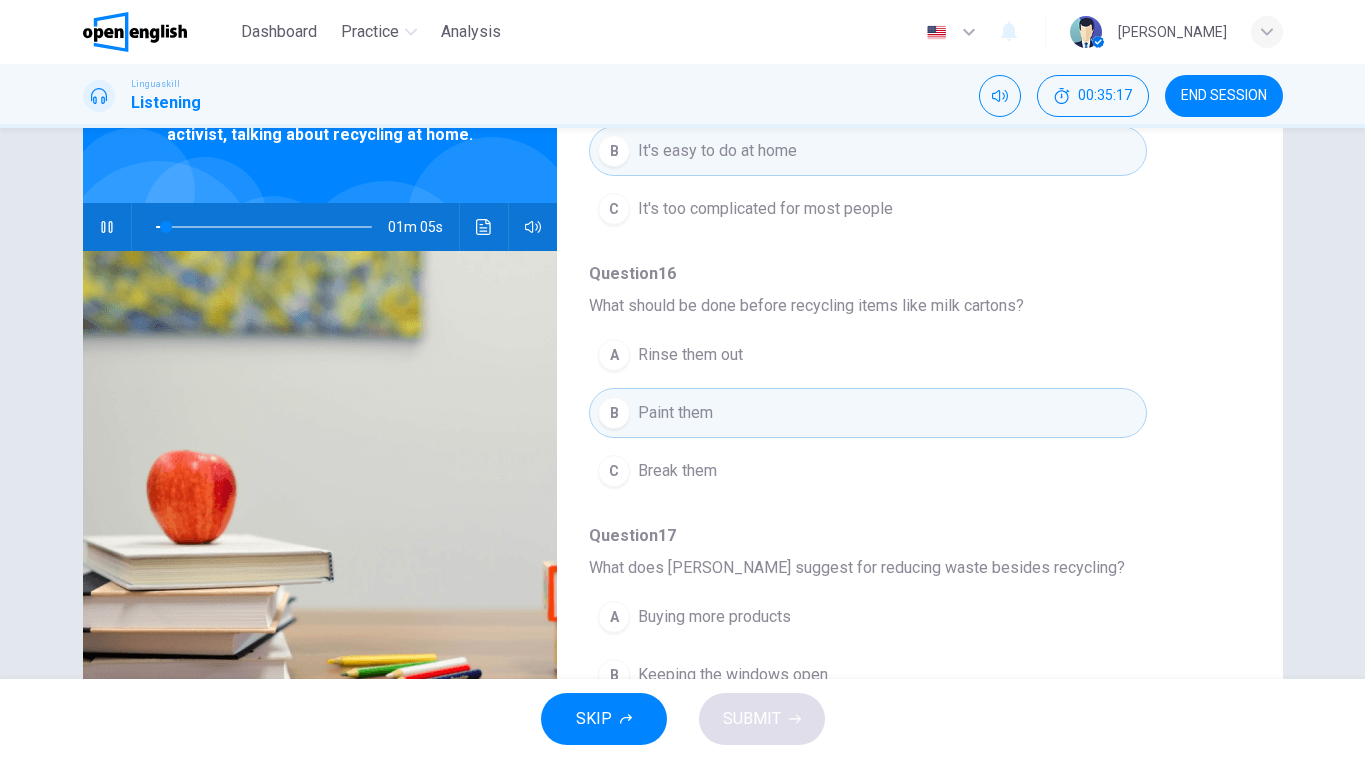 drag, startPoint x: 1234, startPoint y: 333, endPoint x: 1237, endPoint y: 287, distance: 46.09772 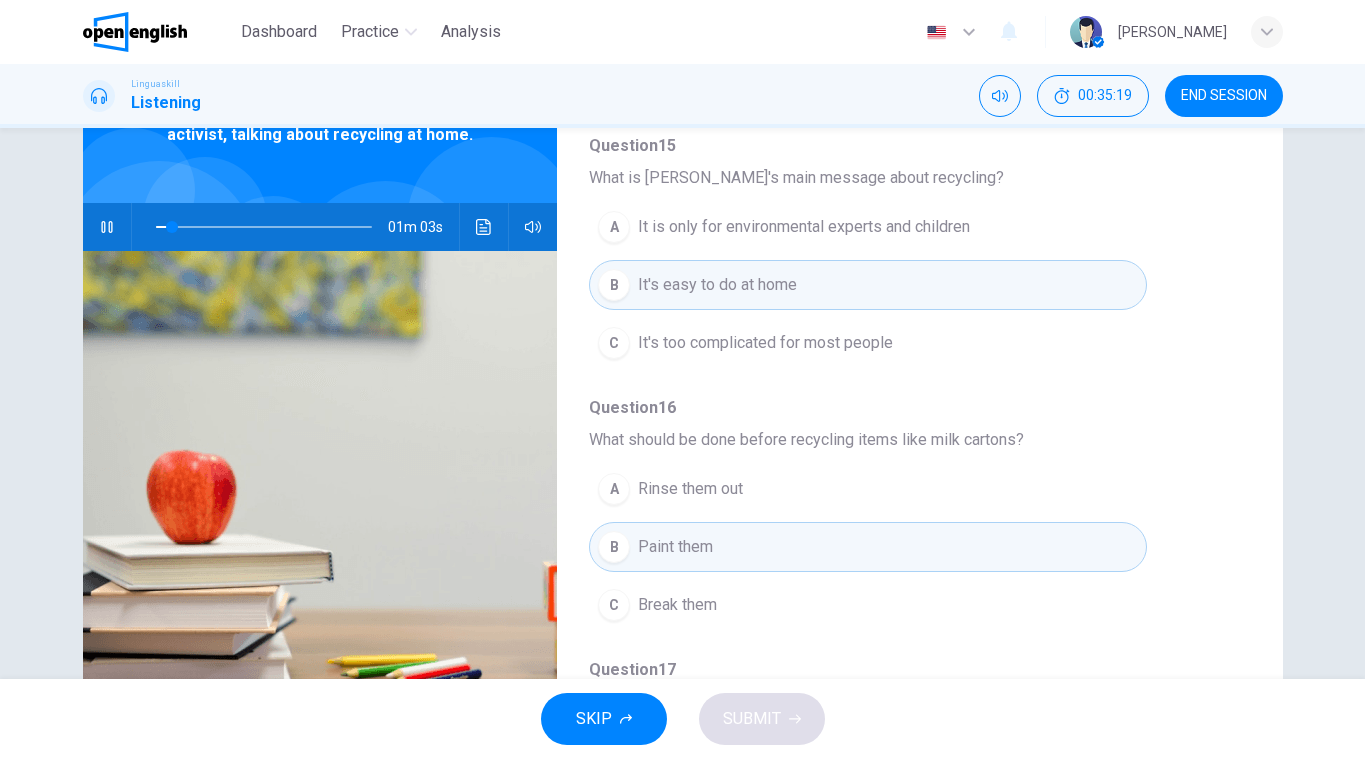 scroll, scrollTop: 119, scrollLeft: 0, axis: vertical 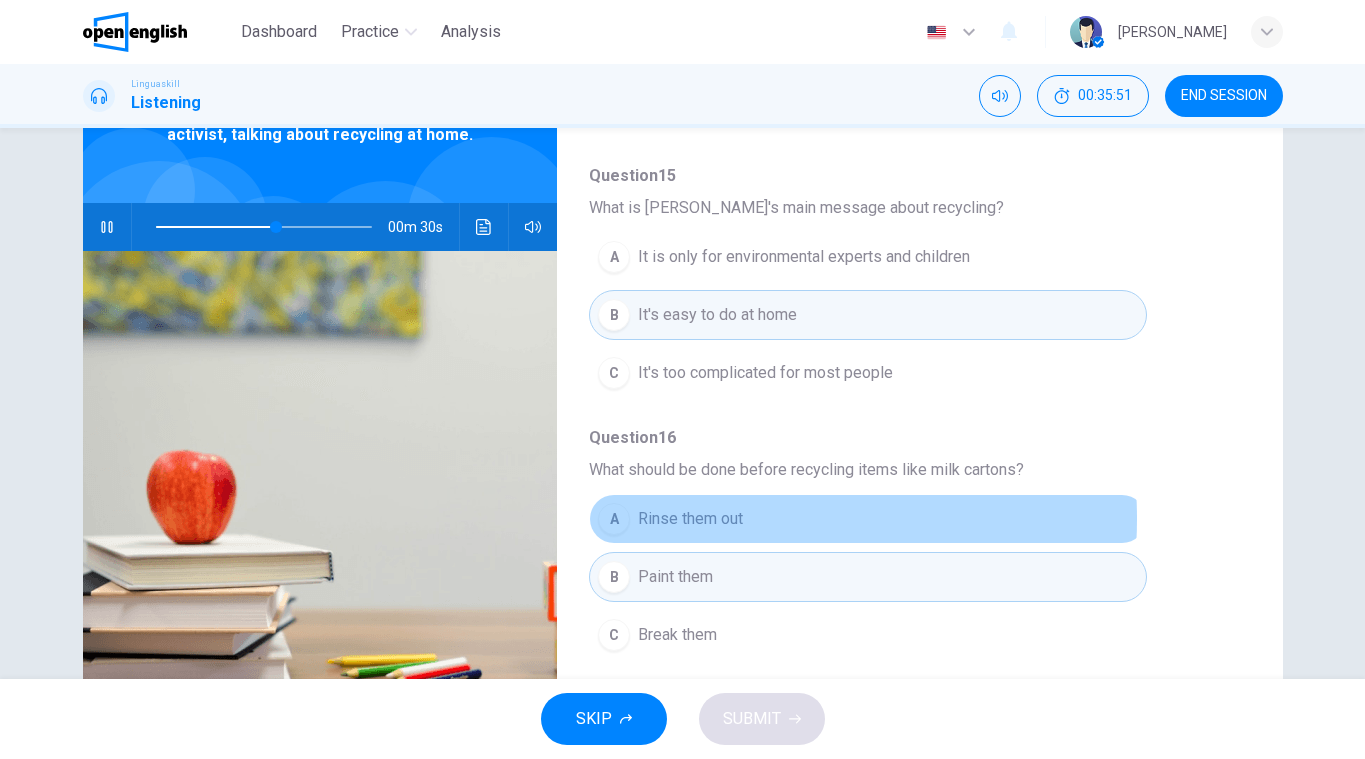 click on "Rinse them out" at bounding box center (690, 519) 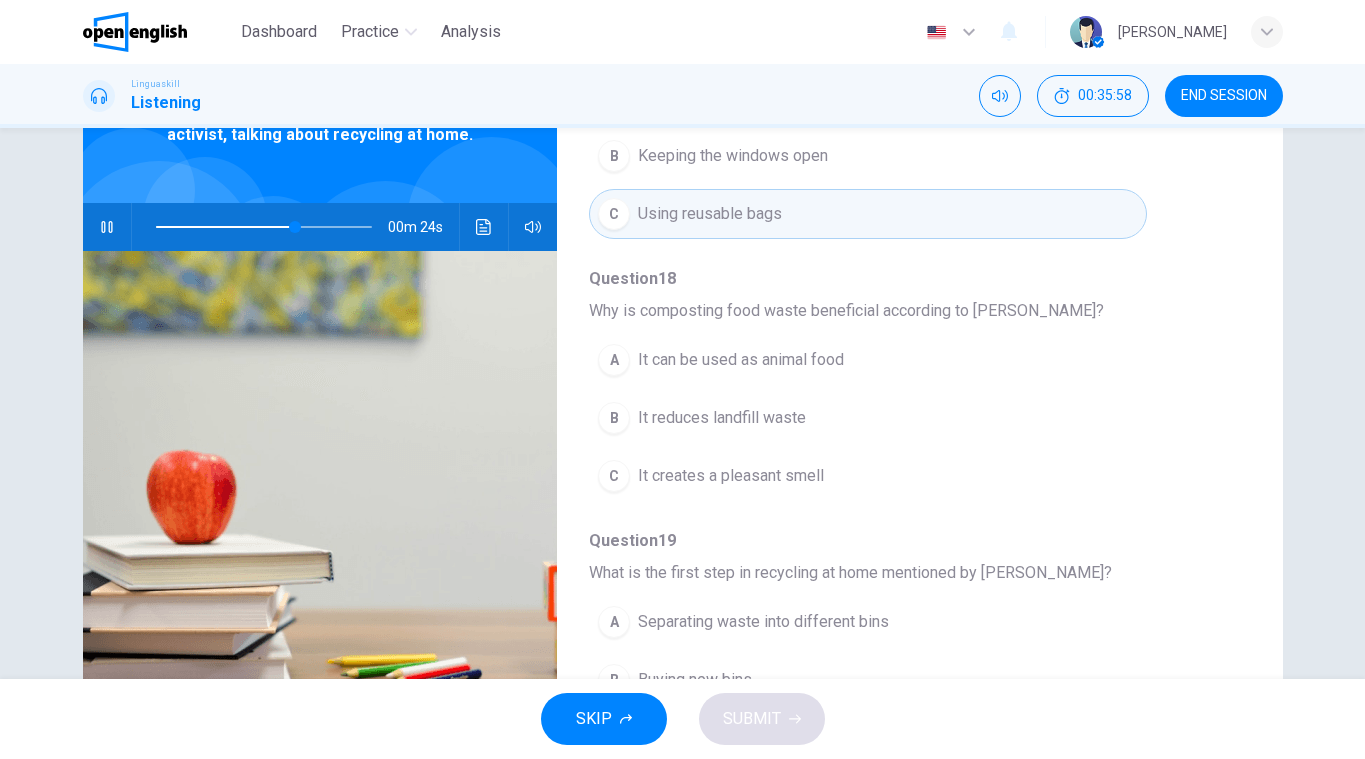 scroll, scrollTop: 811, scrollLeft: 0, axis: vertical 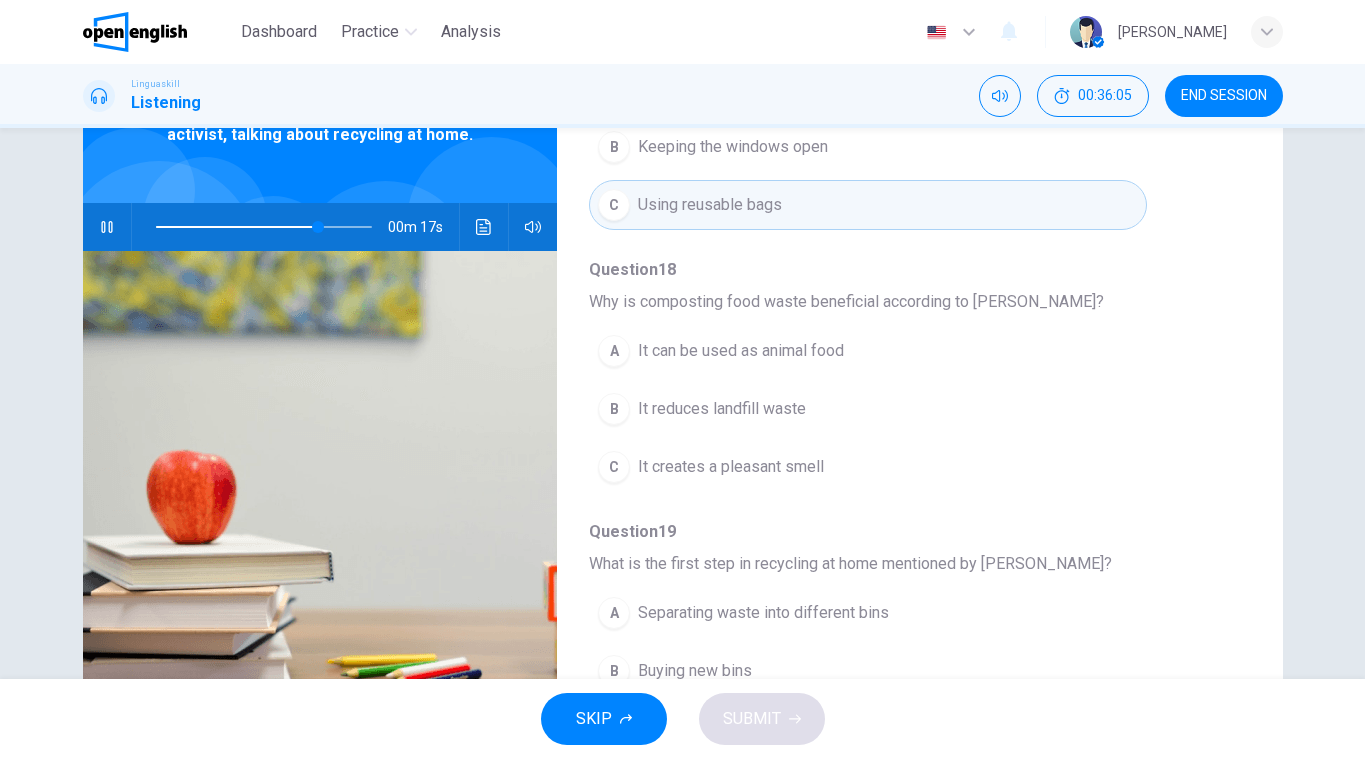 click on "B It reduces landfill waste" at bounding box center (867, 409) 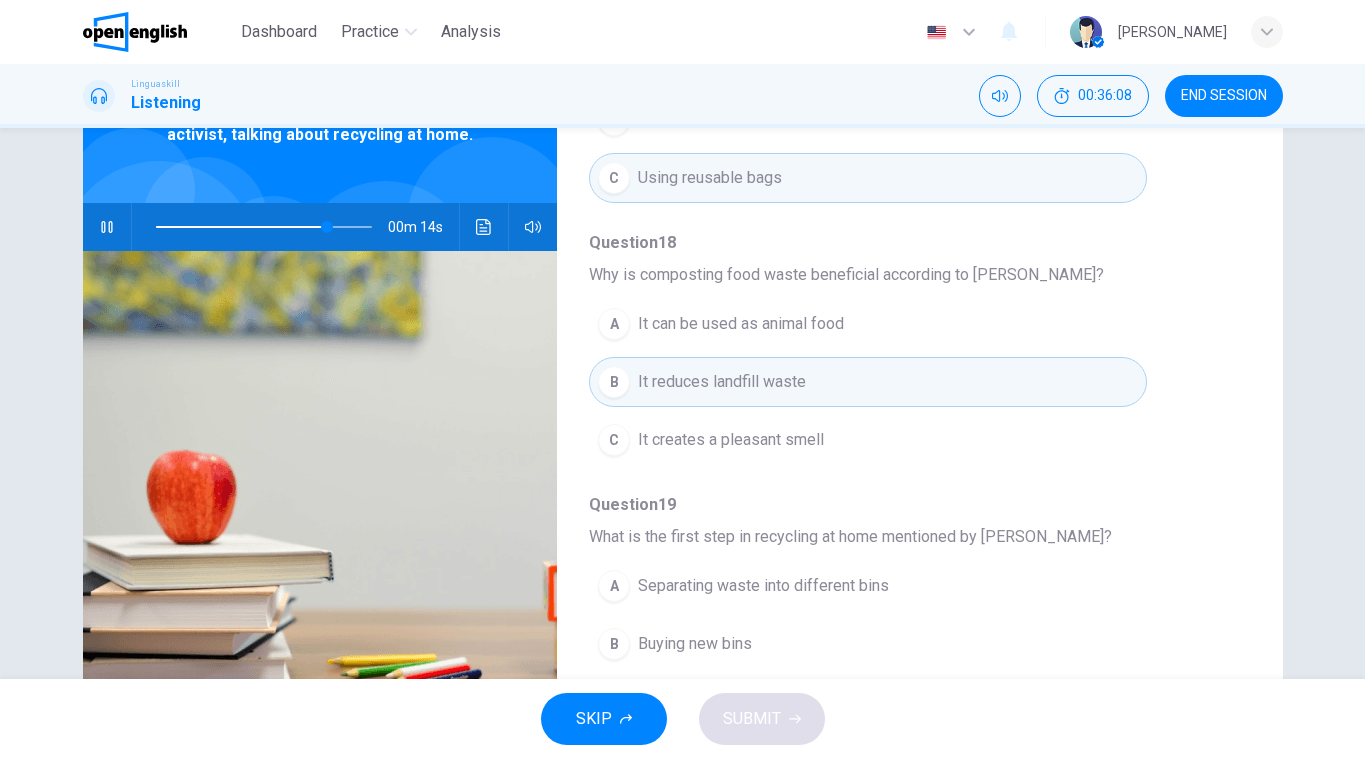 scroll, scrollTop: 839, scrollLeft: 0, axis: vertical 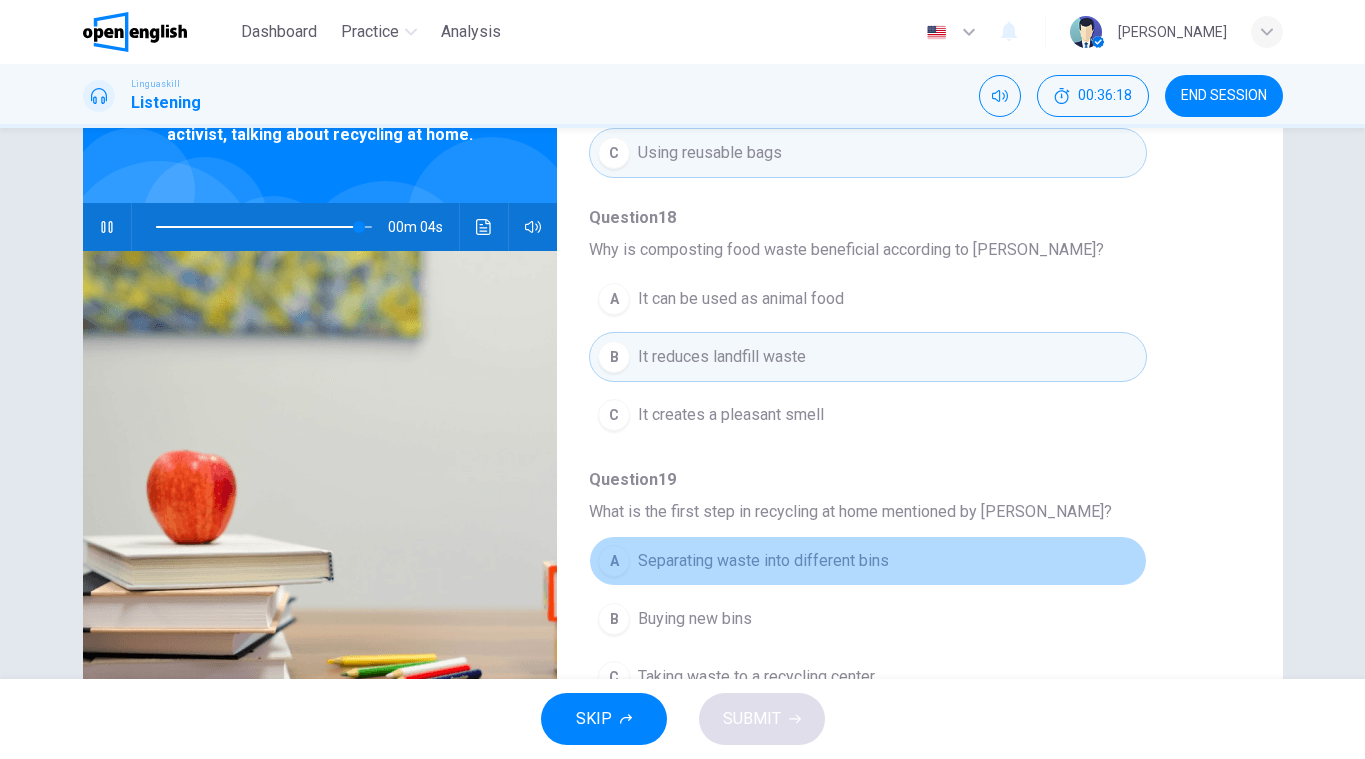 click on "Separating waste into different bins" at bounding box center [763, 561] 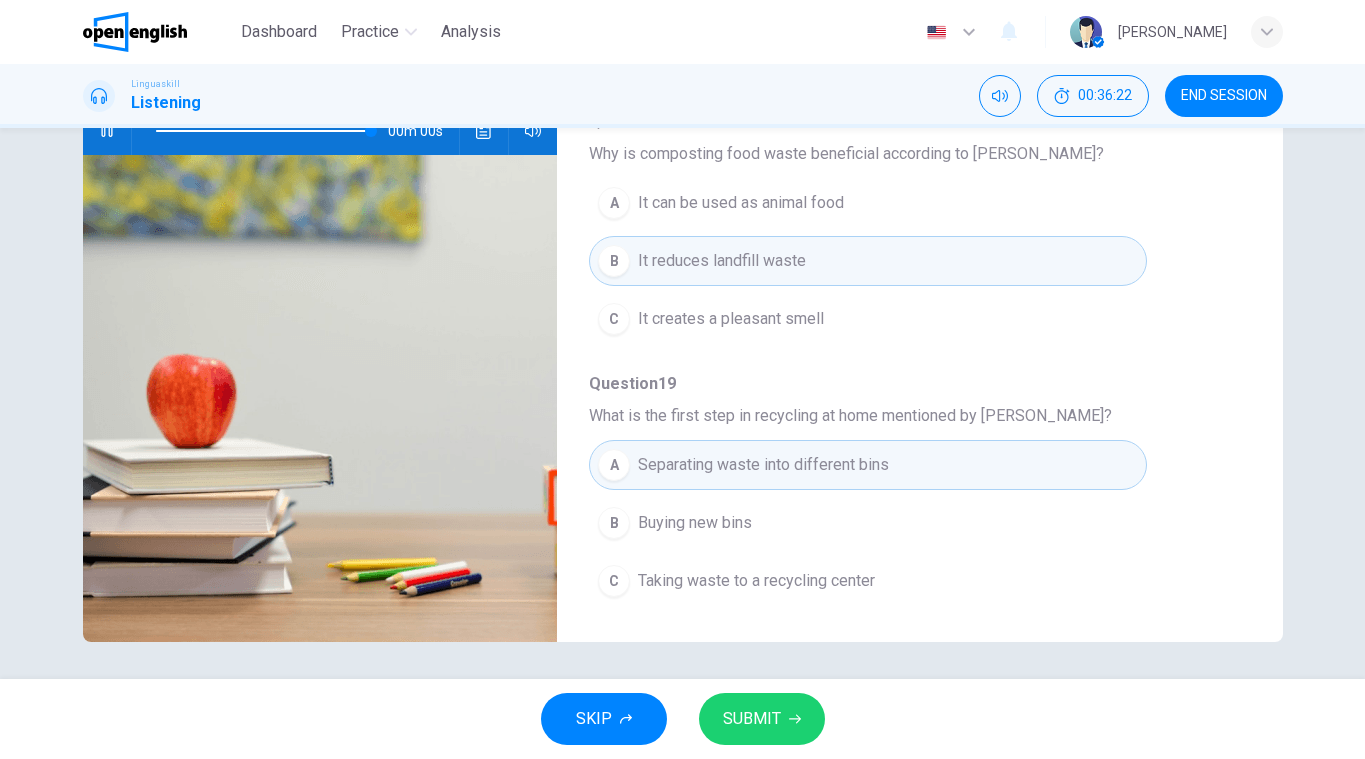 scroll, scrollTop: 224, scrollLeft: 0, axis: vertical 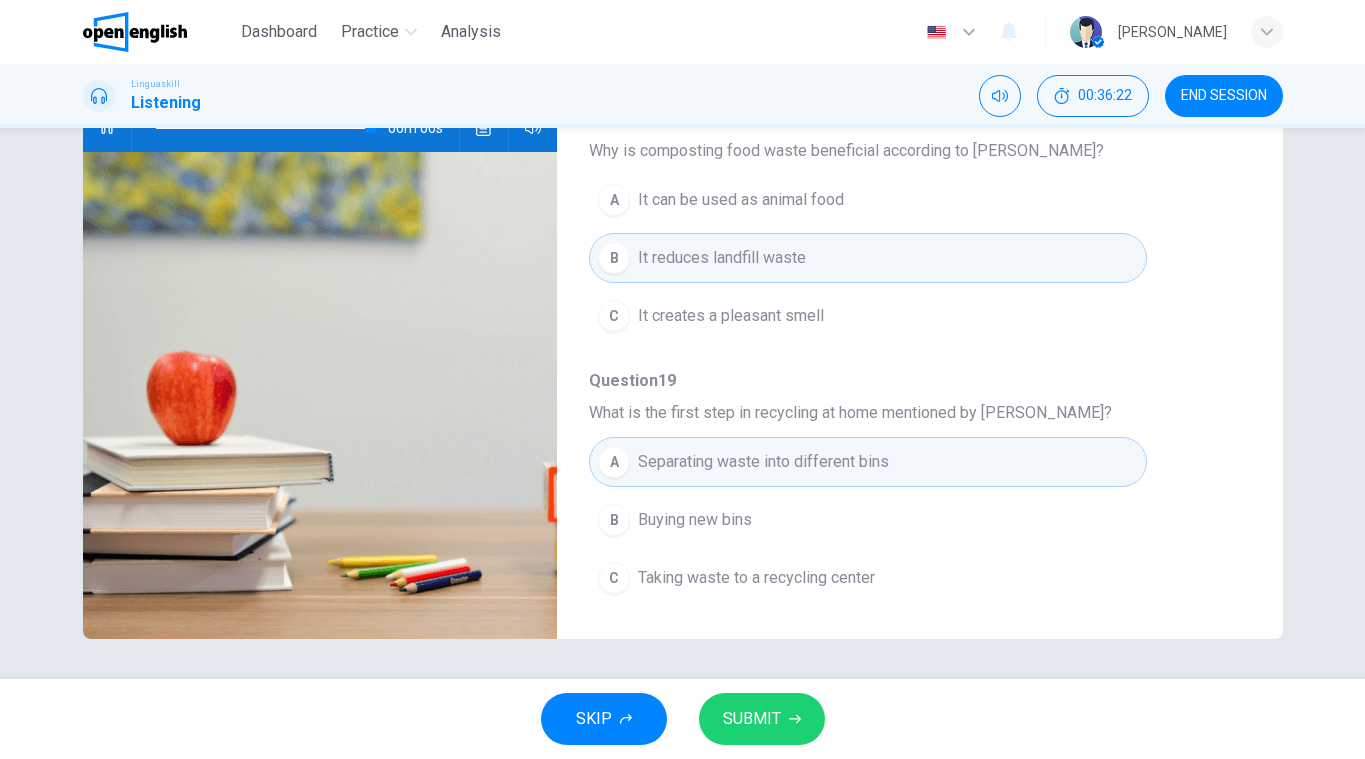 type on "*" 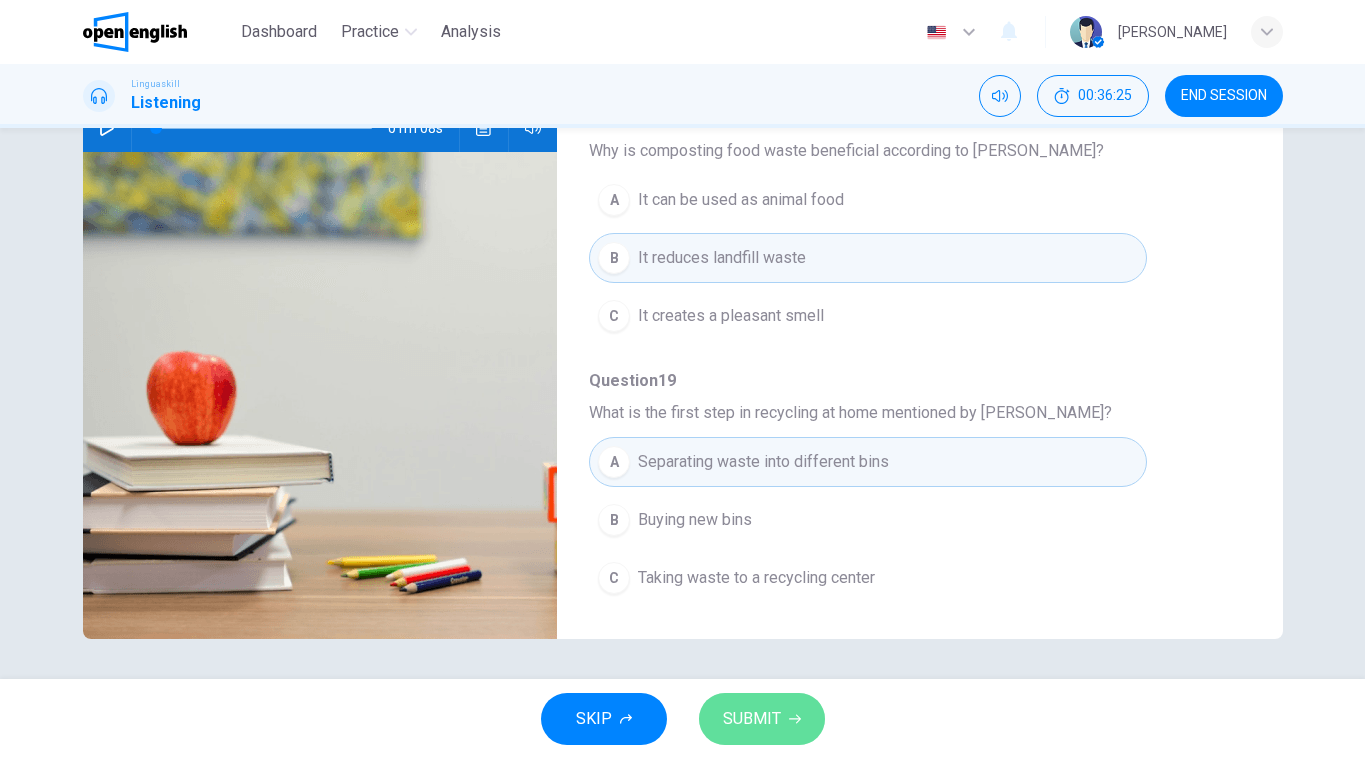 click on "SUBMIT" at bounding box center [752, 719] 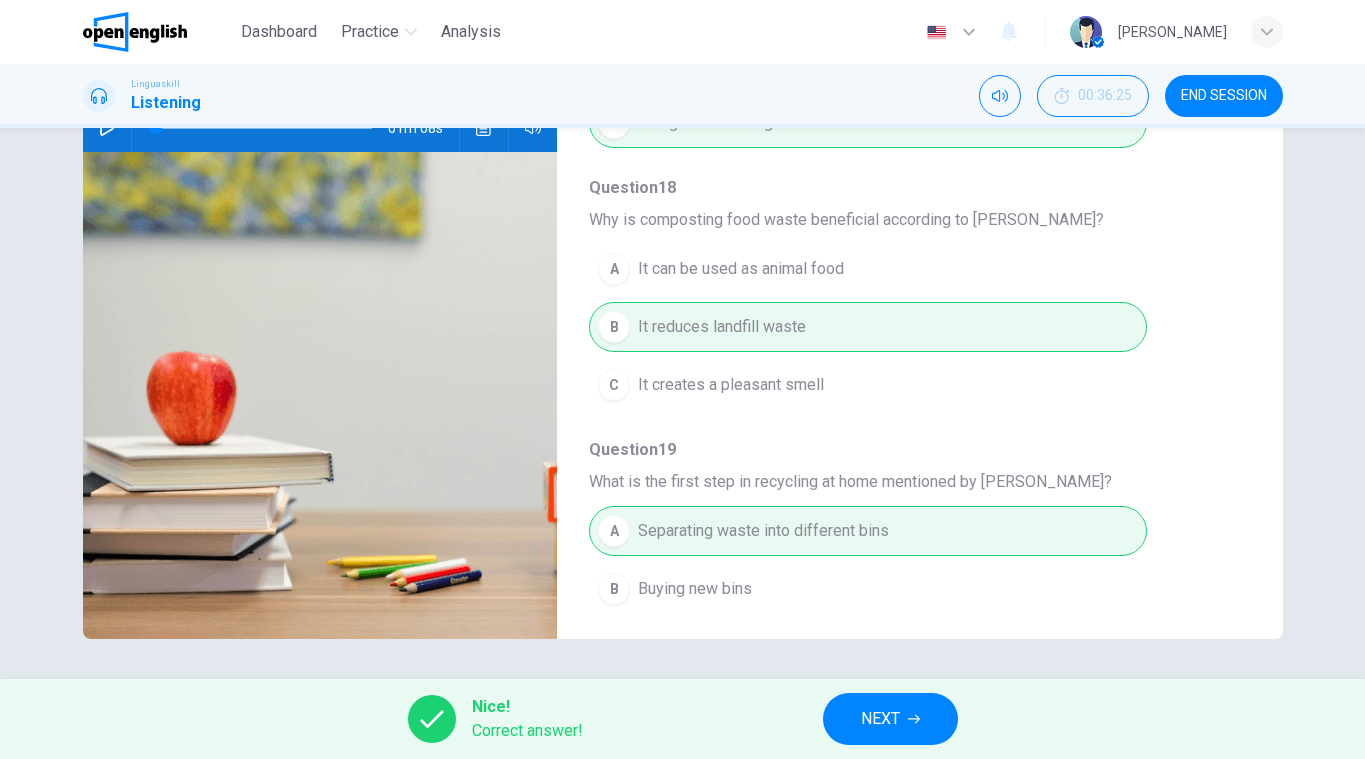 scroll, scrollTop: 793, scrollLeft: 0, axis: vertical 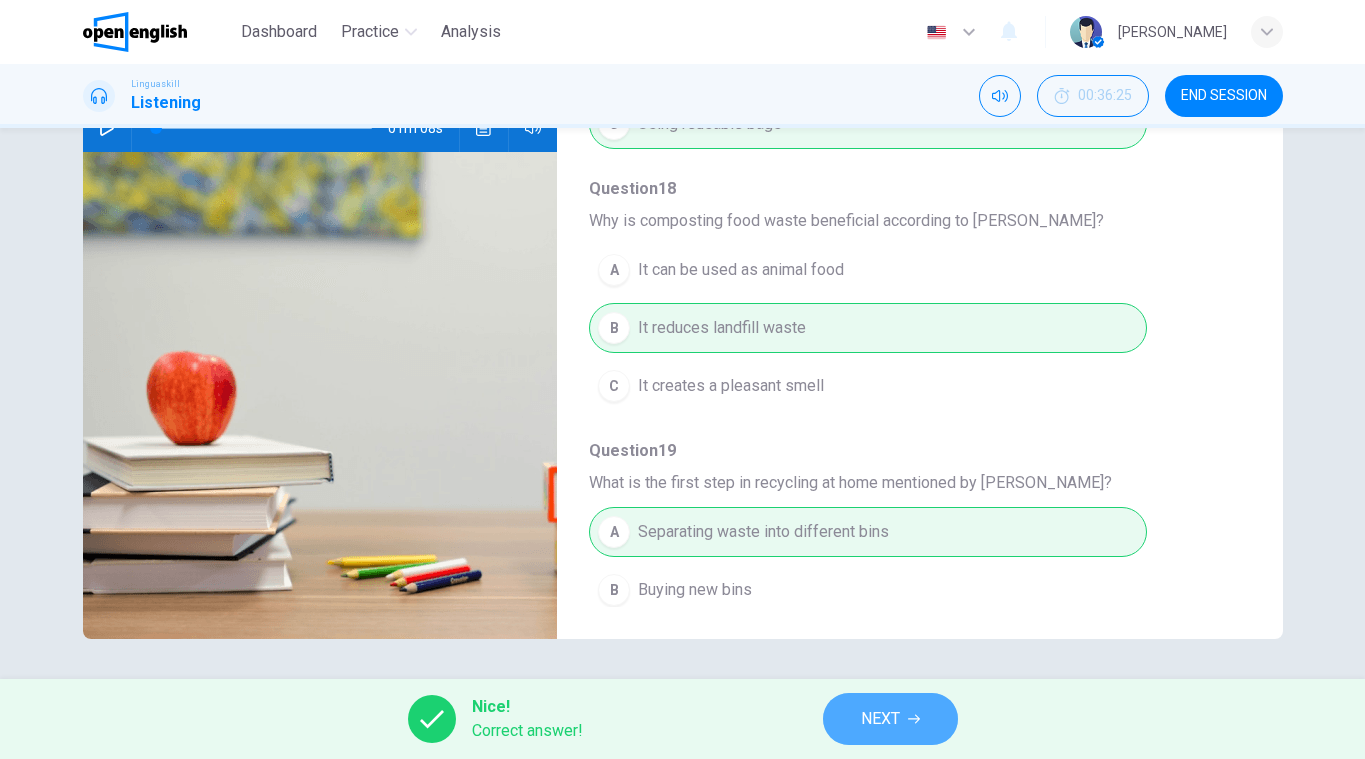 click on "NEXT" at bounding box center [880, 719] 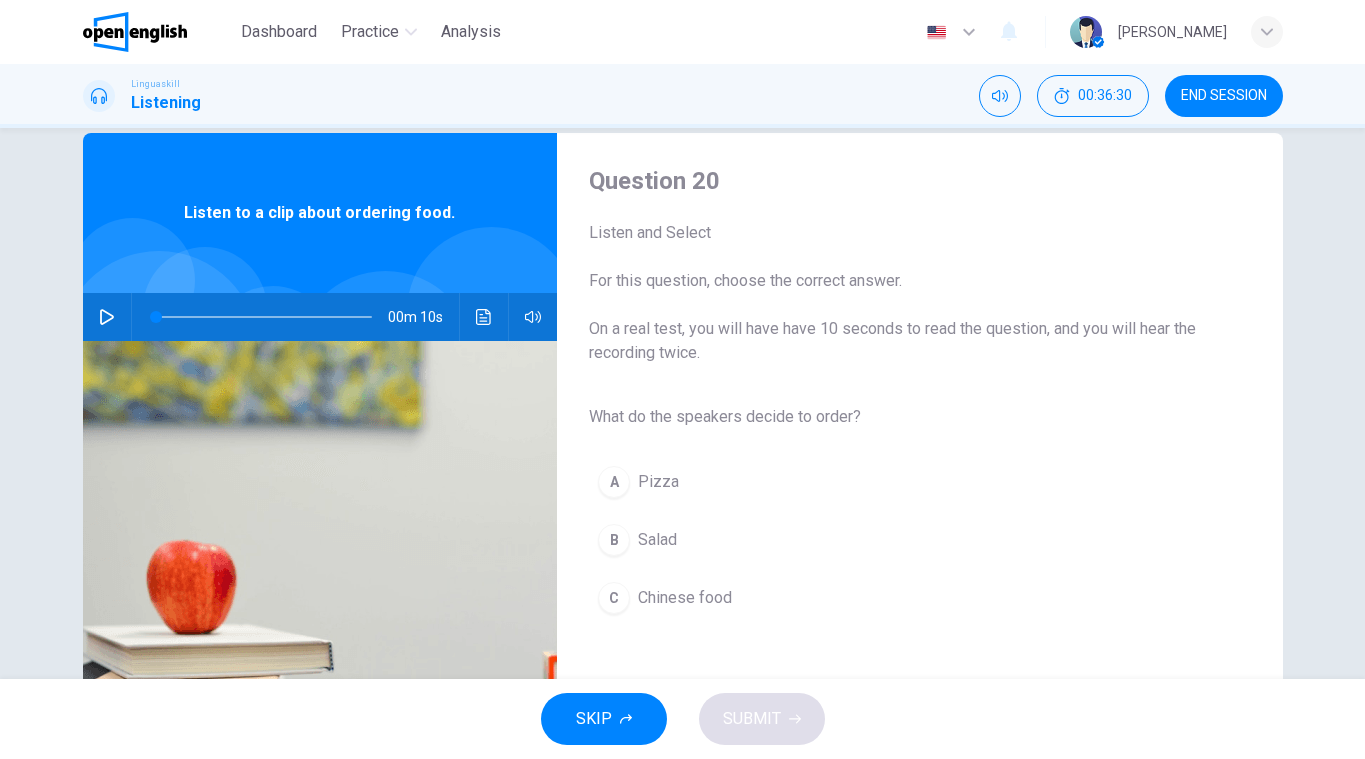 scroll, scrollTop: 32, scrollLeft: 0, axis: vertical 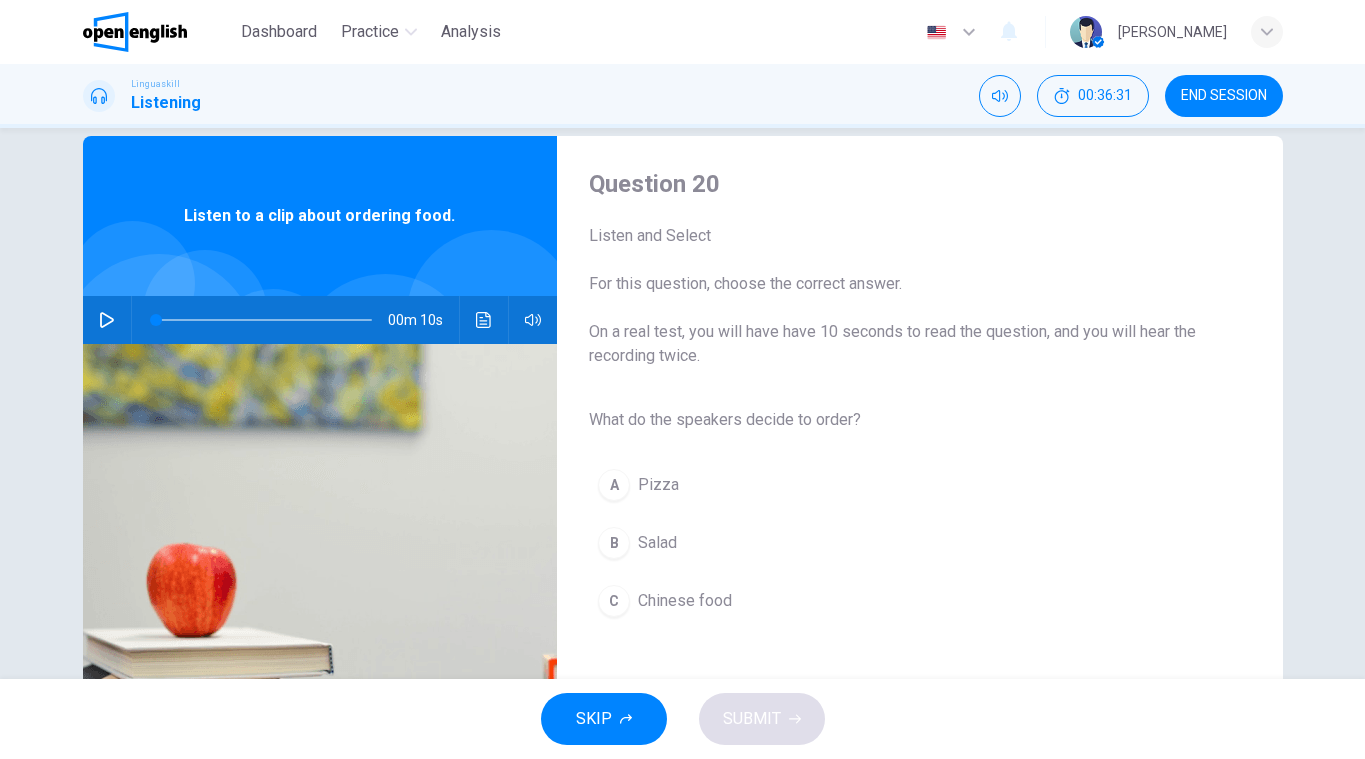 click 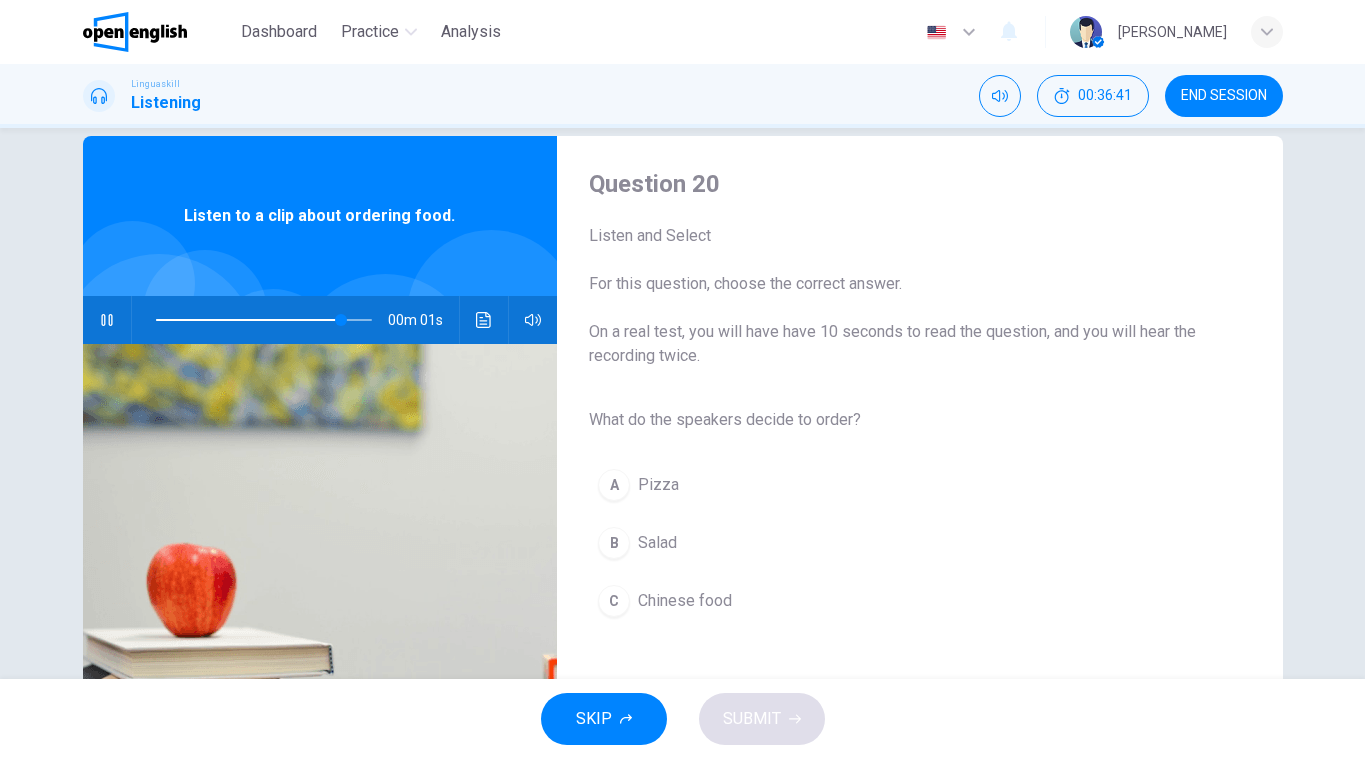 click on "Salad" at bounding box center (657, 543) 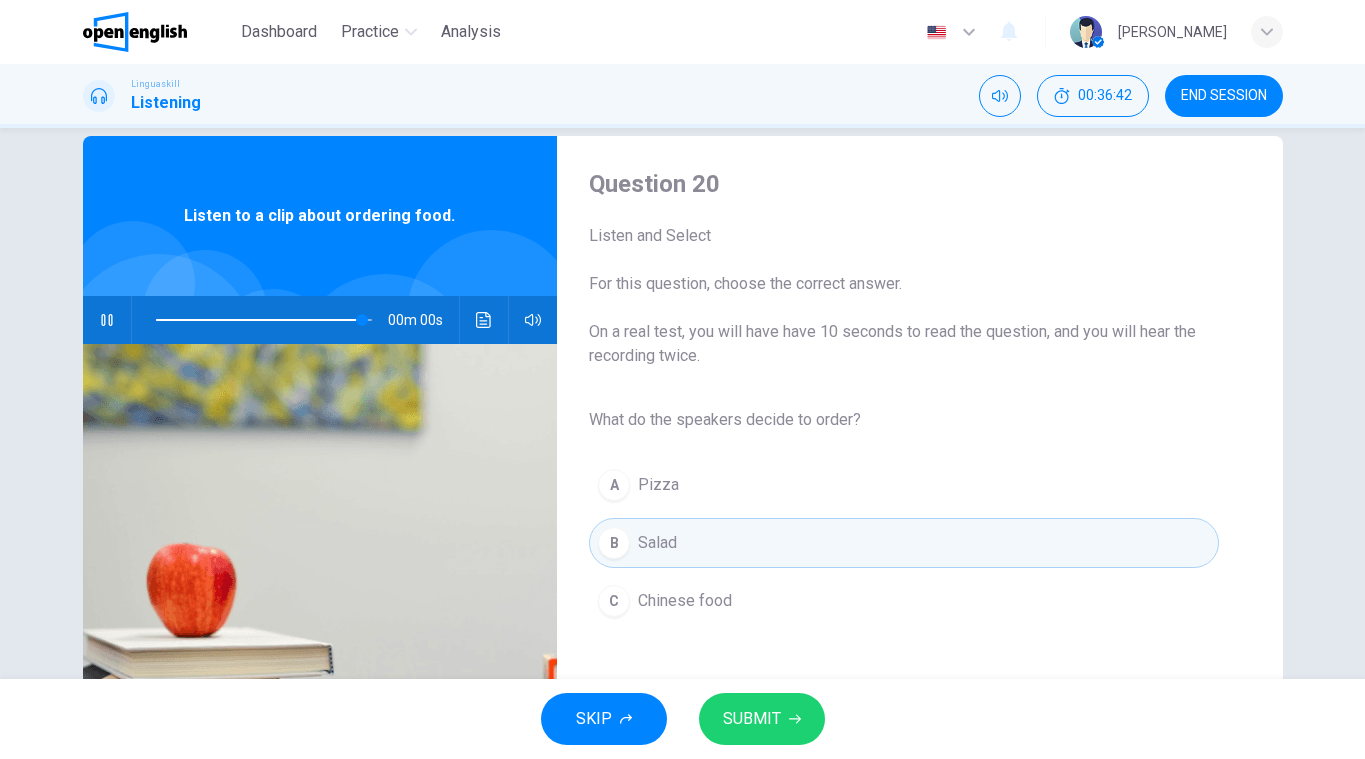 type on "*" 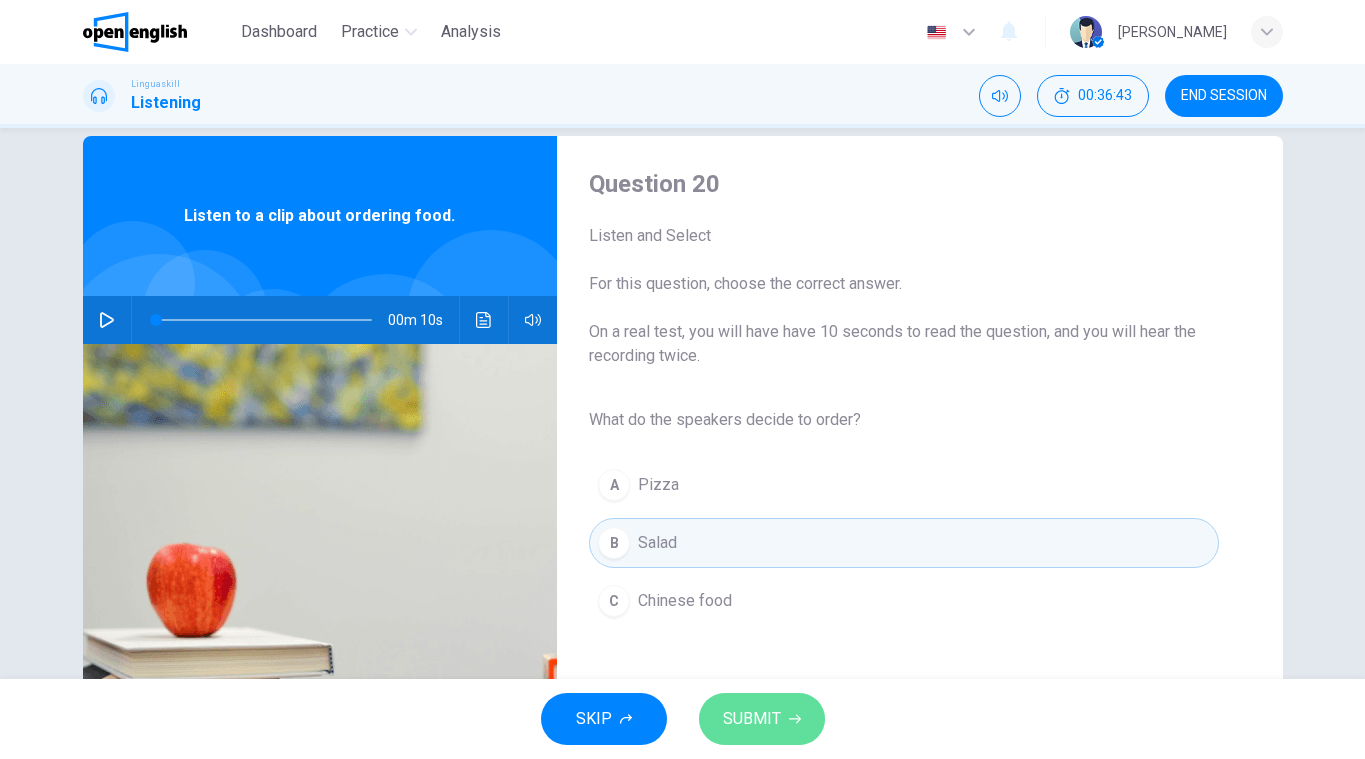 click on "SUBMIT" at bounding box center (752, 719) 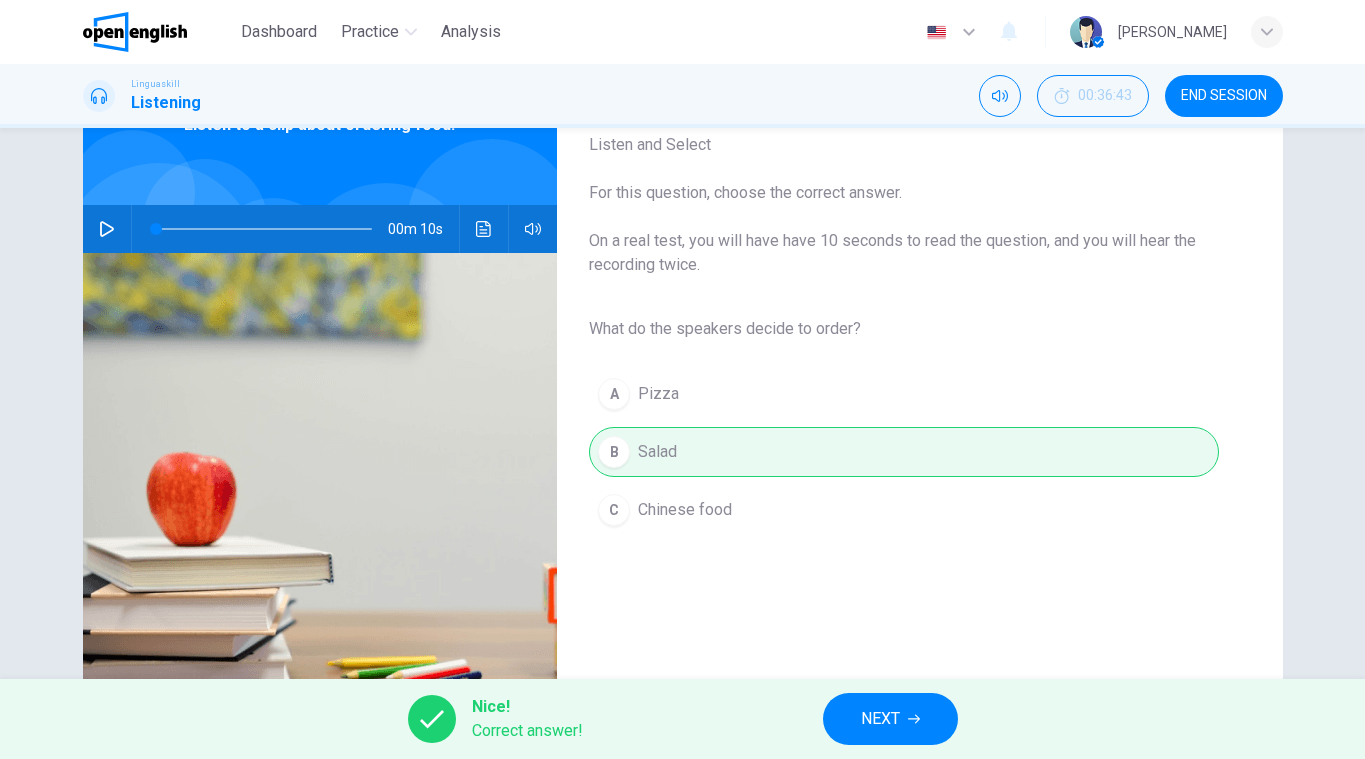 scroll, scrollTop: 32, scrollLeft: 0, axis: vertical 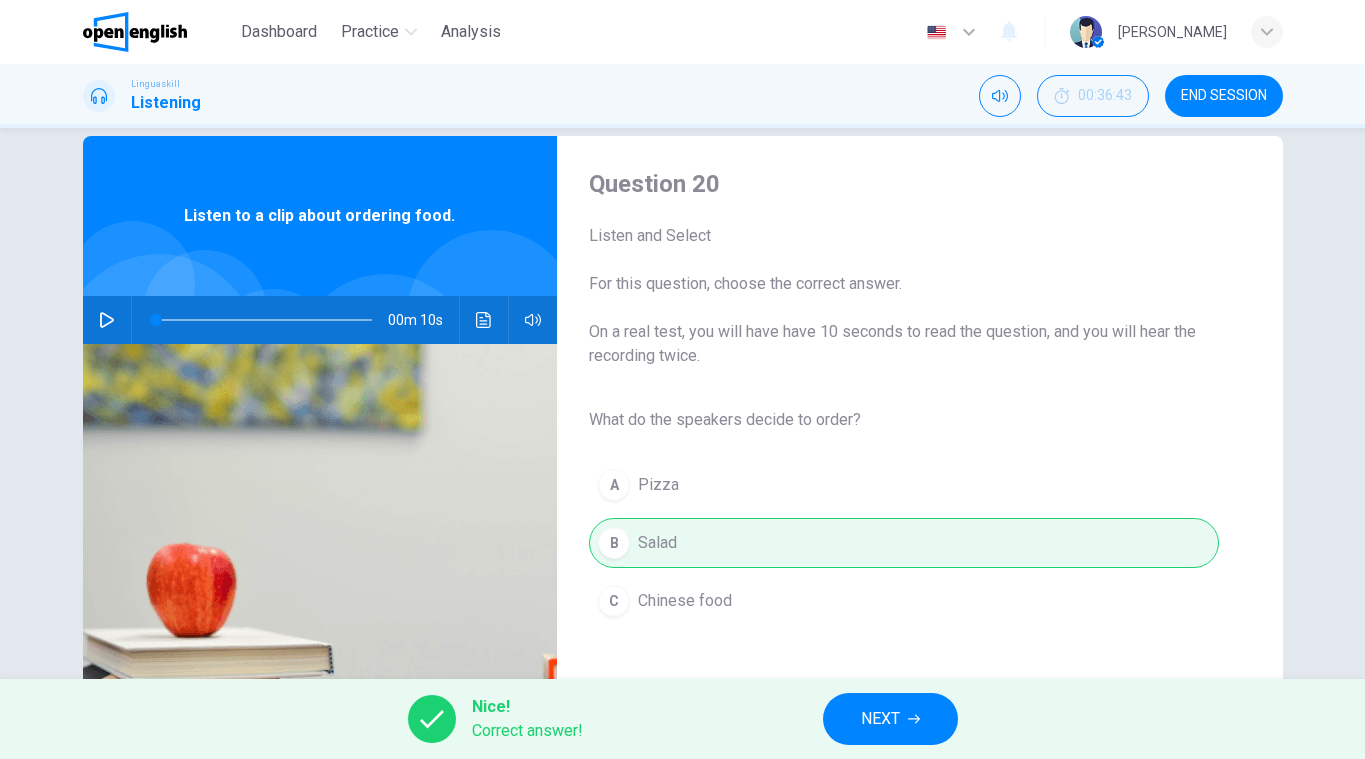 click 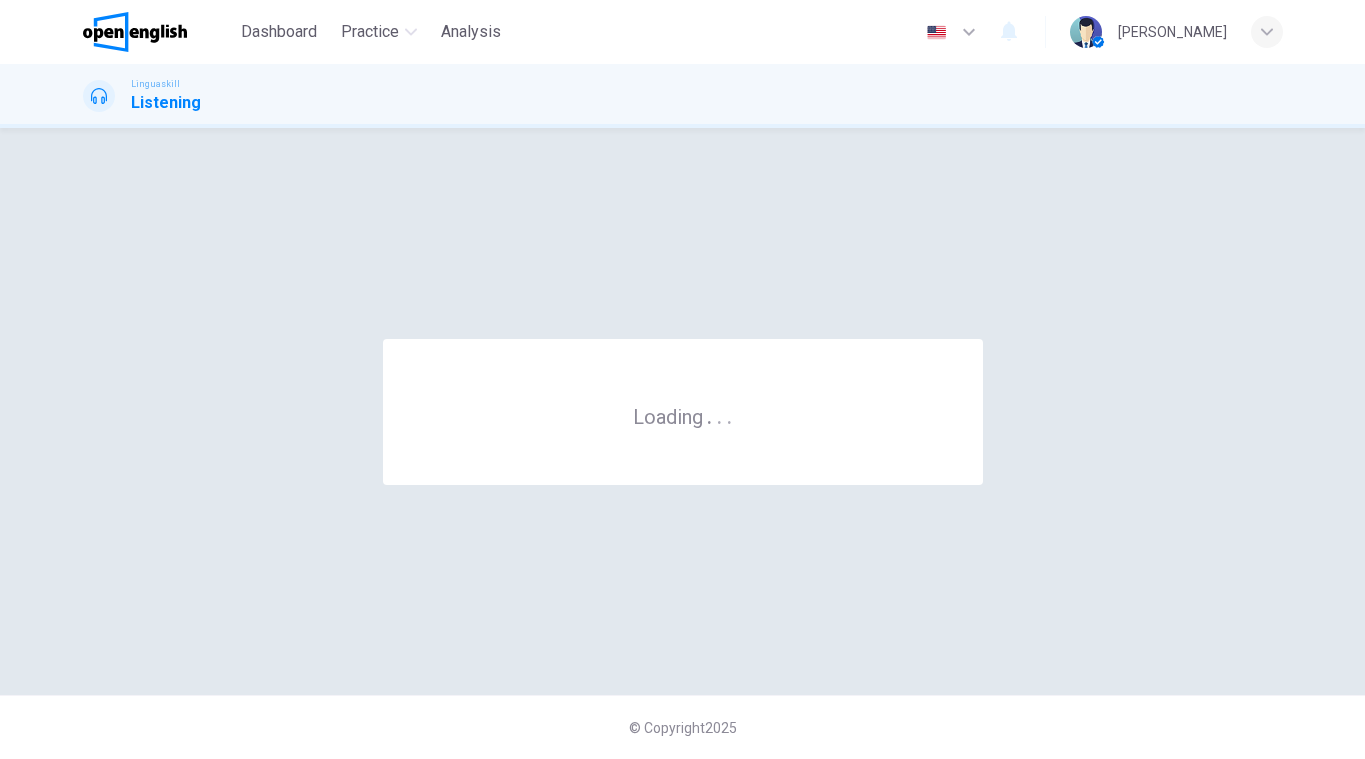 scroll, scrollTop: 0, scrollLeft: 0, axis: both 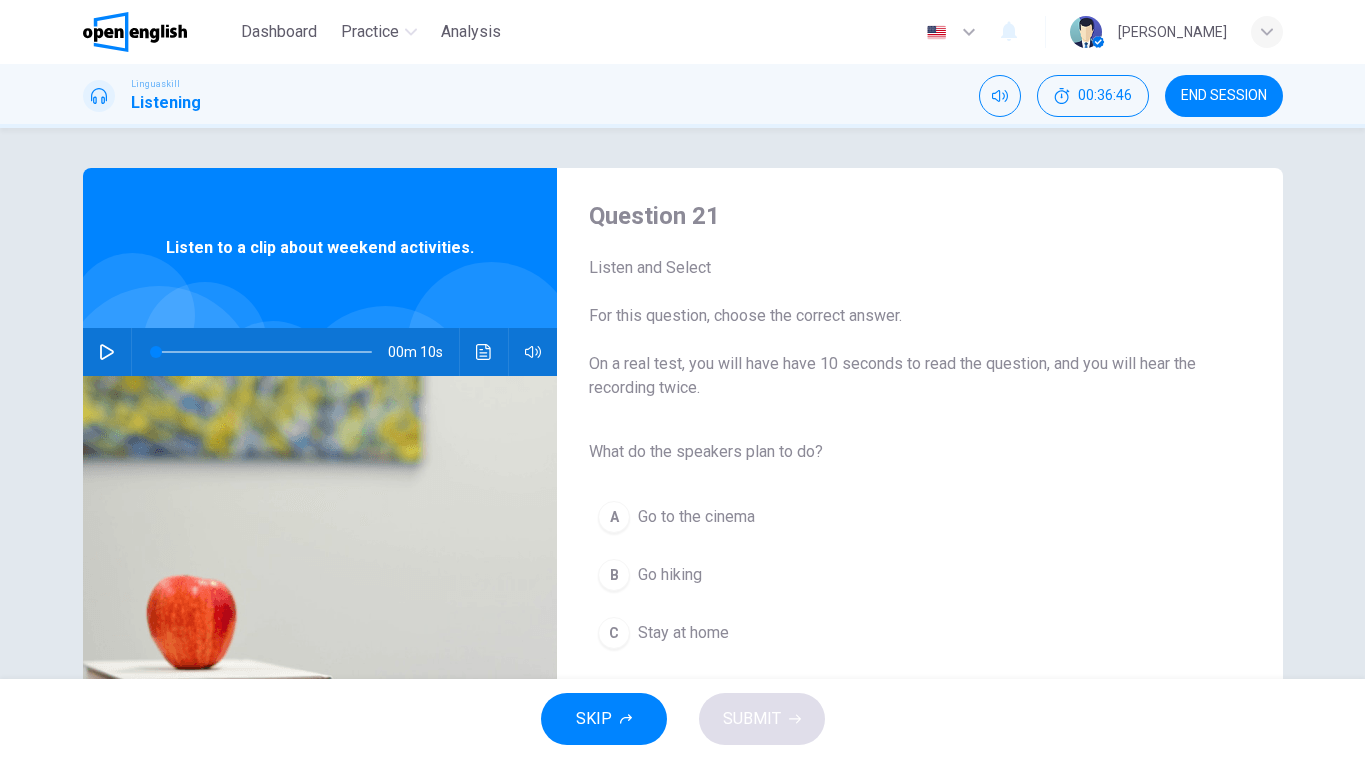 drag, startPoint x: 1354, startPoint y: 301, endPoint x: 1199, endPoint y: 327, distance: 157.16551 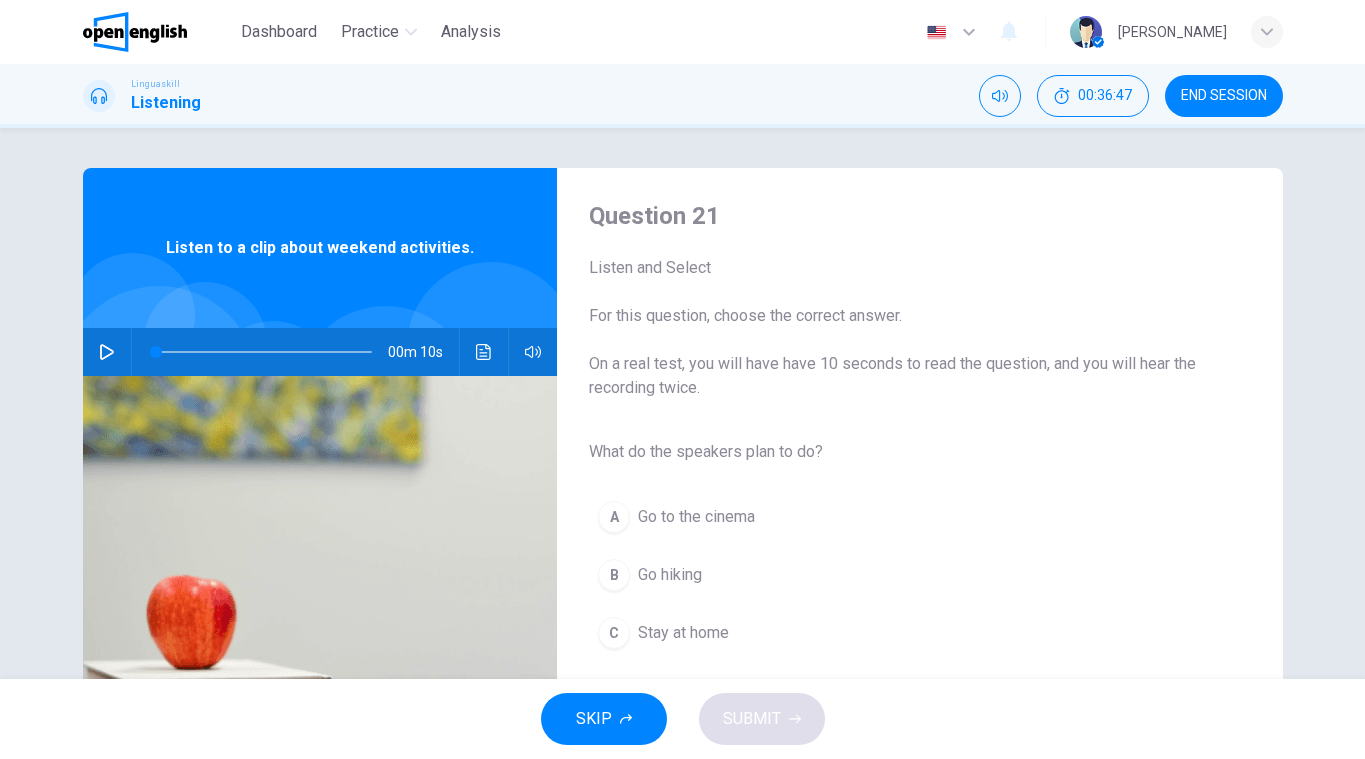 click at bounding box center (107, 352) 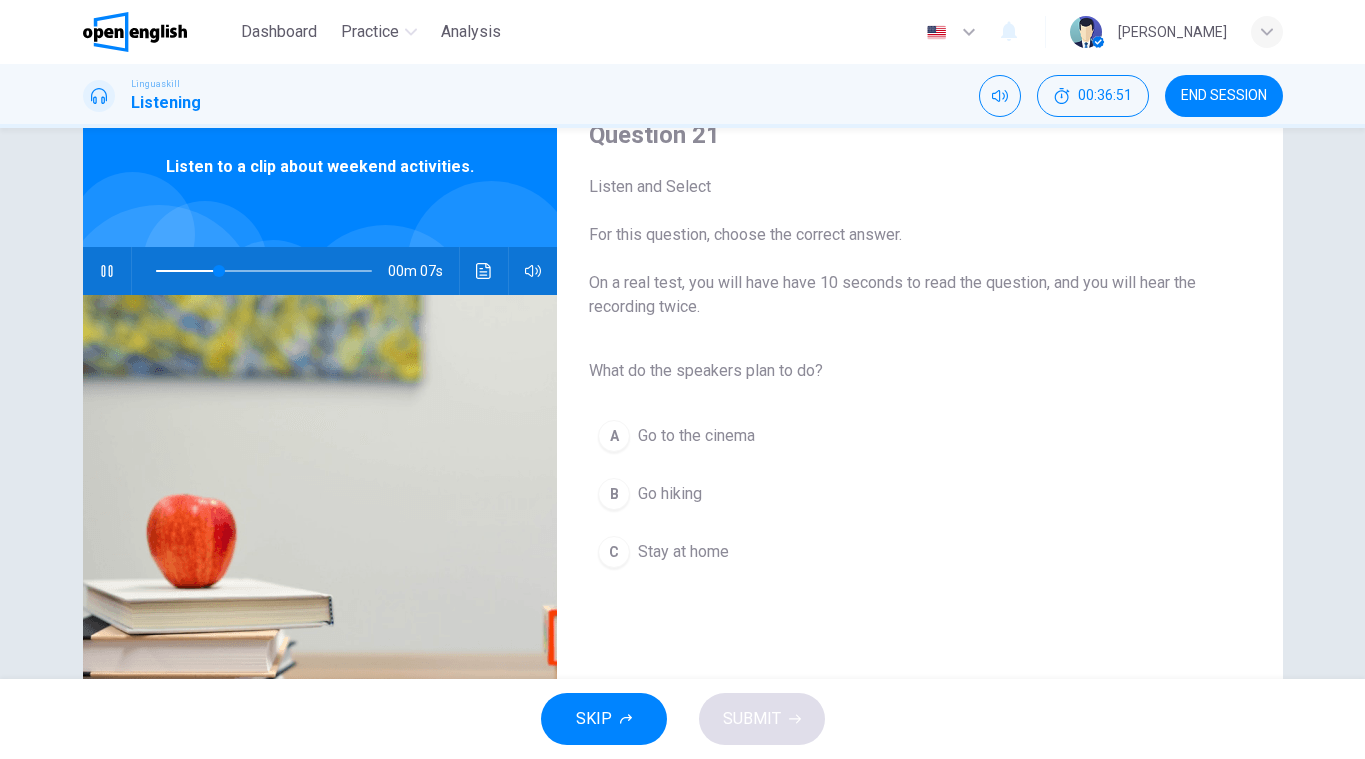 scroll, scrollTop: 83, scrollLeft: 0, axis: vertical 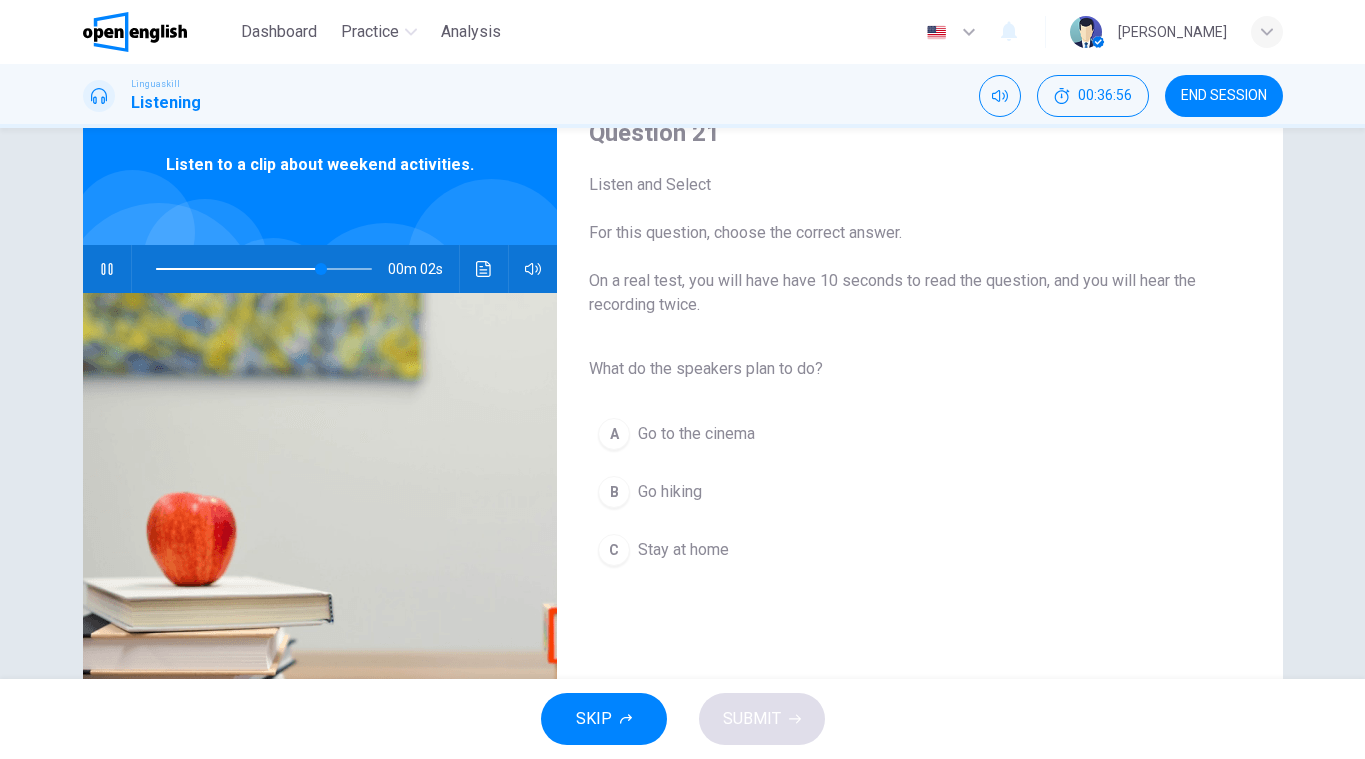 click on "Go hiking" at bounding box center [670, 492] 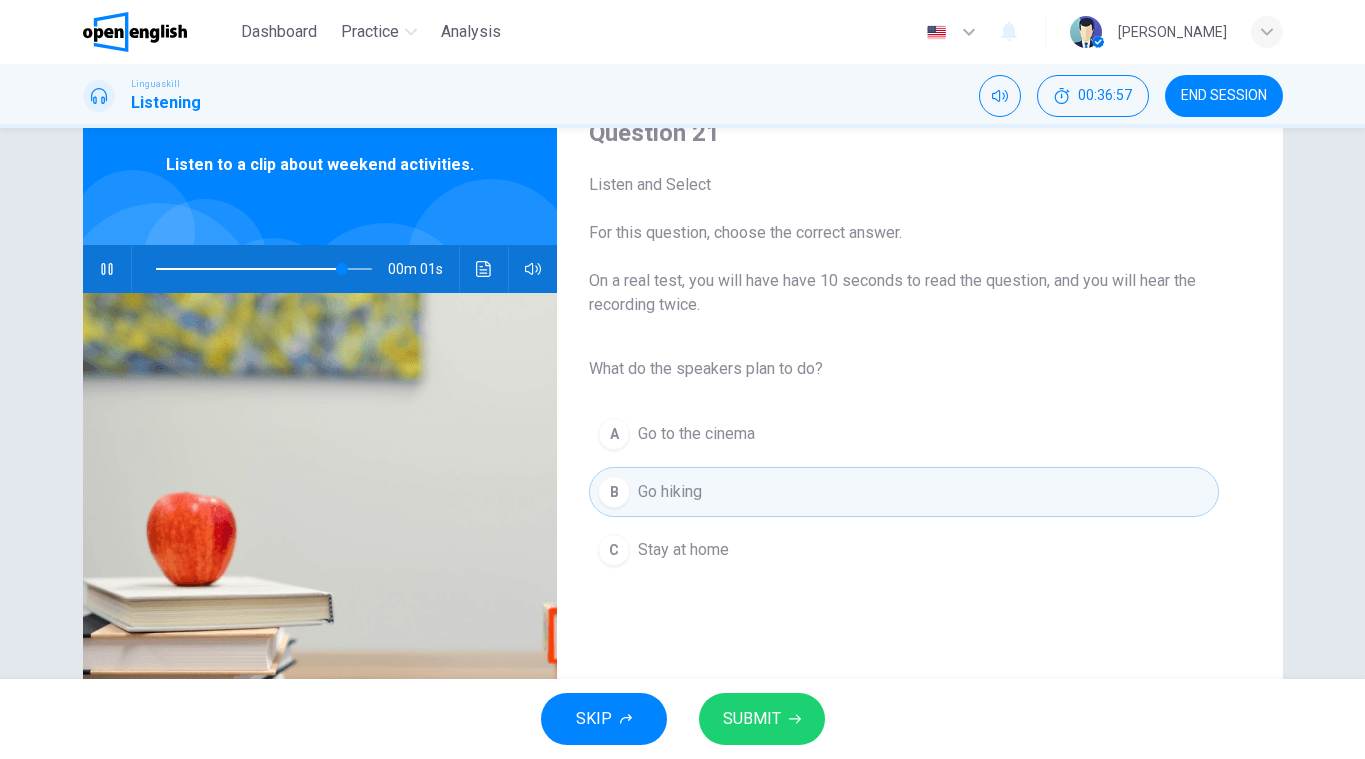 click on "SUBMIT" at bounding box center (752, 719) 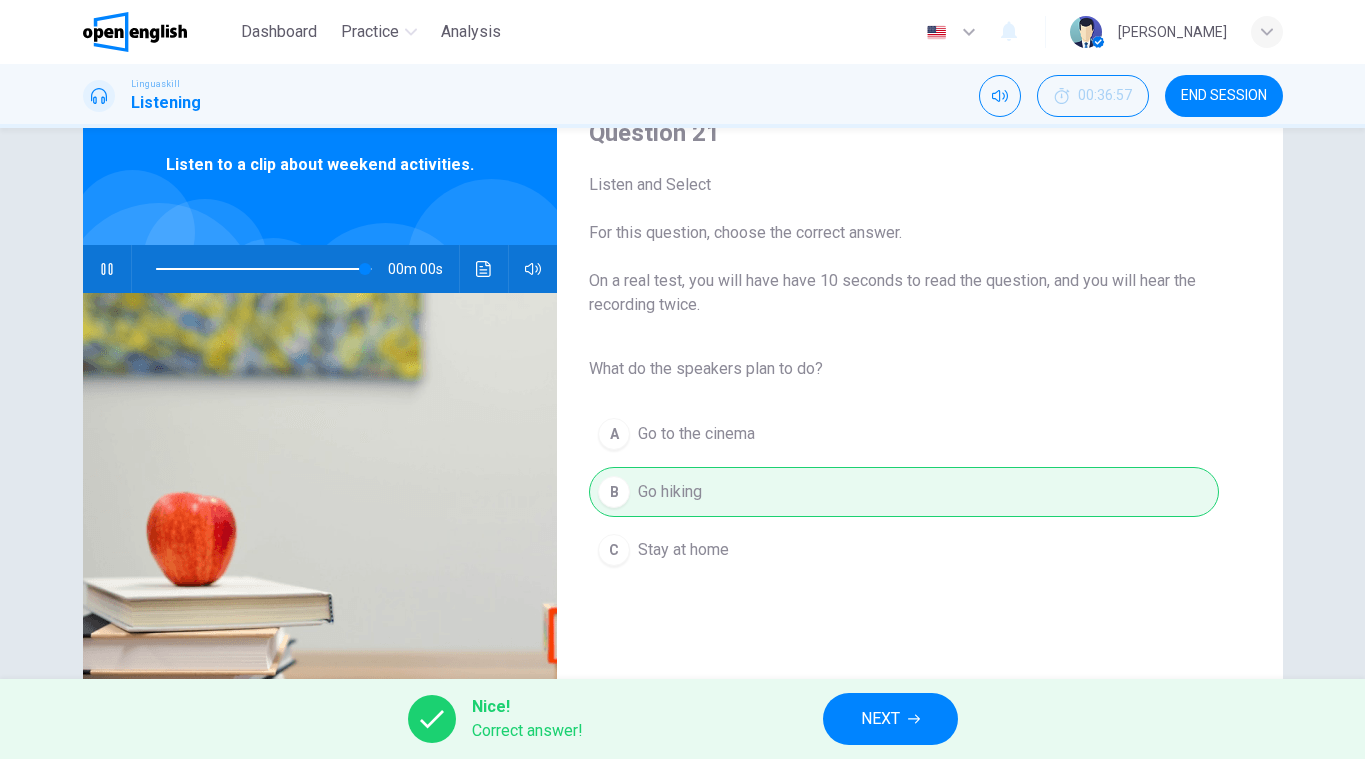 type on "*" 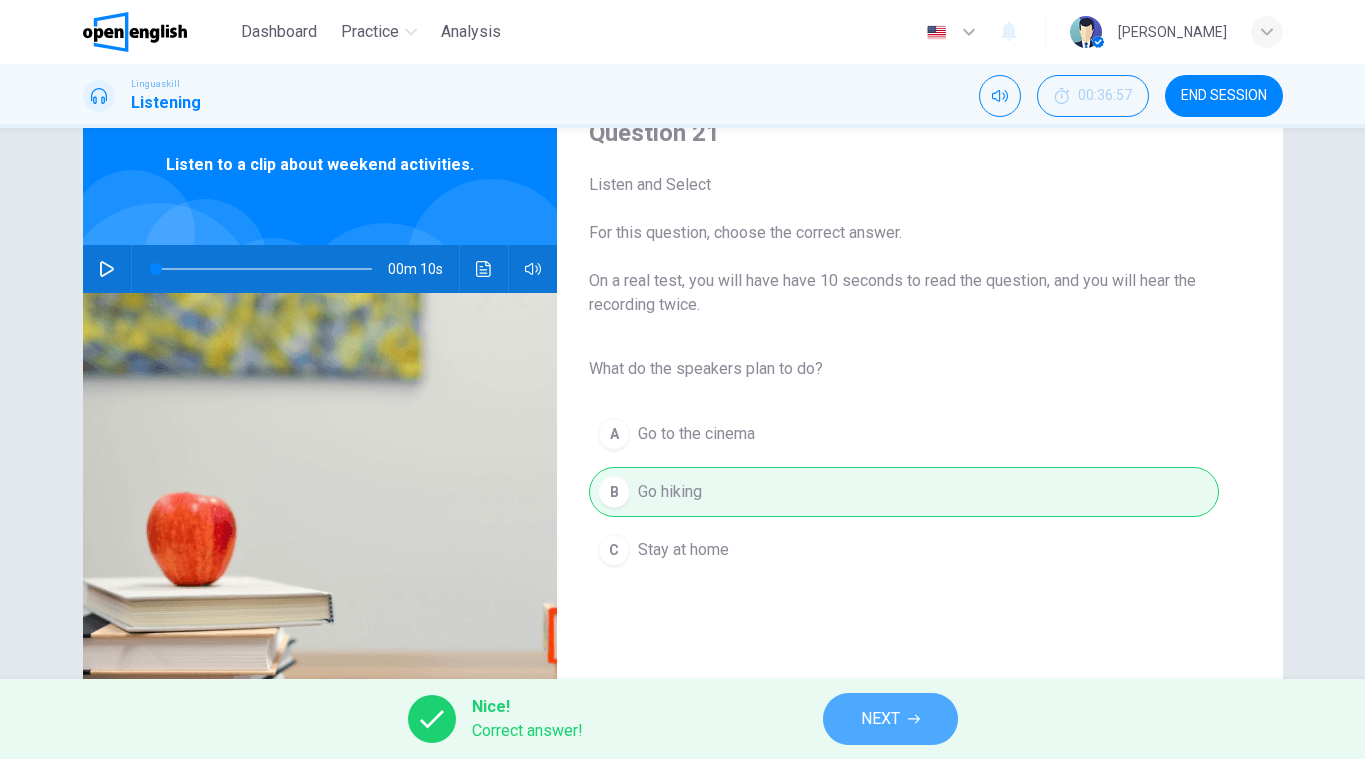 click on "NEXT" at bounding box center [880, 719] 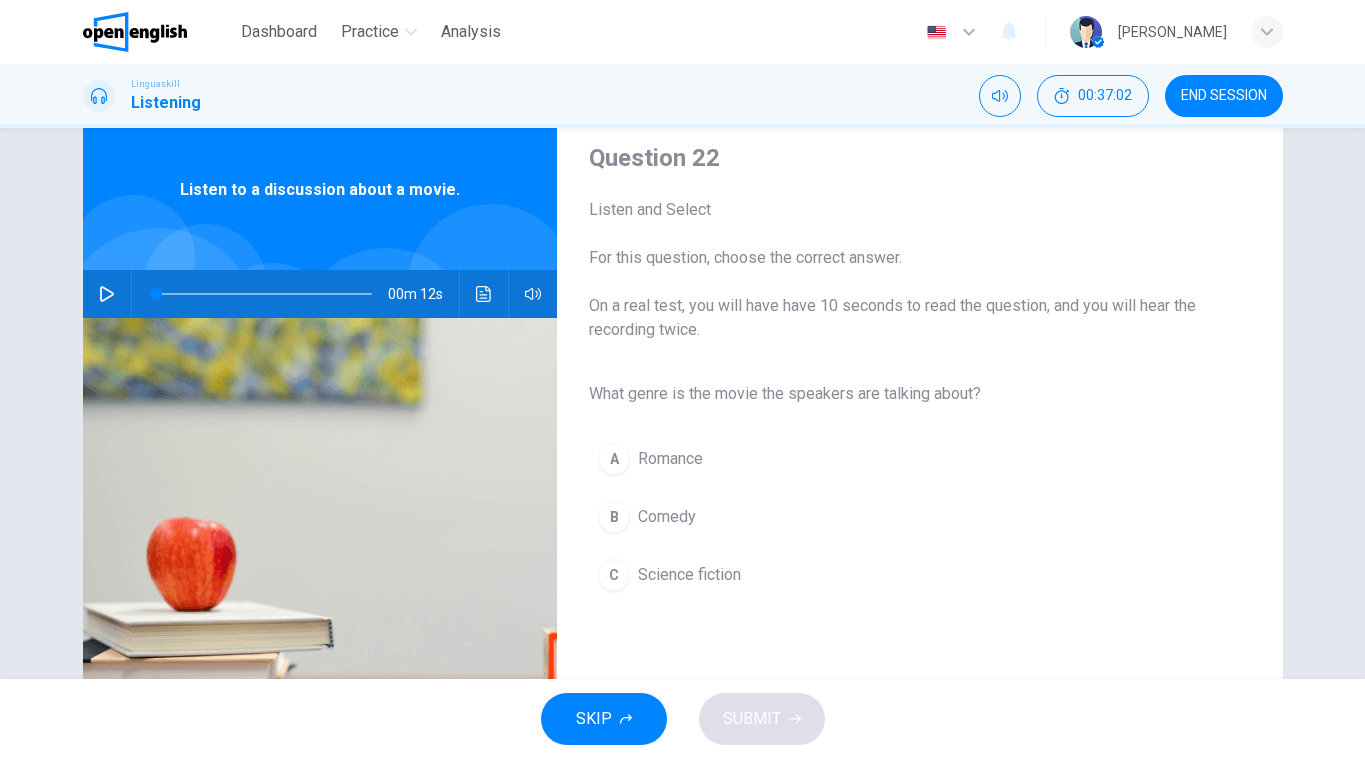 scroll, scrollTop: 50, scrollLeft: 0, axis: vertical 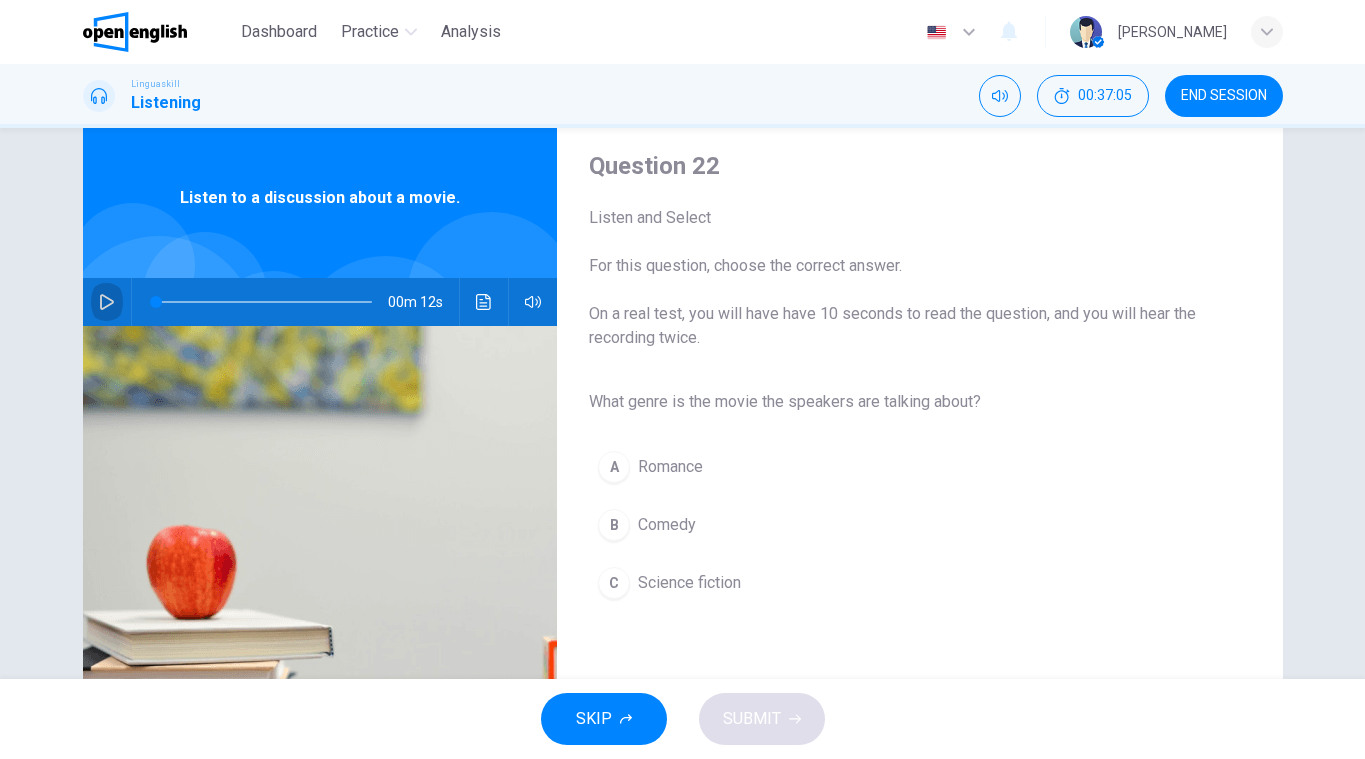 click at bounding box center (107, 302) 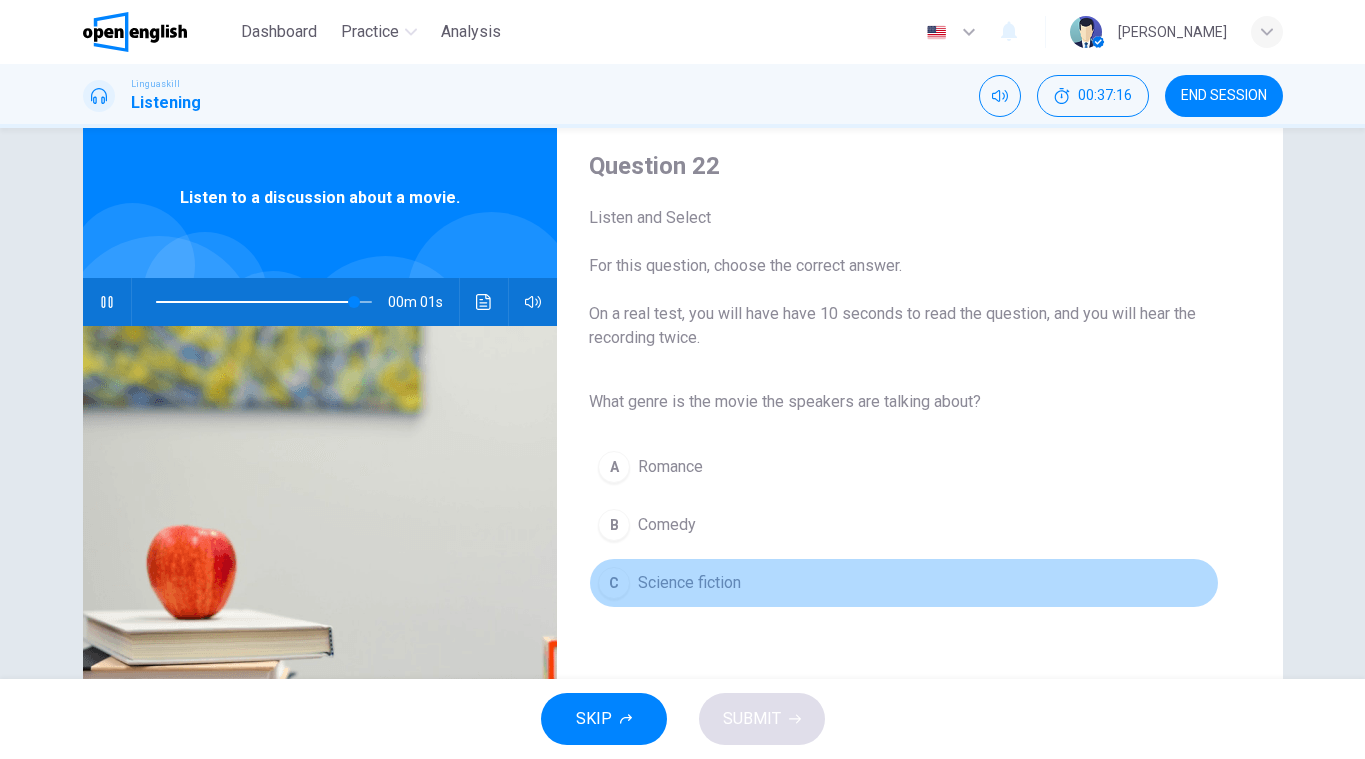 click on "Science fiction" at bounding box center (689, 583) 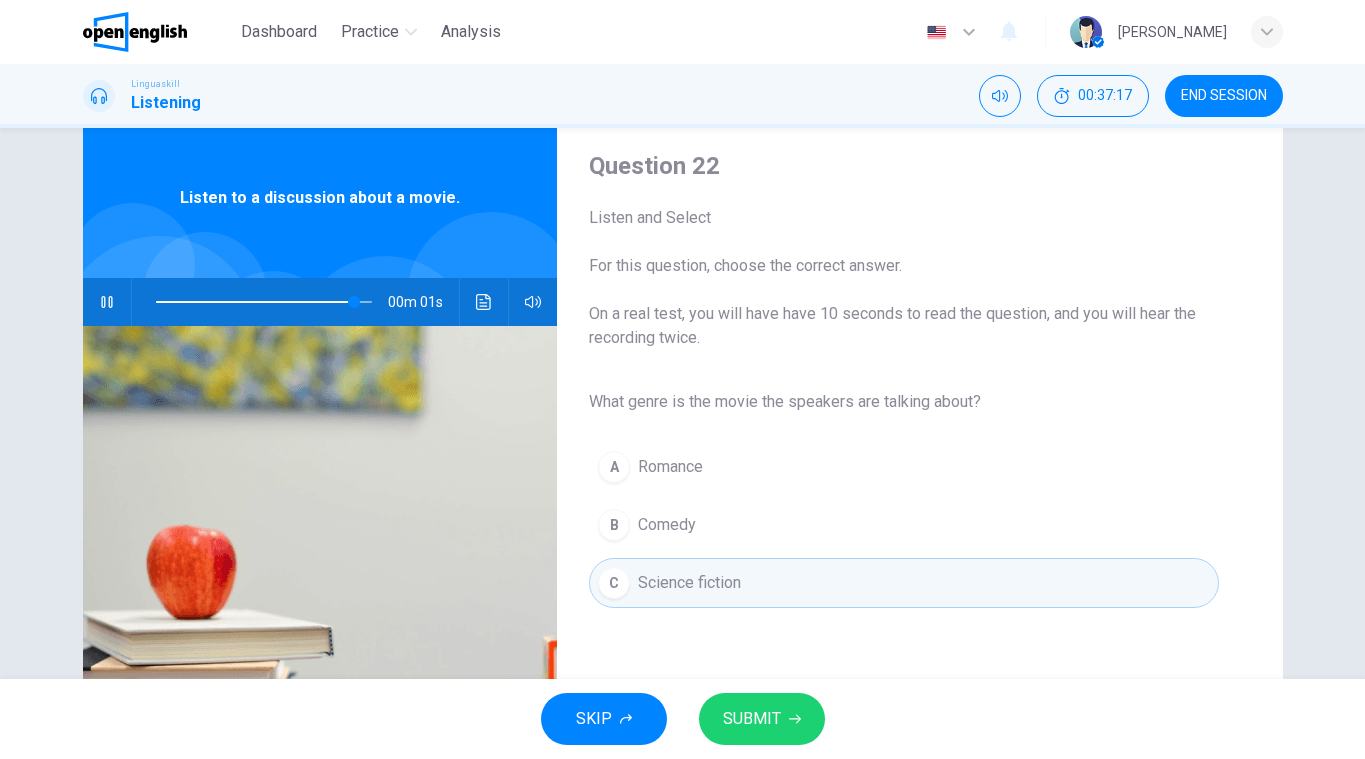 type on "*" 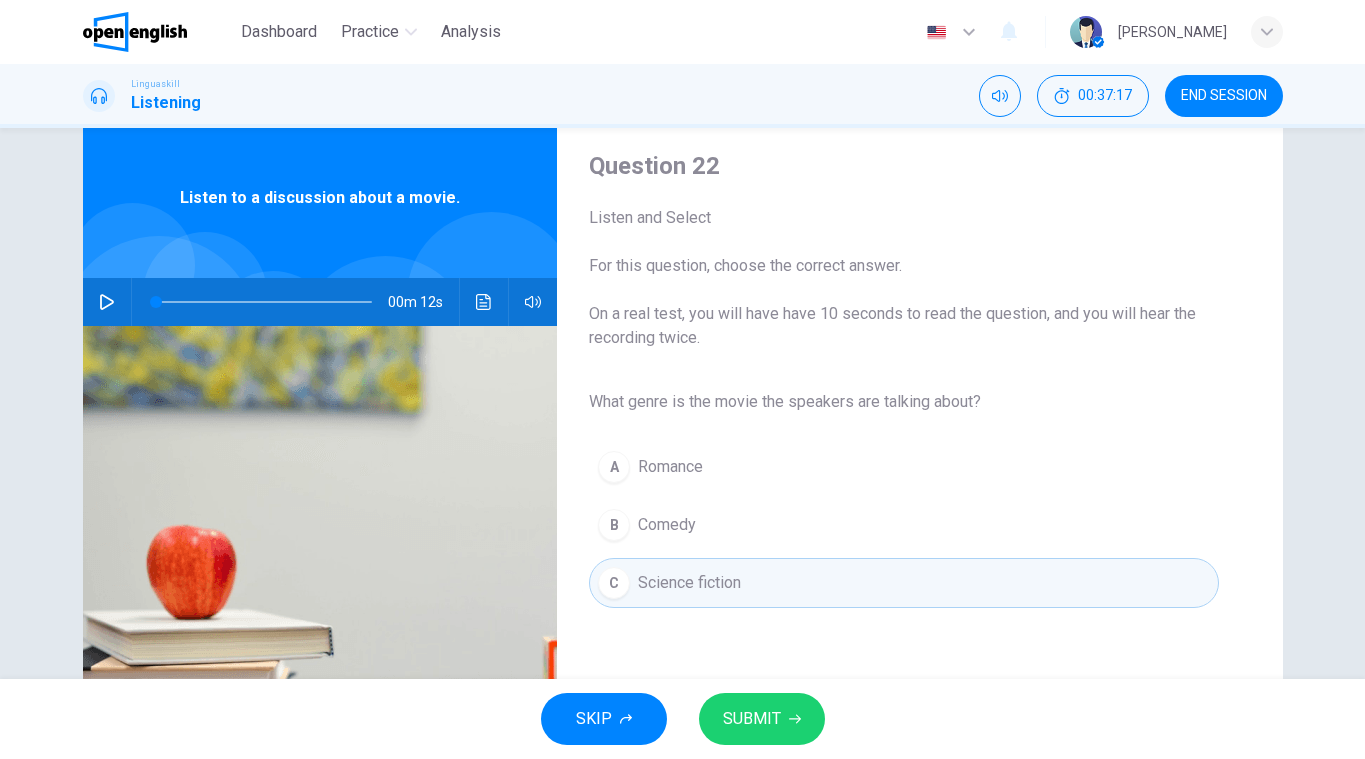 click on "SUBMIT" at bounding box center (752, 719) 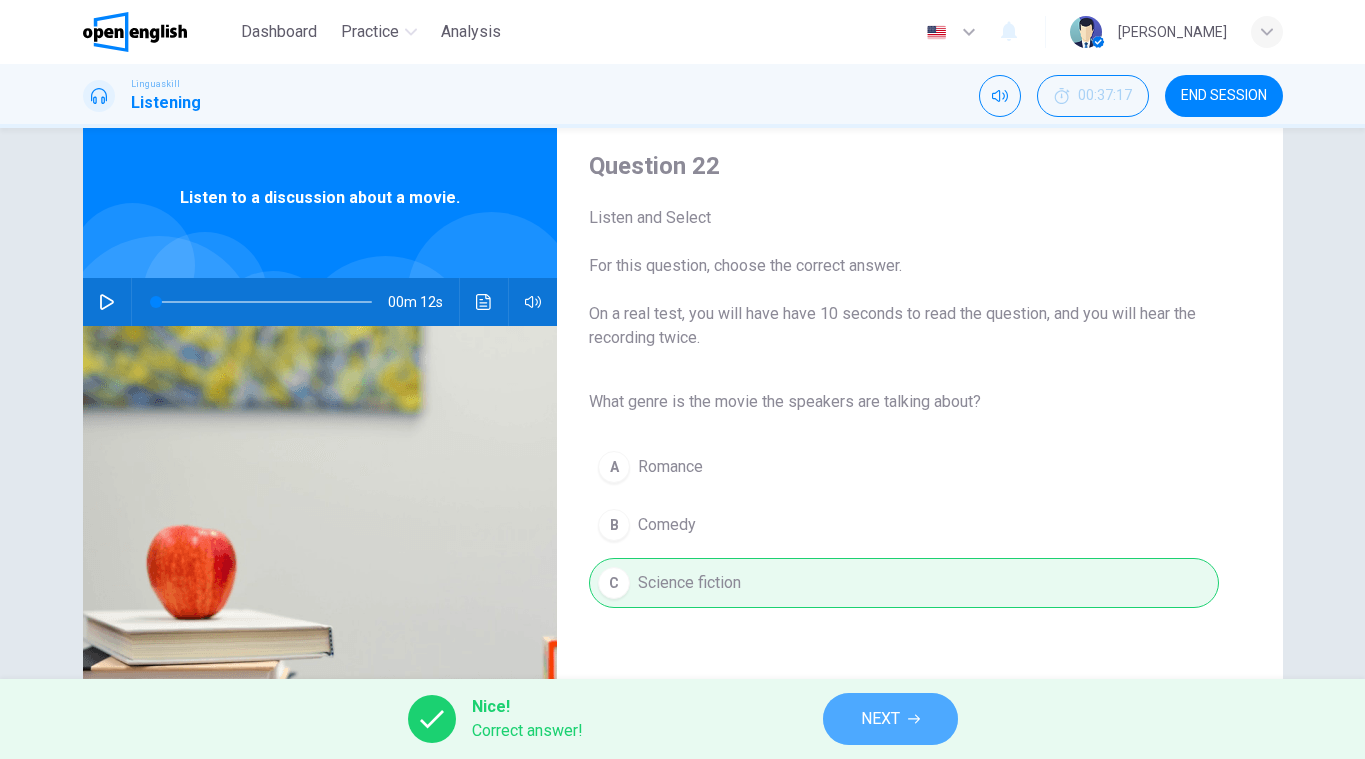 click on "NEXT" at bounding box center [890, 719] 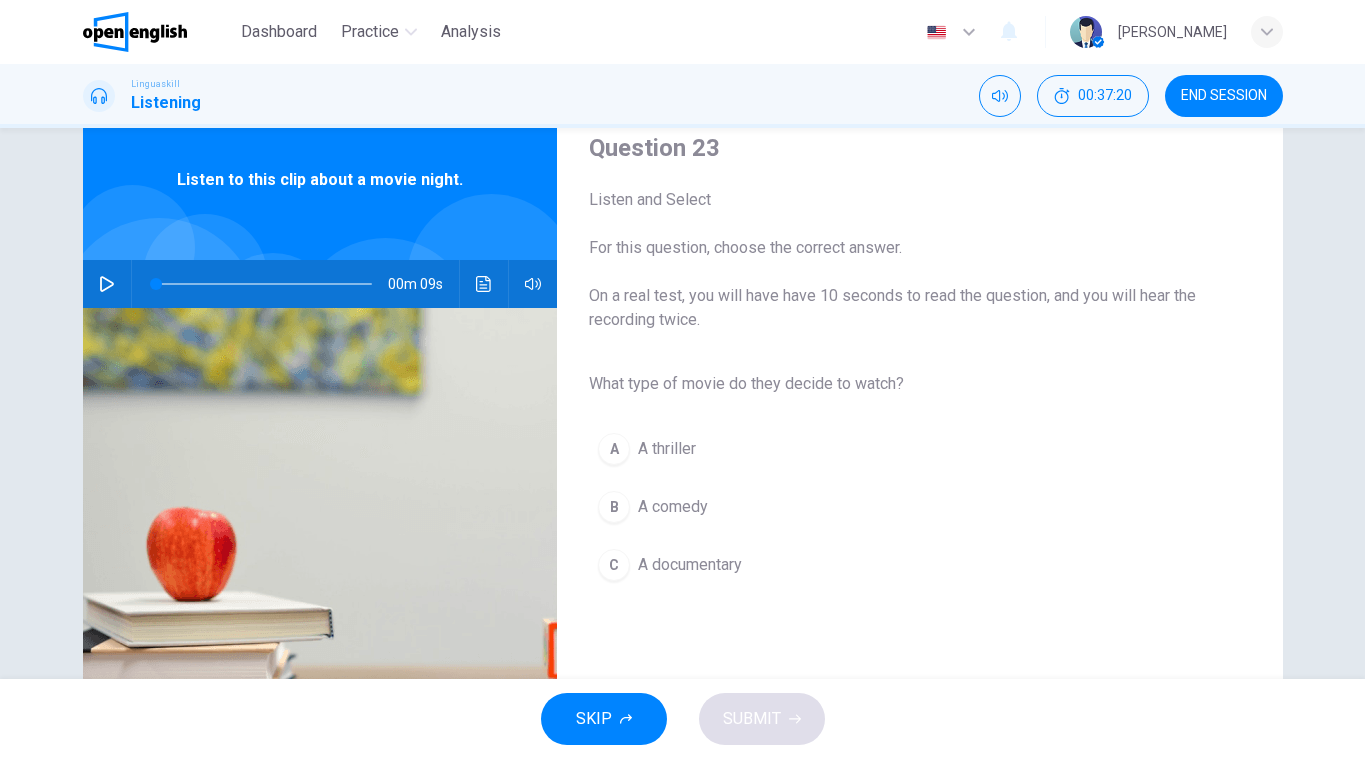 scroll, scrollTop: 69, scrollLeft: 0, axis: vertical 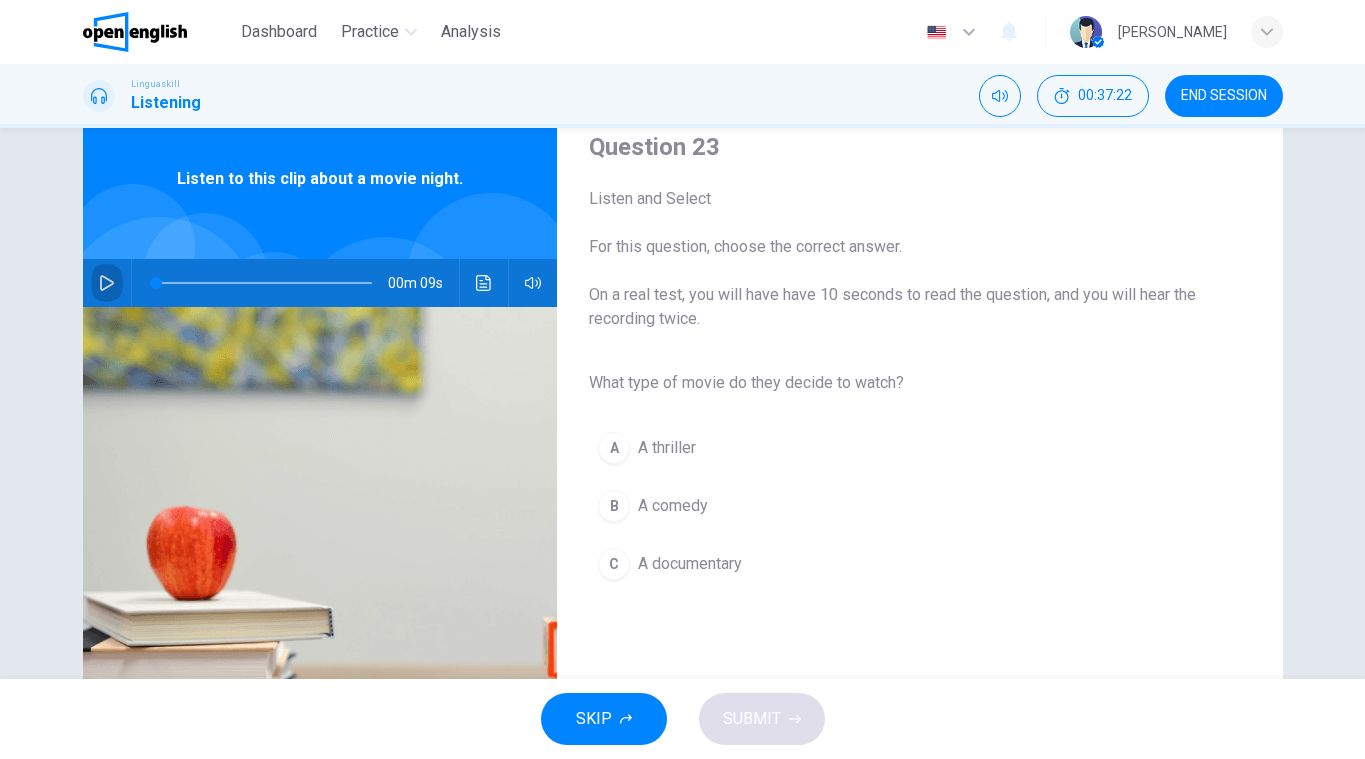 click 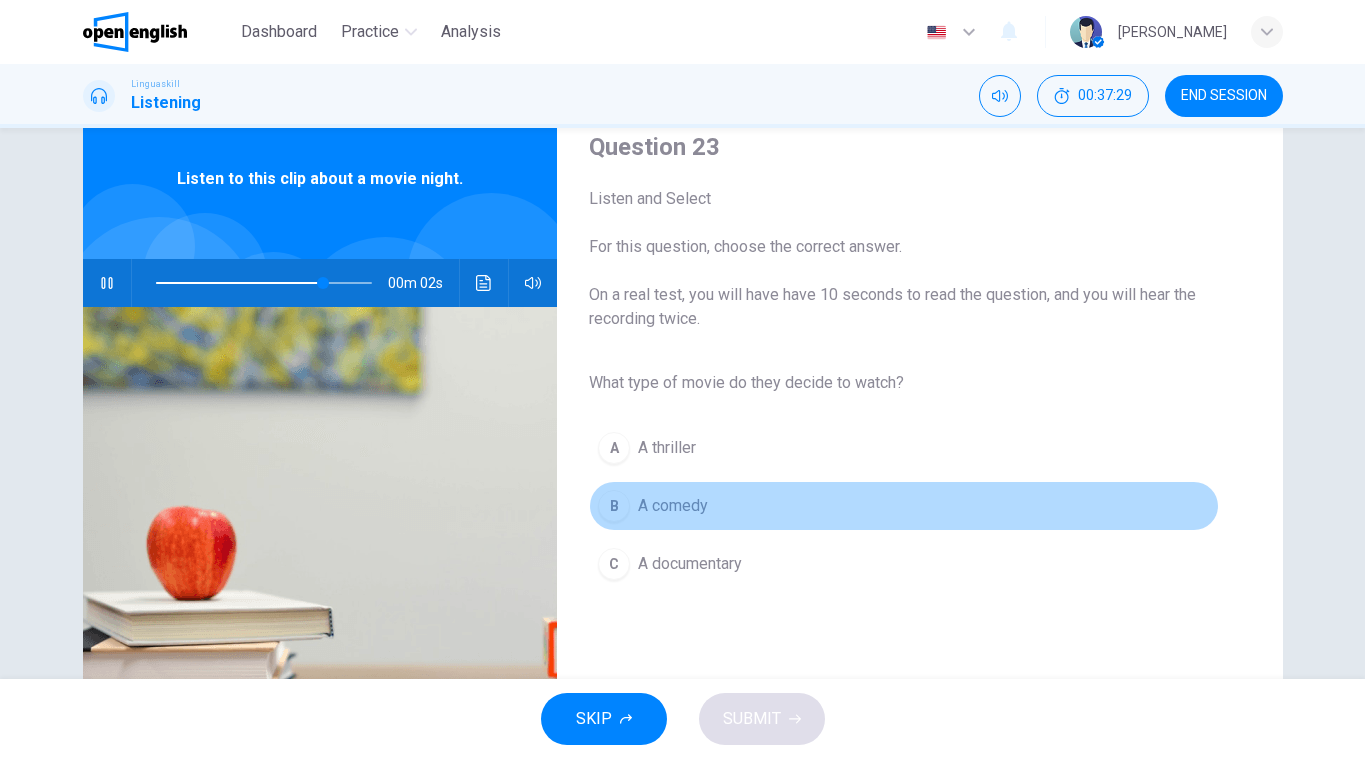 click on "A comedy" at bounding box center [673, 506] 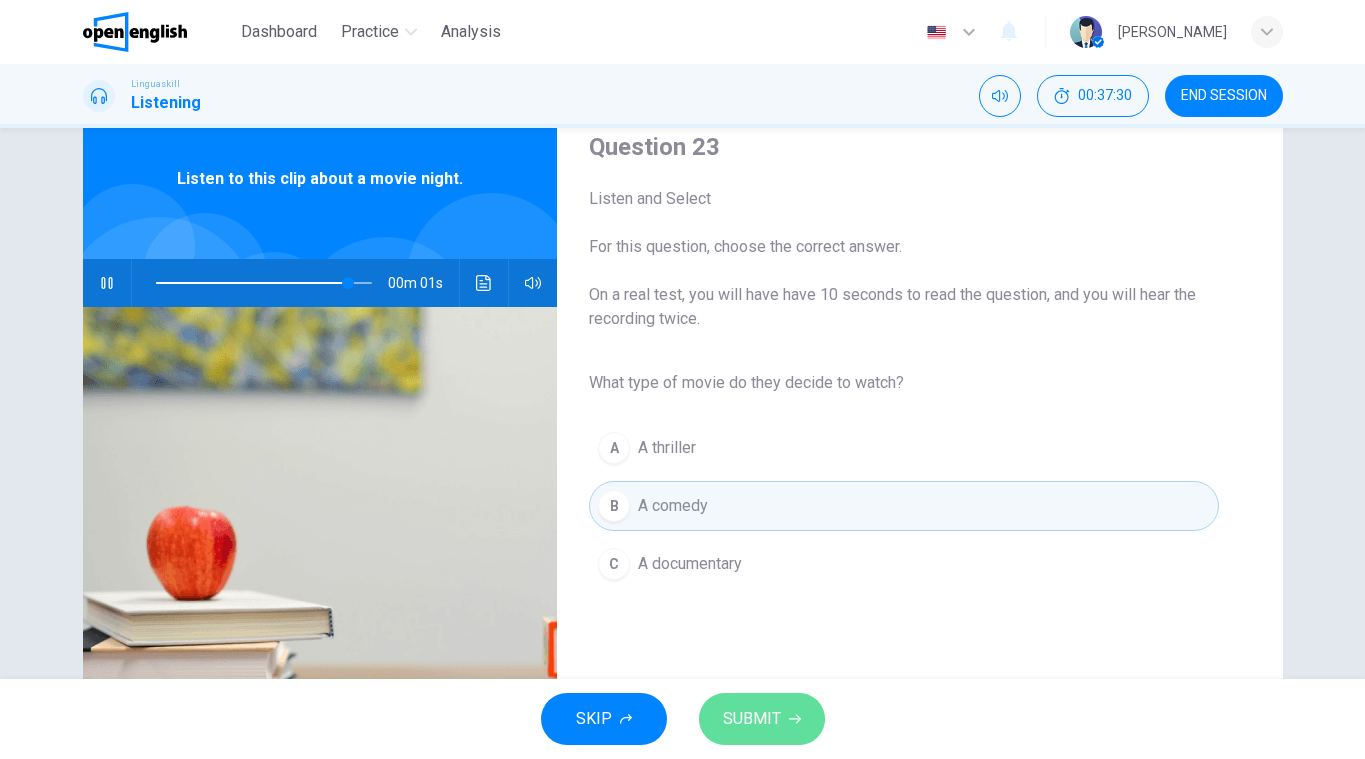click on "SUBMIT" at bounding box center (752, 719) 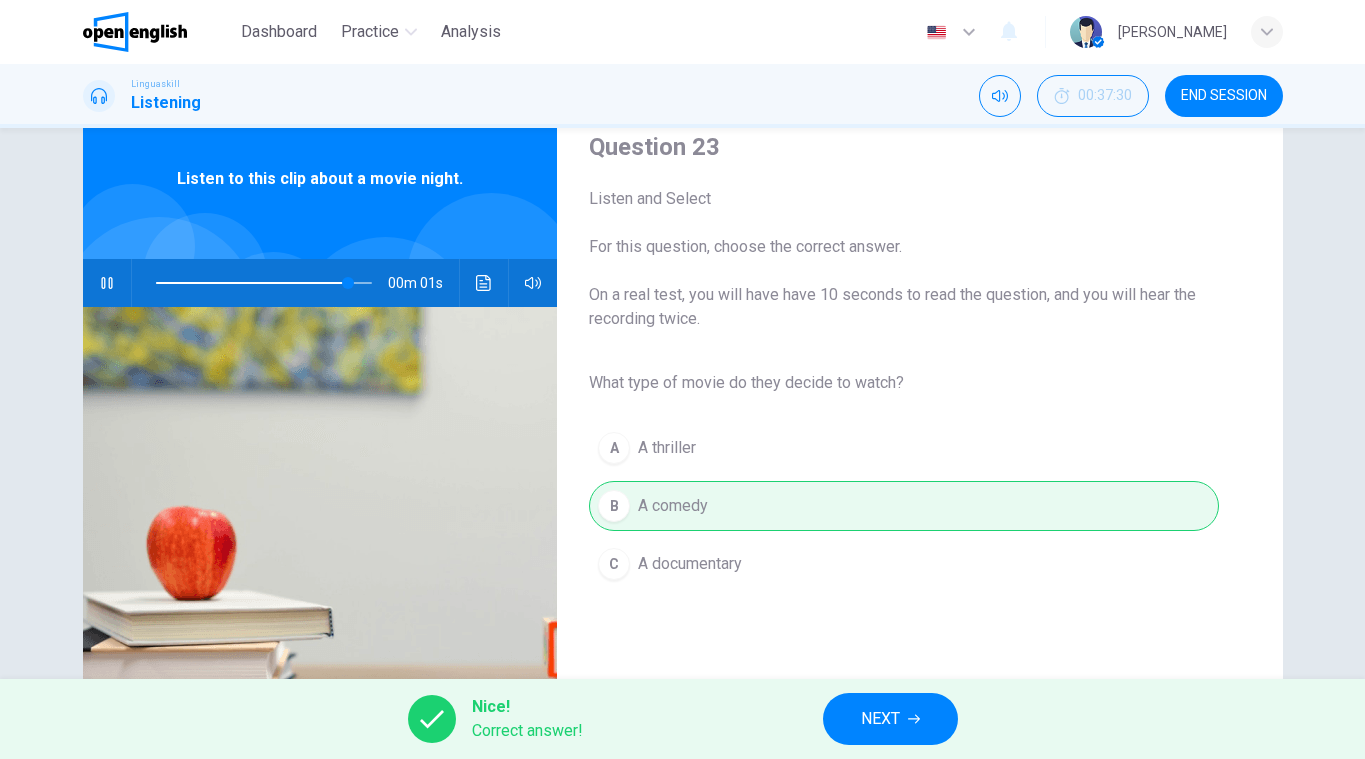 type on "*" 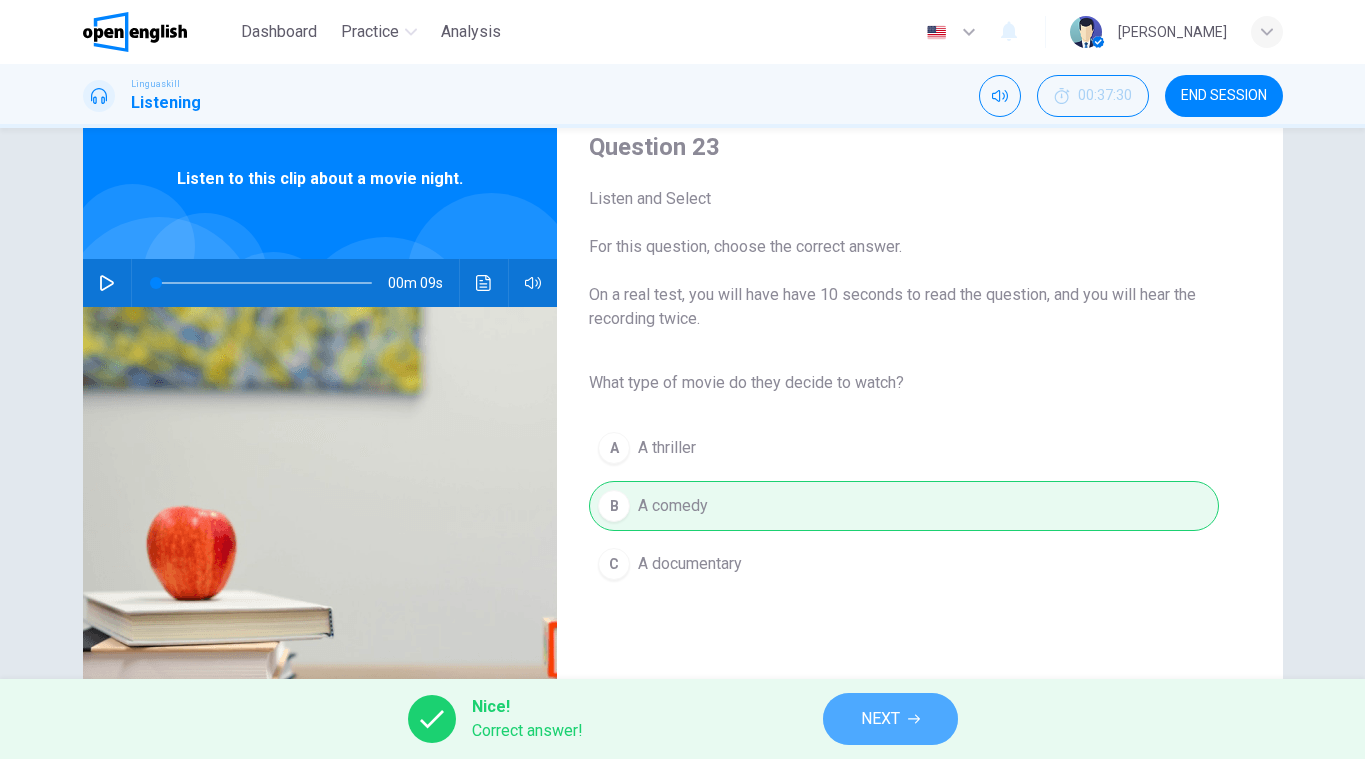 click on "NEXT" at bounding box center (880, 719) 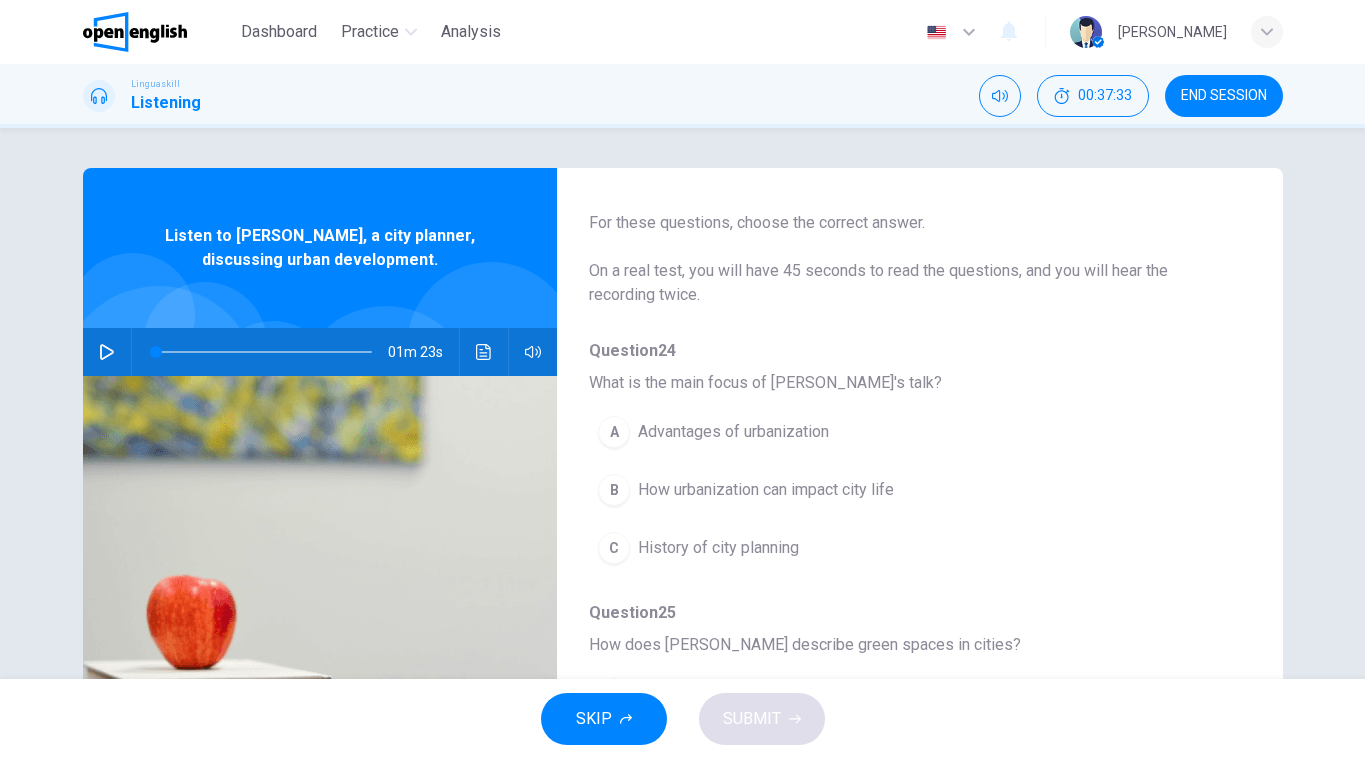 scroll, scrollTop: 0, scrollLeft: 0, axis: both 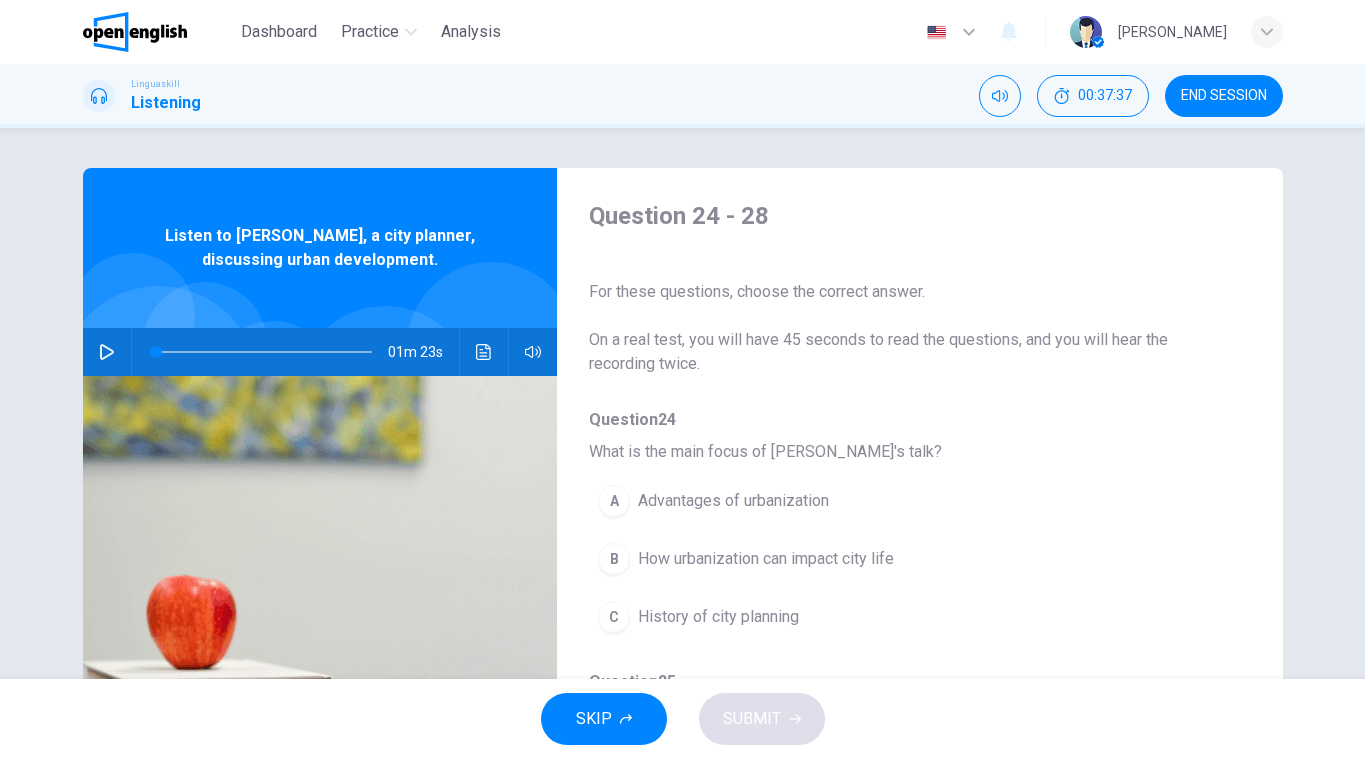 click at bounding box center [107, 352] 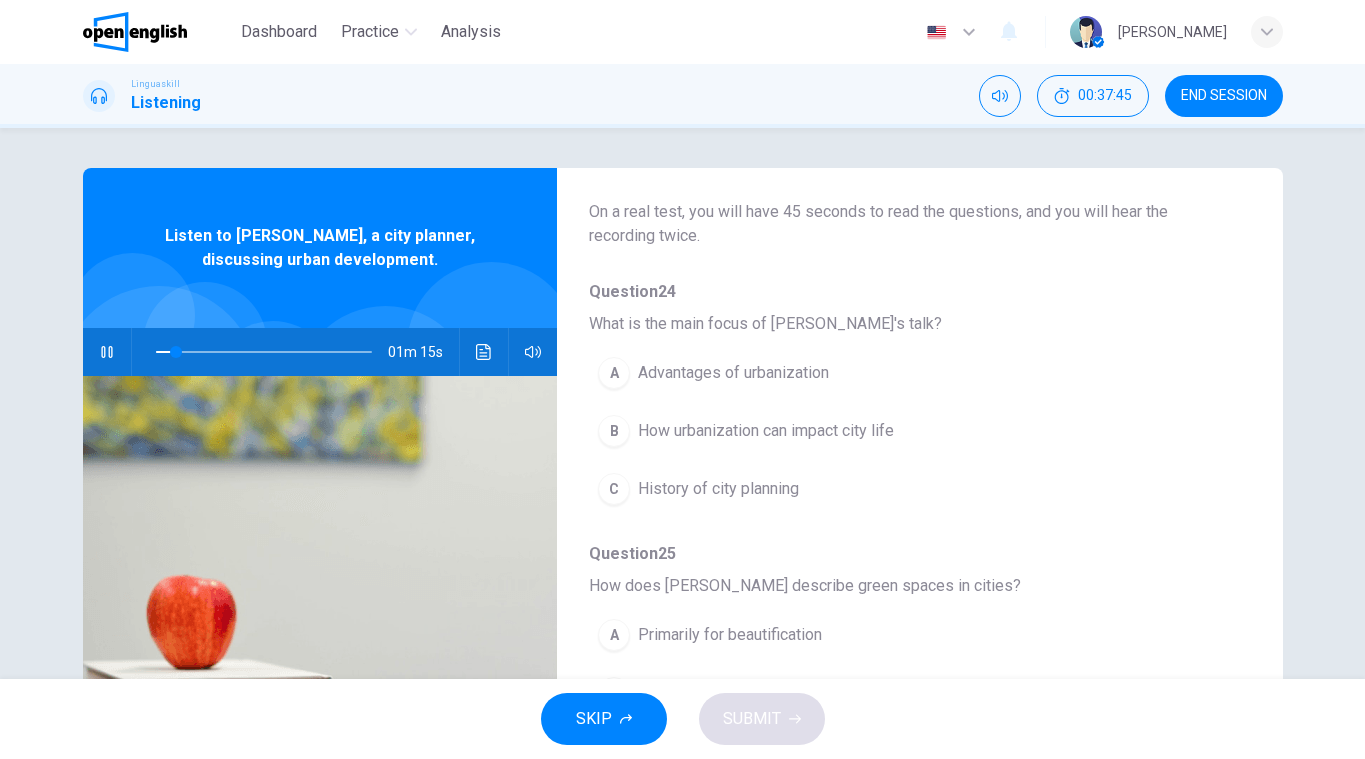scroll, scrollTop: 133, scrollLeft: 0, axis: vertical 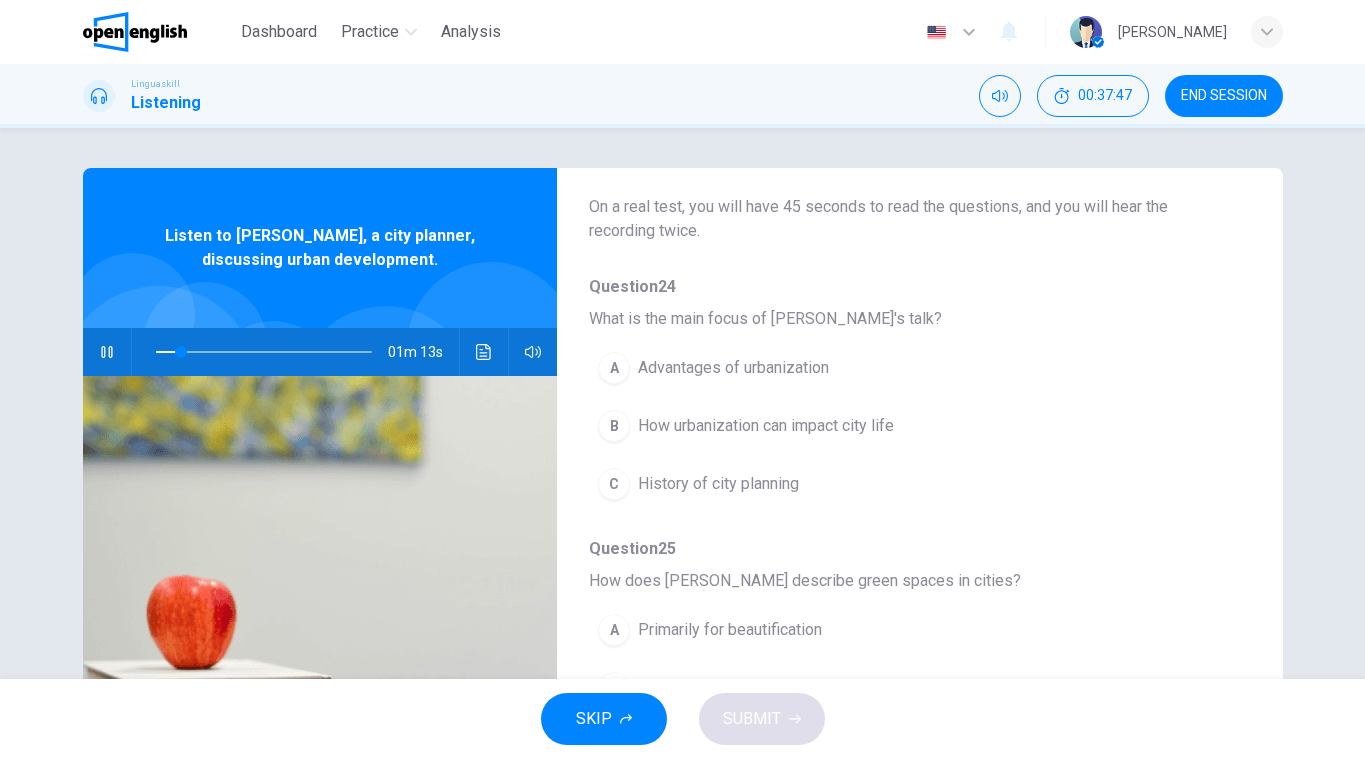 click on "How urbanization can impact city life" at bounding box center (766, 426) 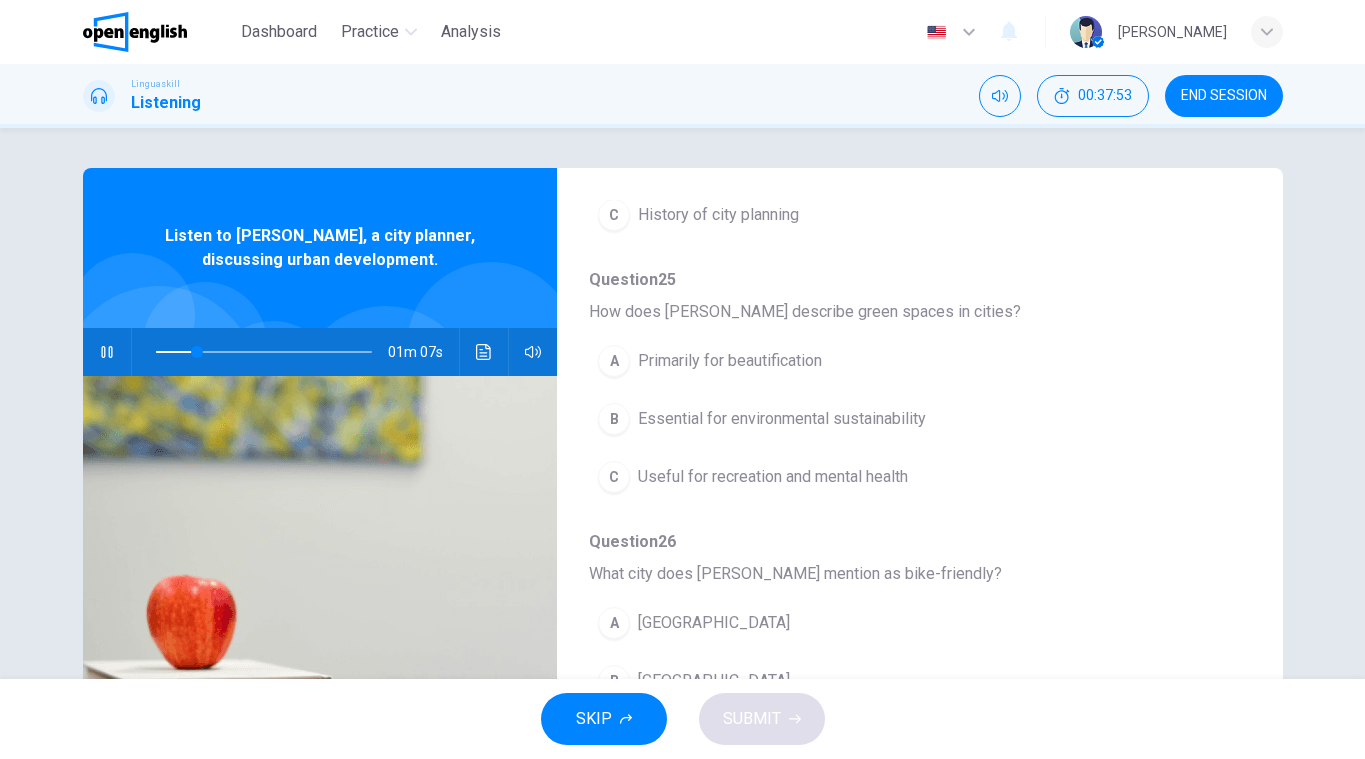 scroll, scrollTop: 407, scrollLeft: 0, axis: vertical 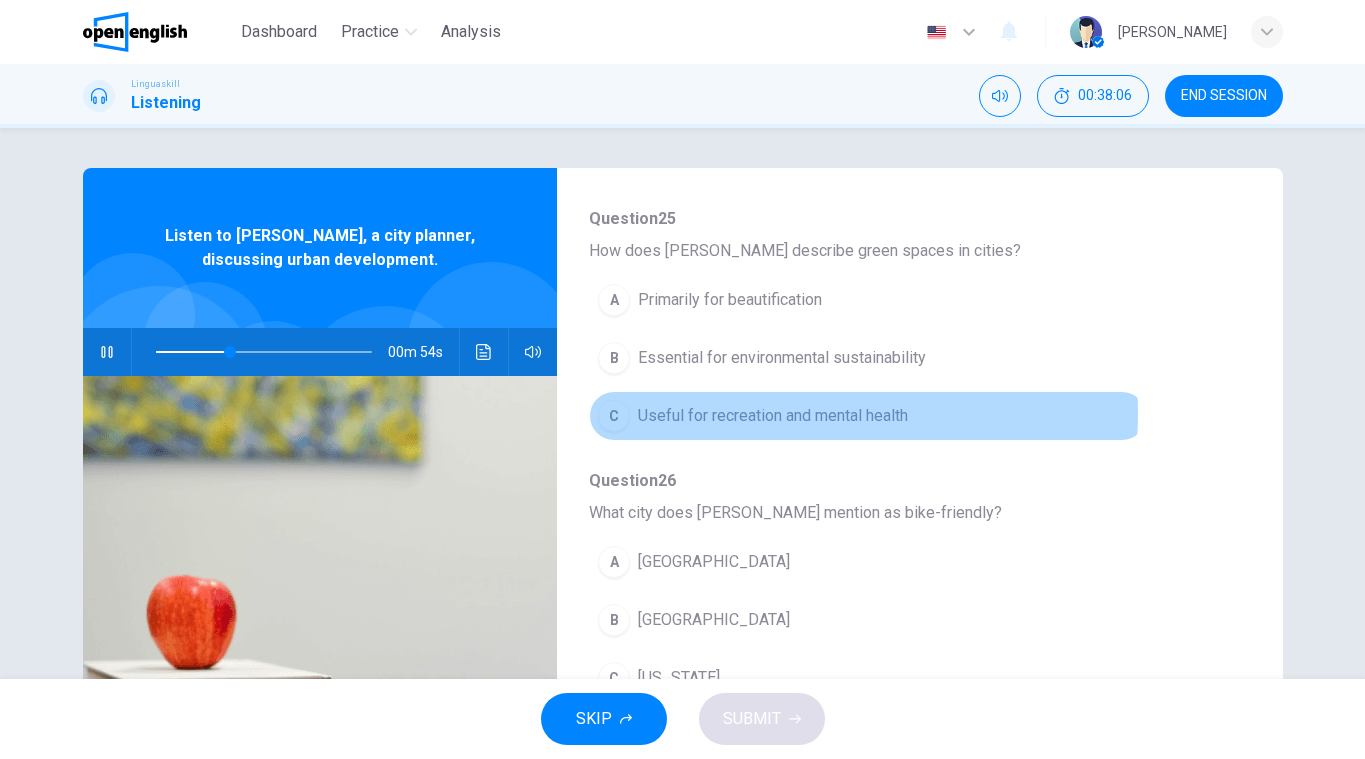 click on "Useful for recreation and mental health" at bounding box center (773, 416) 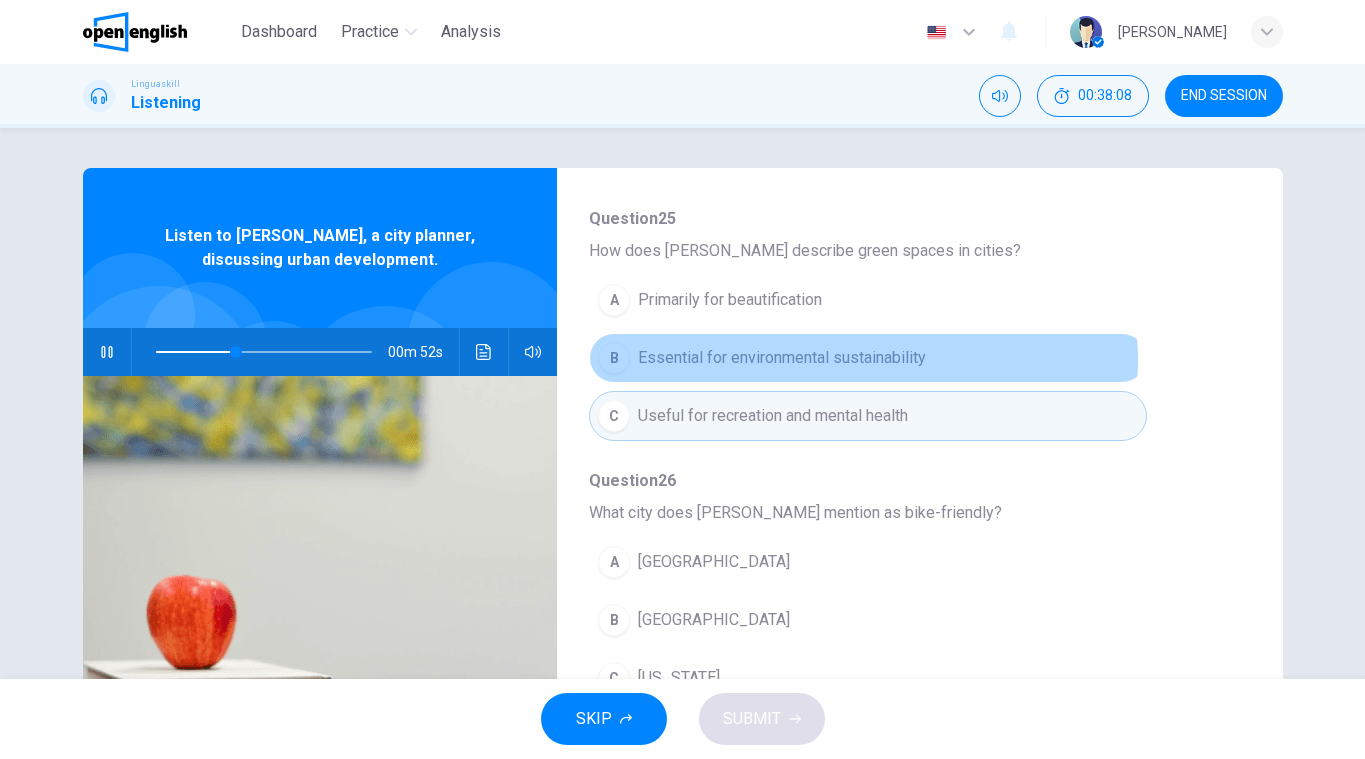 click on "Essential for environmental sustainability" at bounding box center [782, 358] 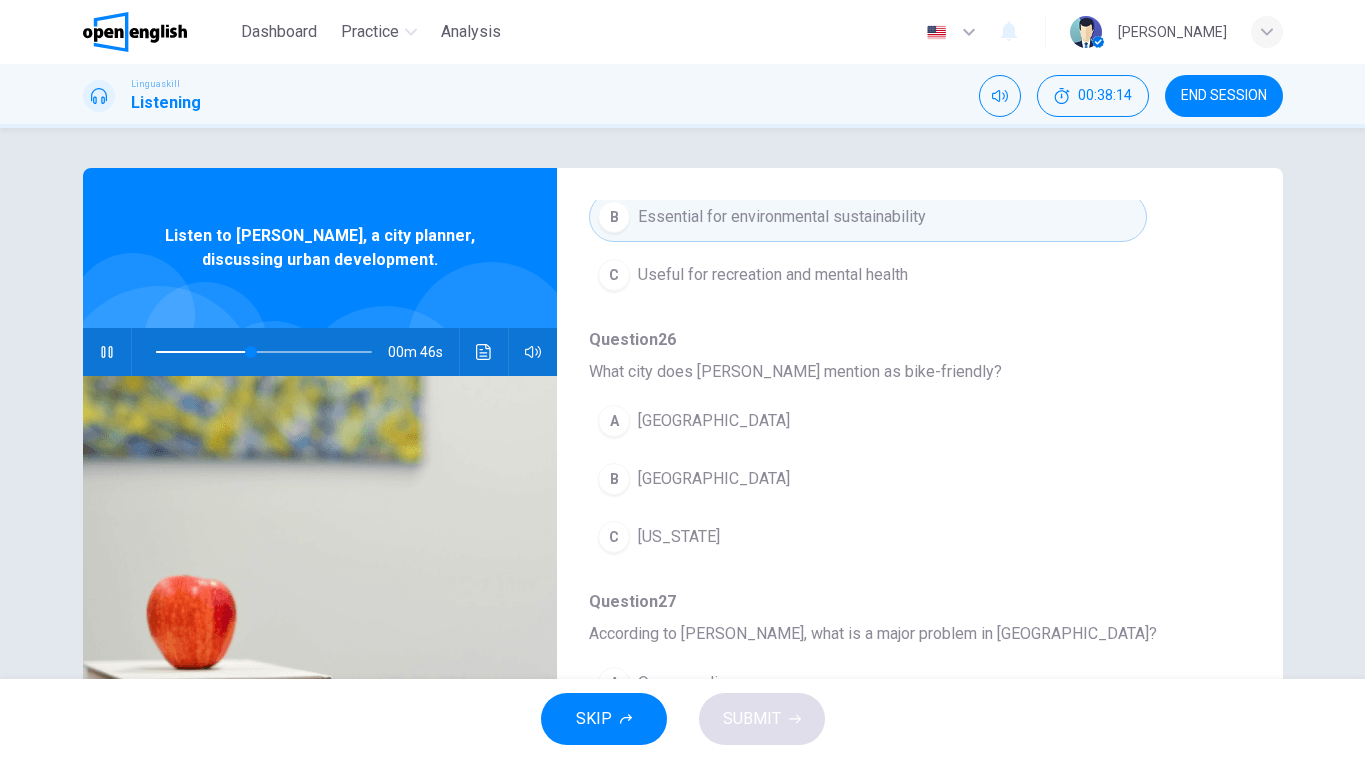 scroll, scrollTop: 618, scrollLeft: 0, axis: vertical 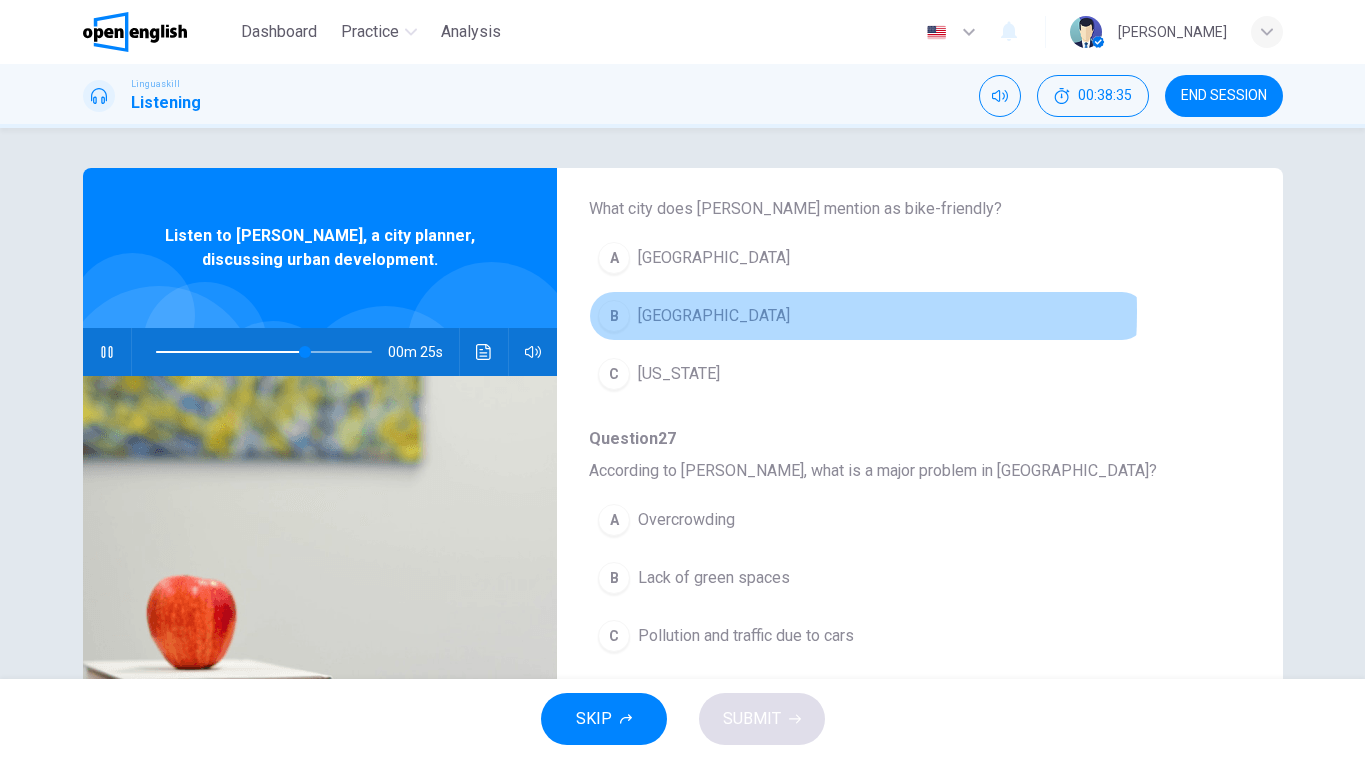 click on "[GEOGRAPHIC_DATA]" at bounding box center [714, 316] 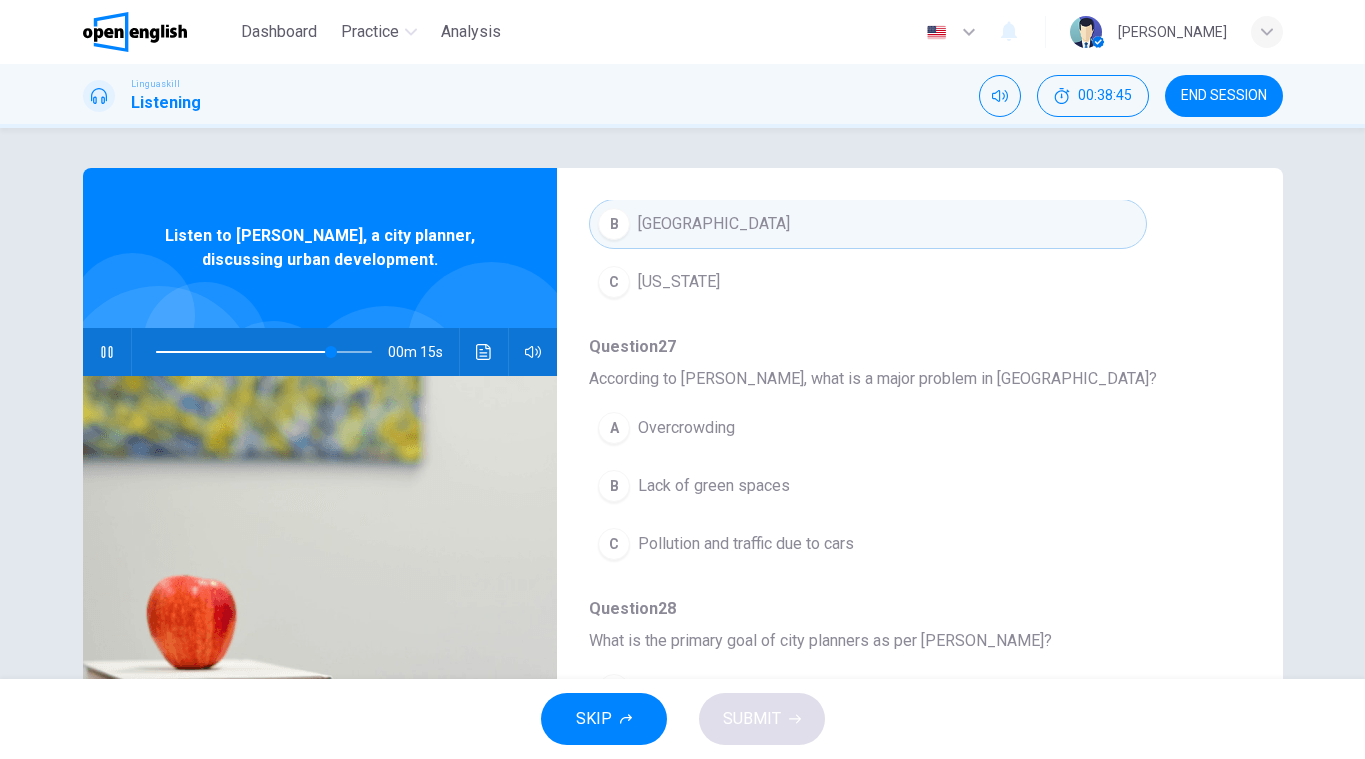 scroll, scrollTop: 863, scrollLeft: 0, axis: vertical 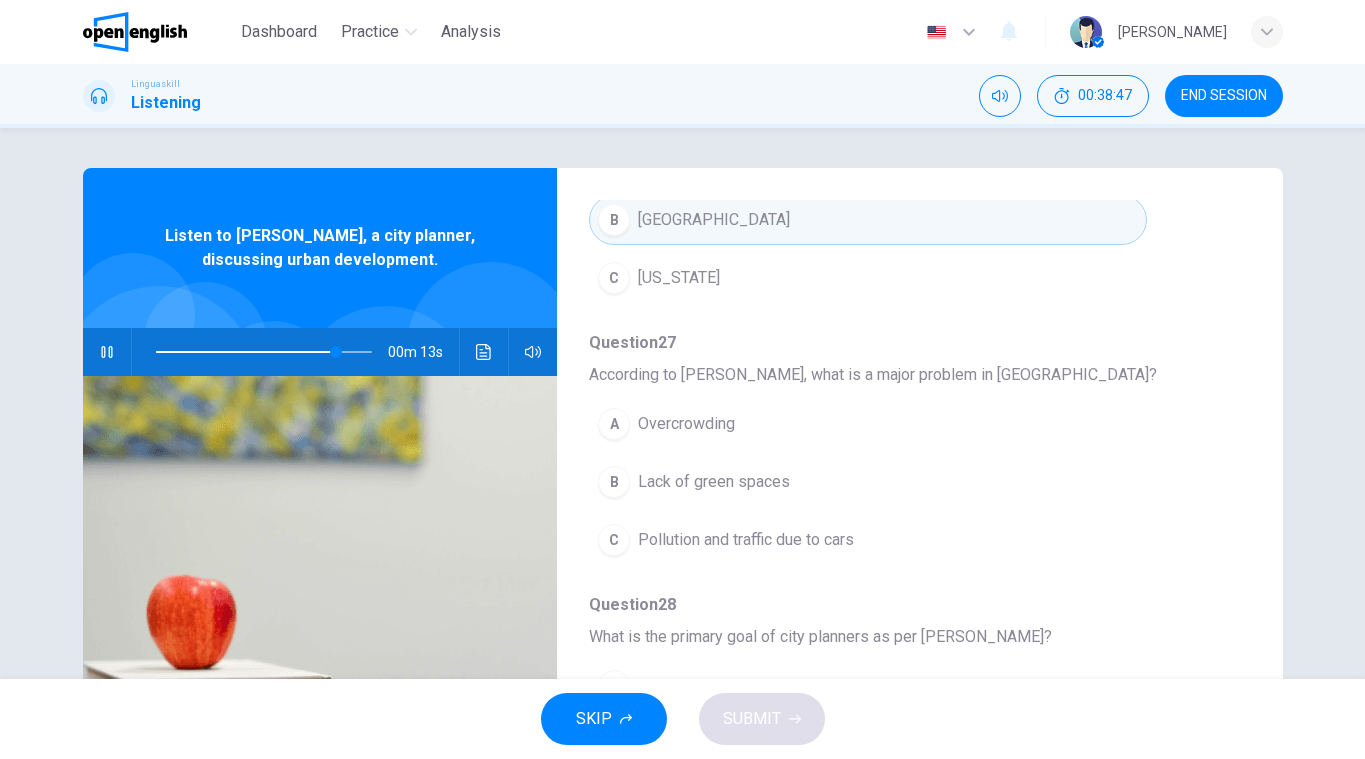 click on "Pollution and traffic due to cars" at bounding box center (746, 540) 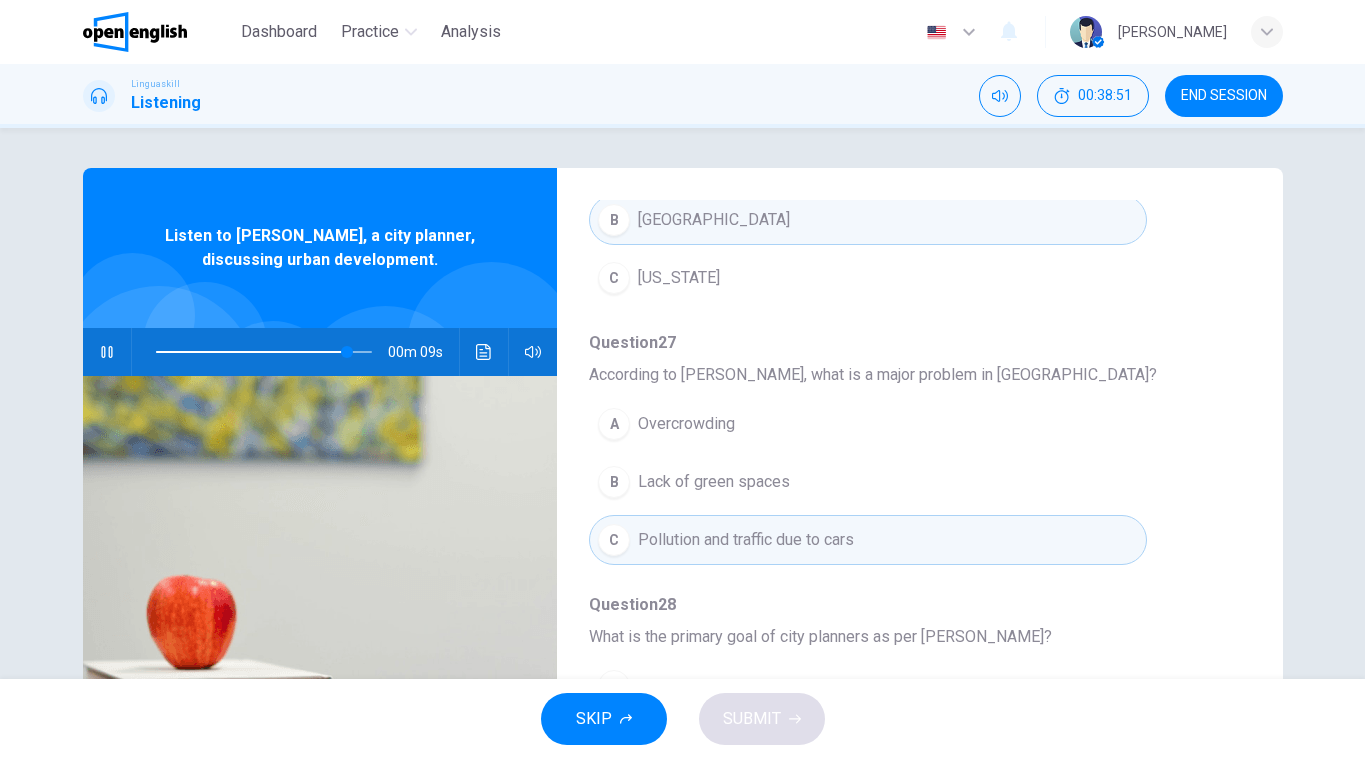 drag, startPoint x: 1354, startPoint y: 486, endPoint x: 1343, endPoint y: 522, distance: 37.64306 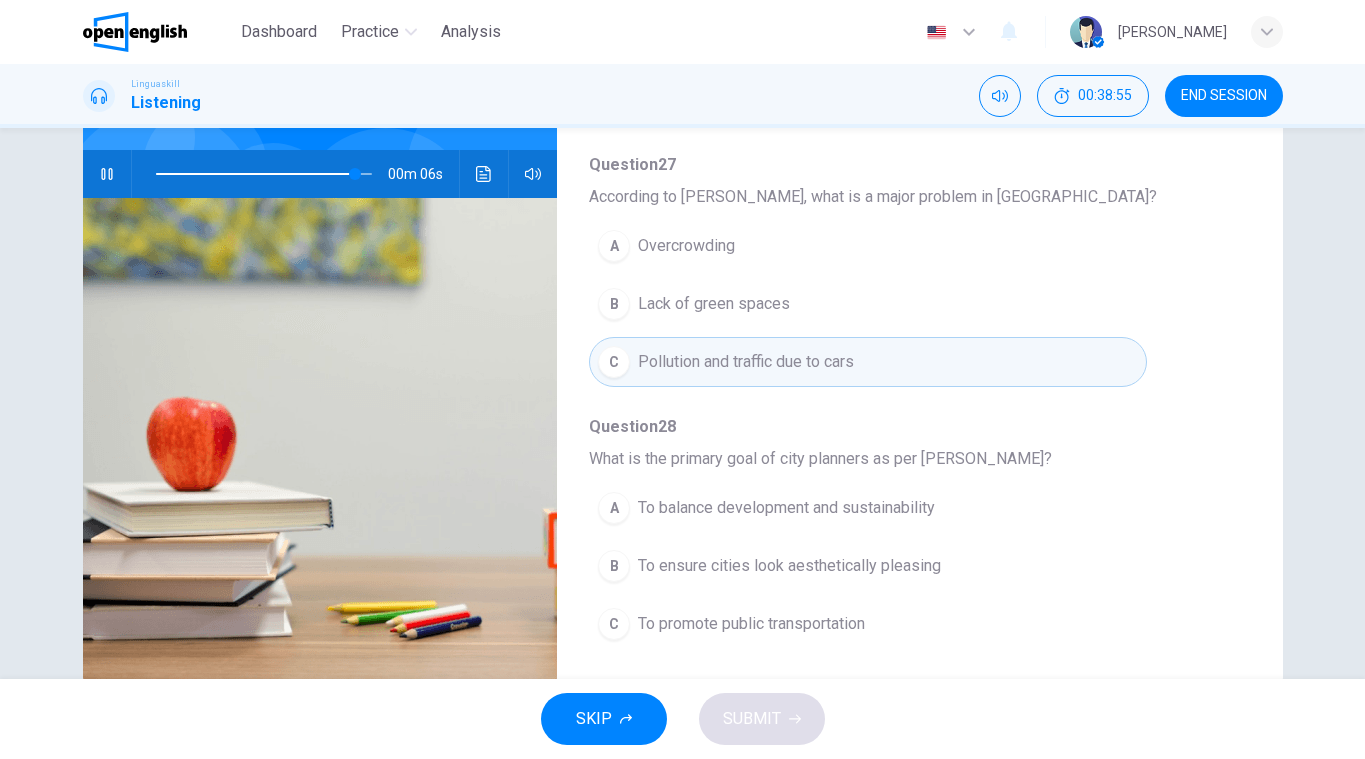 scroll, scrollTop: 181, scrollLeft: 0, axis: vertical 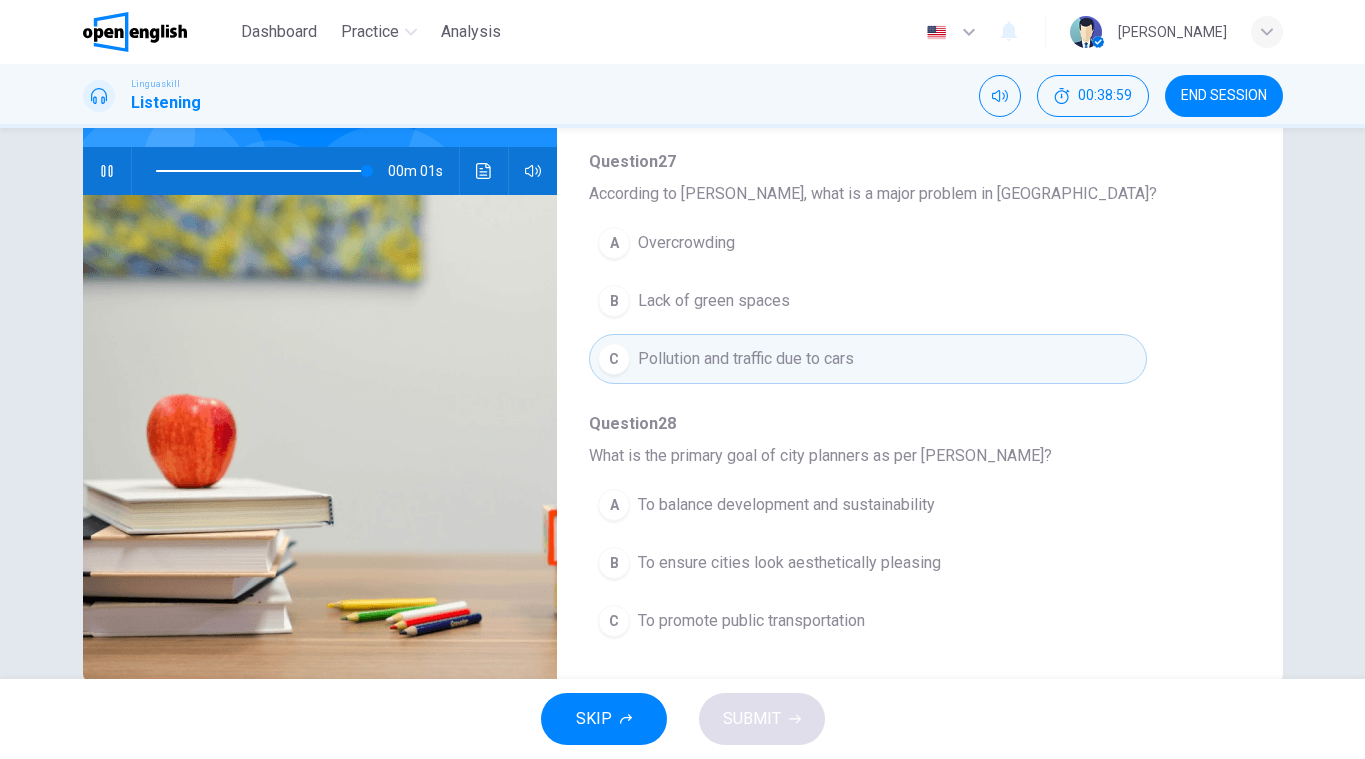 click on "To balance development and sustainability" at bounding box center [786, 505] 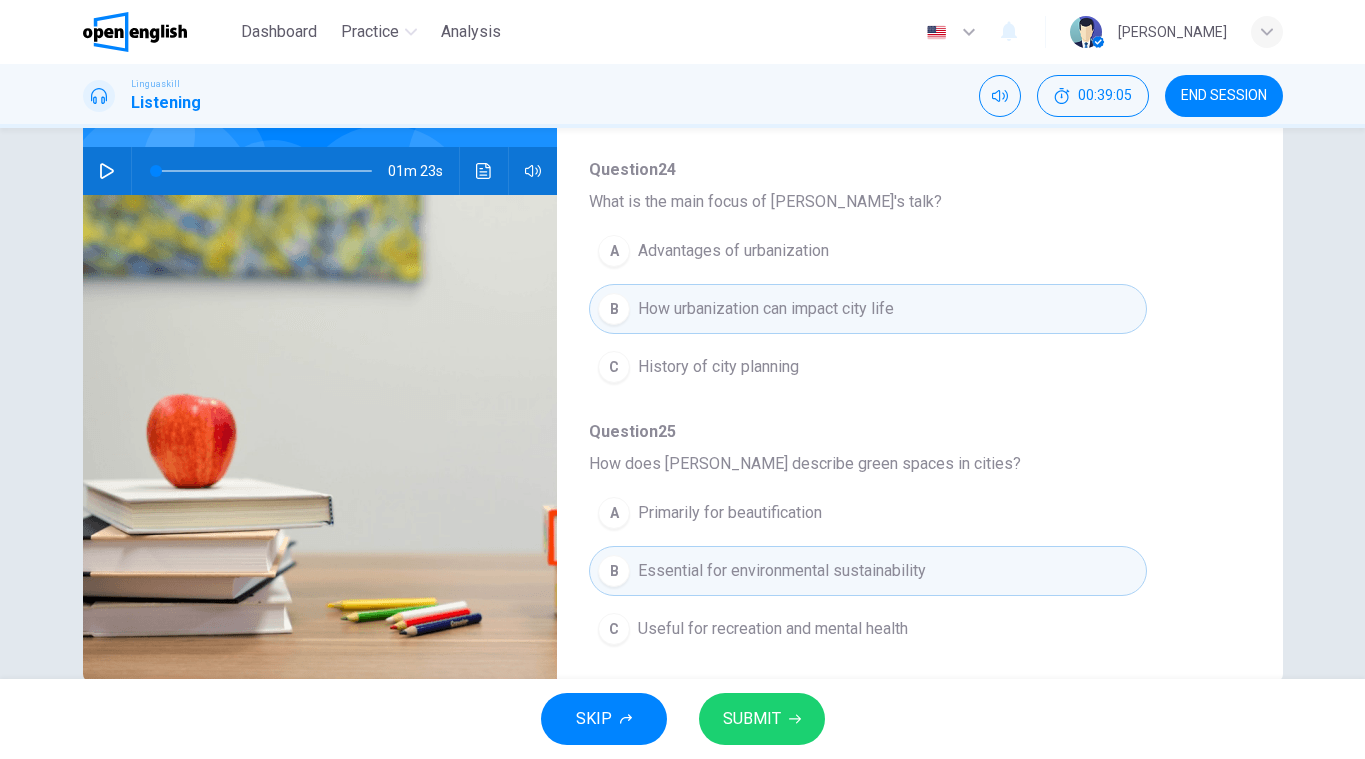 scroll, scrollTop: 0, scrollLeft: 0, axis: both 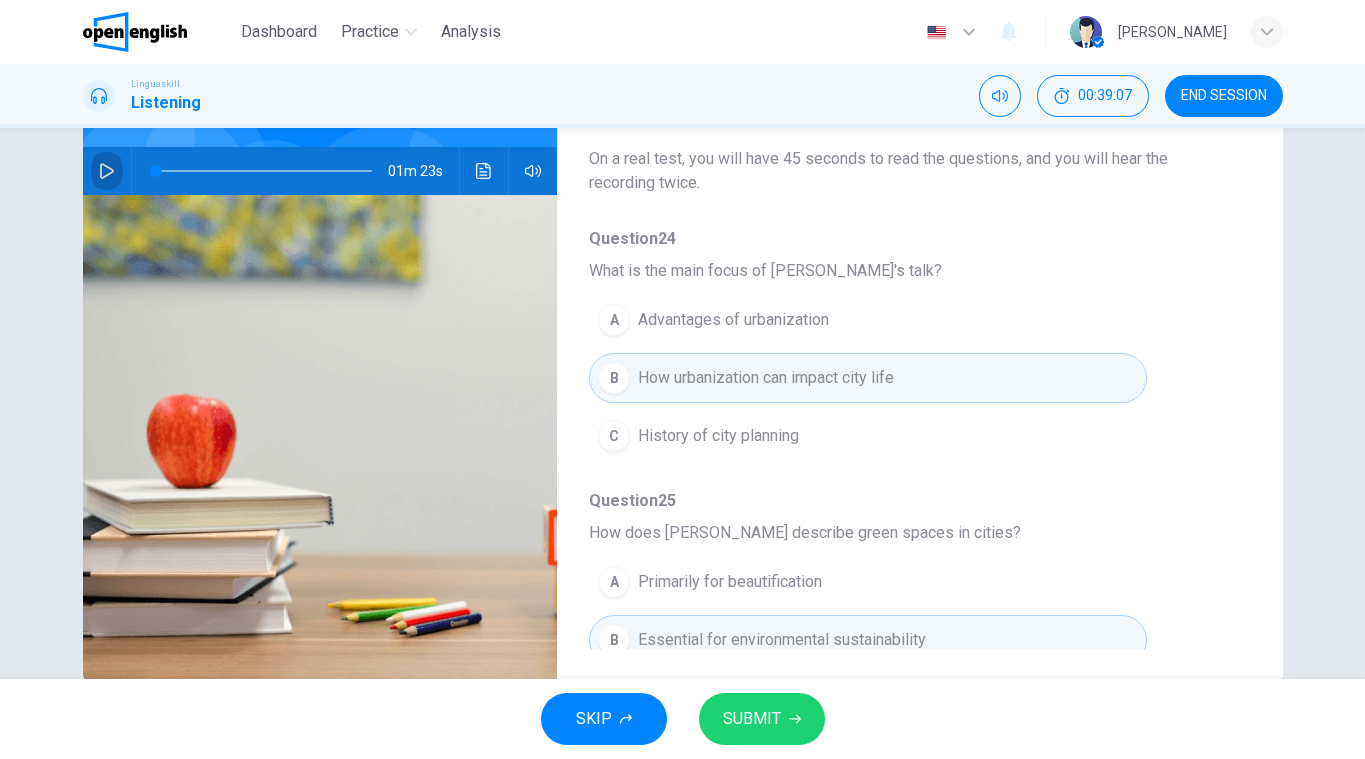 click 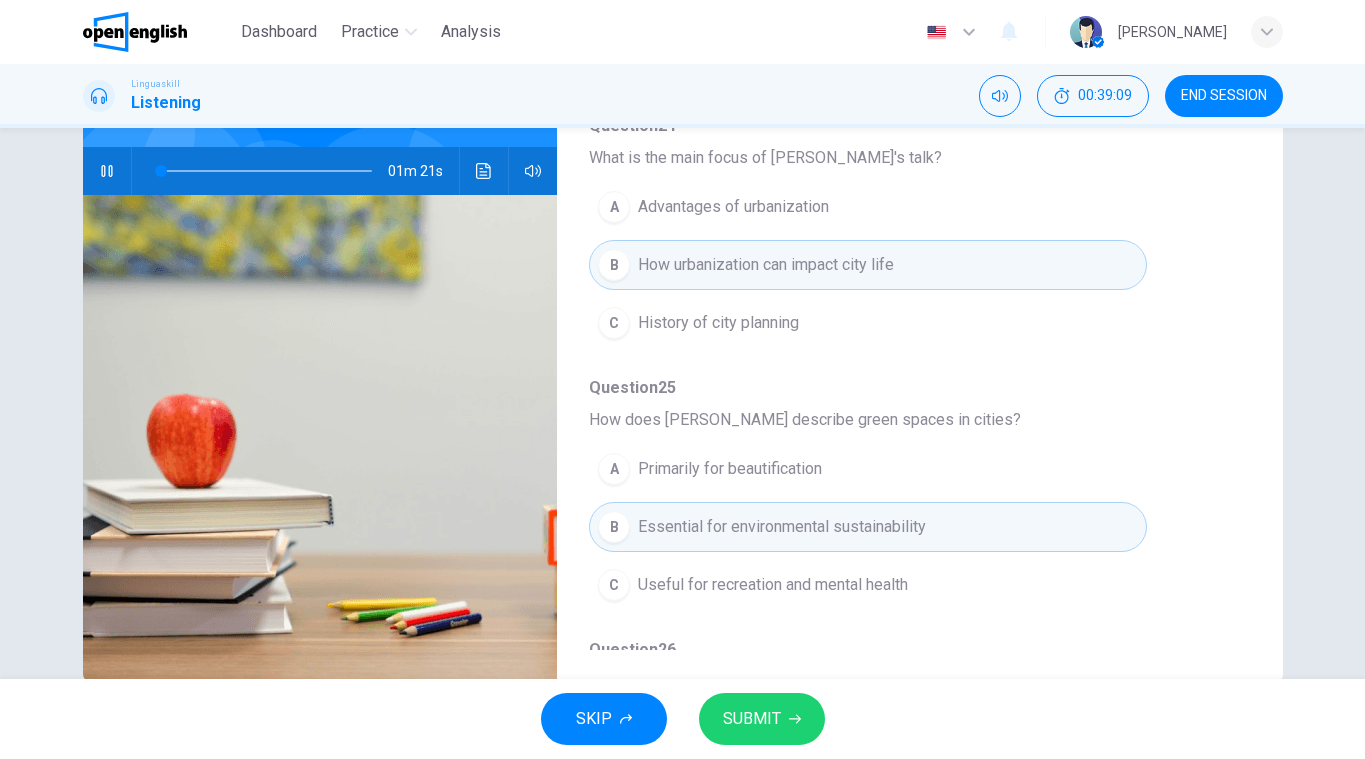 scroll, scrollTop: 120, scrollLeft: 0, axis: vertical 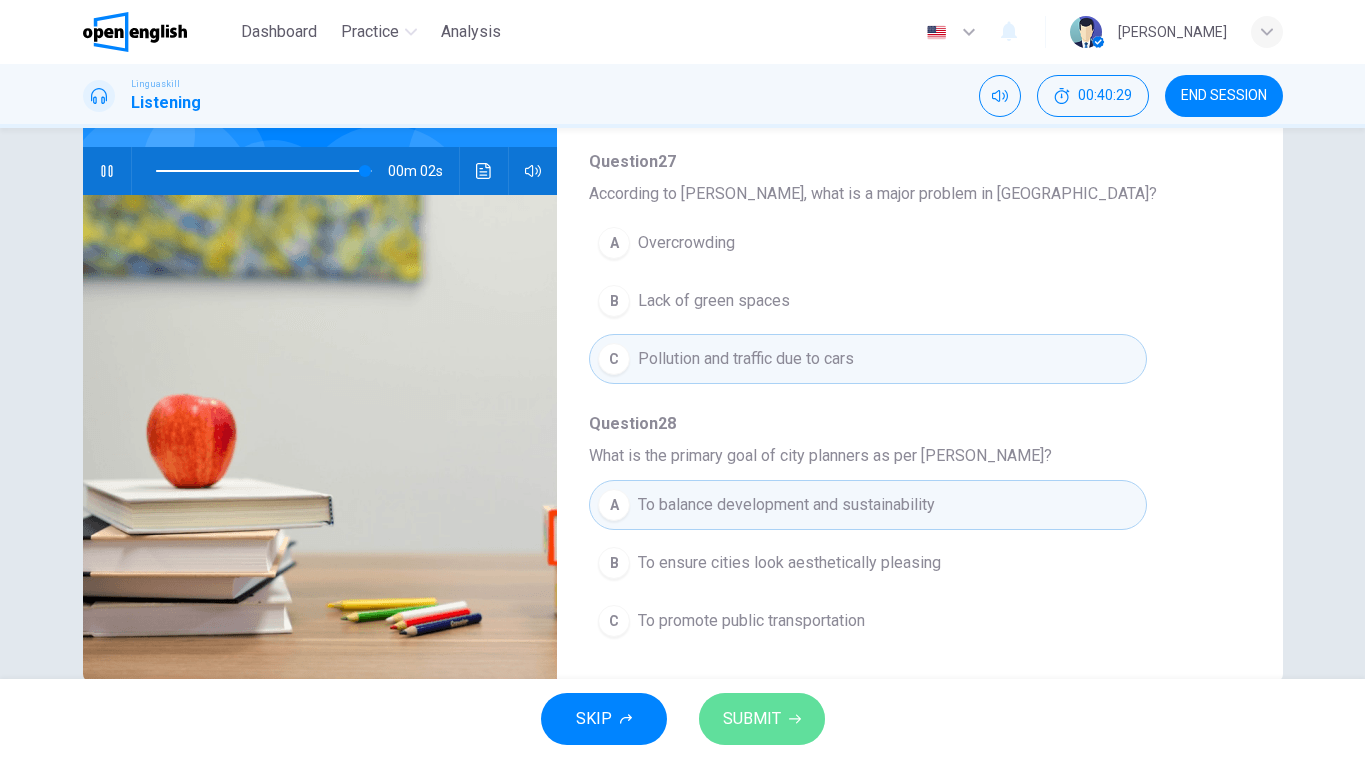 click on "SUBMIT" at bounding box center [752, 719] 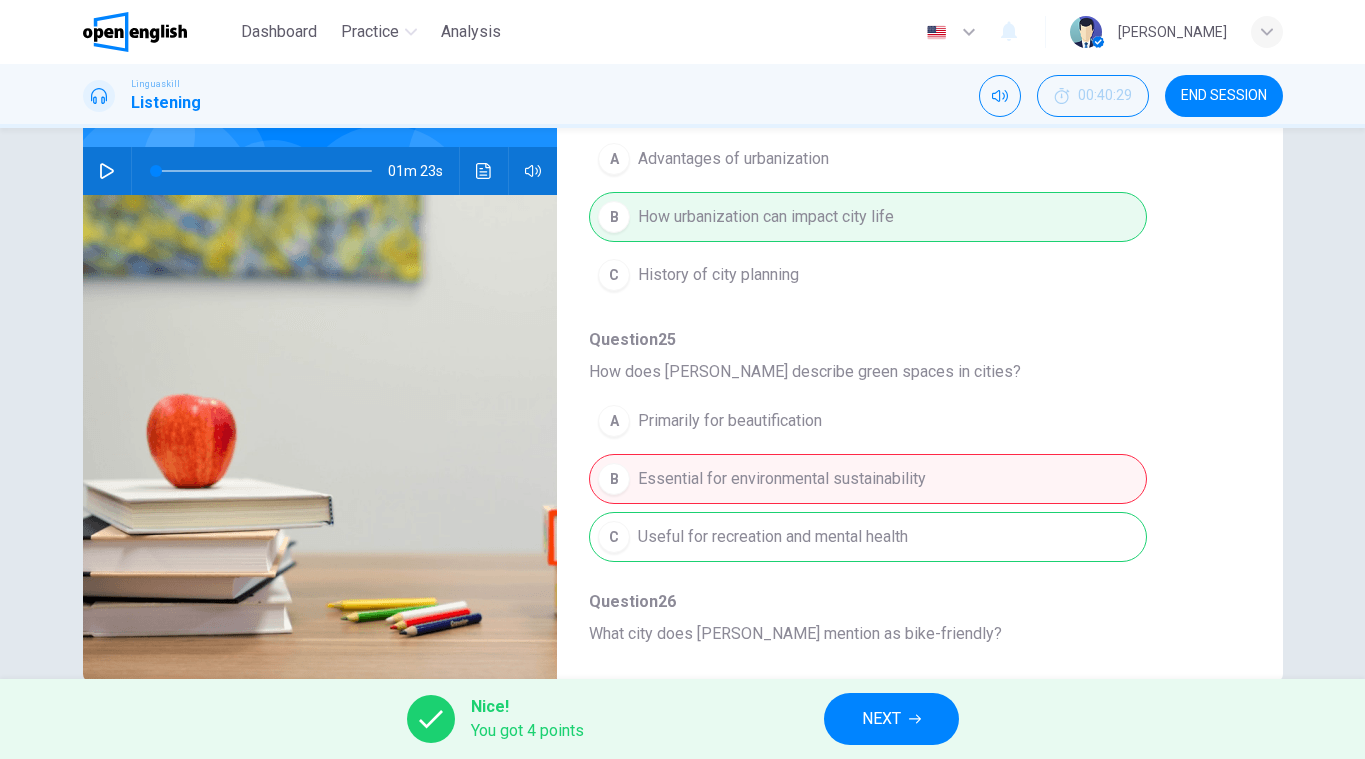 scroll, scrollTop: 155, scrollLeft: 0, axis: vertical 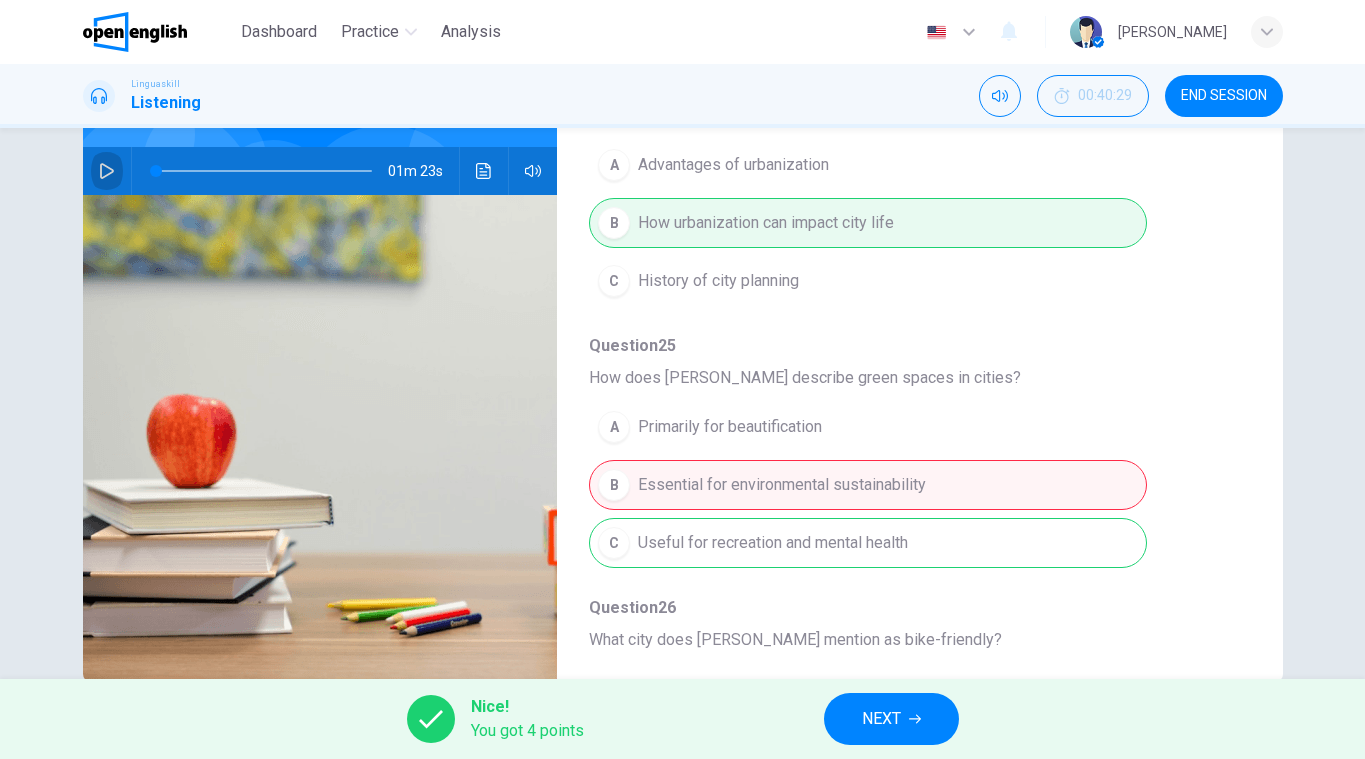 click 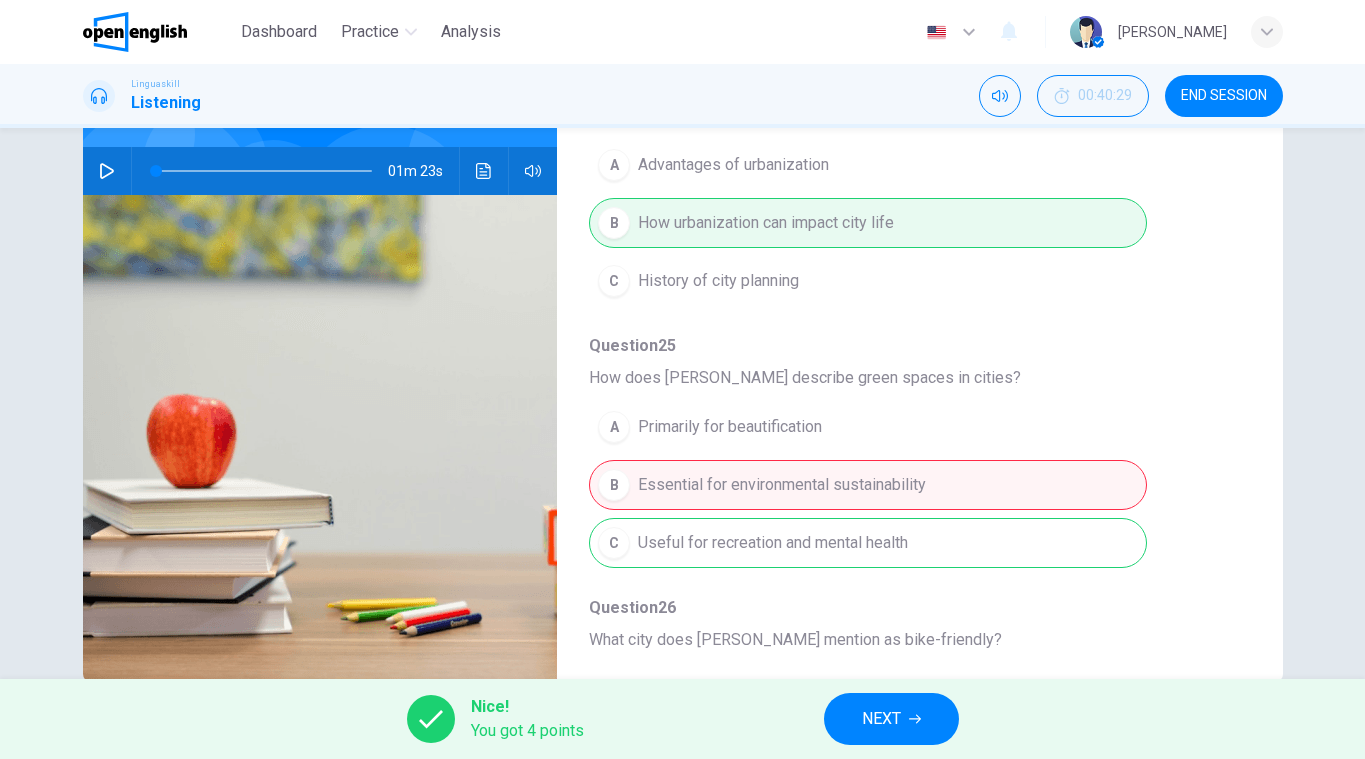 type on "*" 